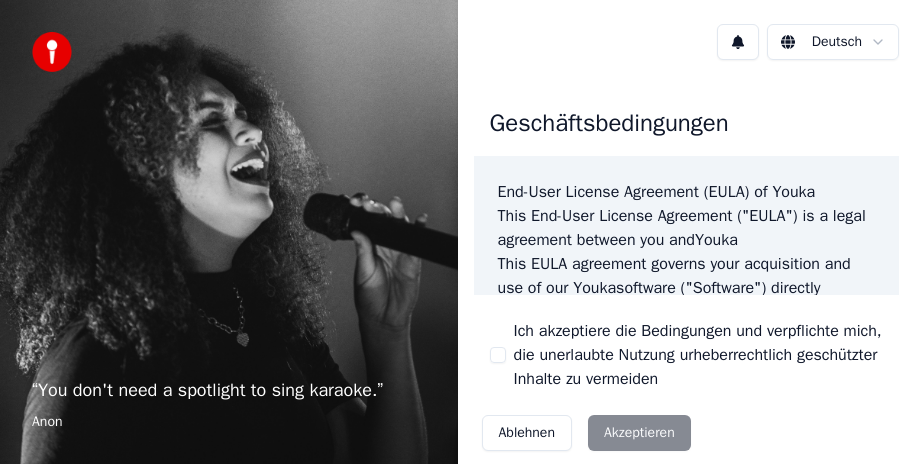 scroll, scrollTop: 0, scrollLeft: 0, axis: both 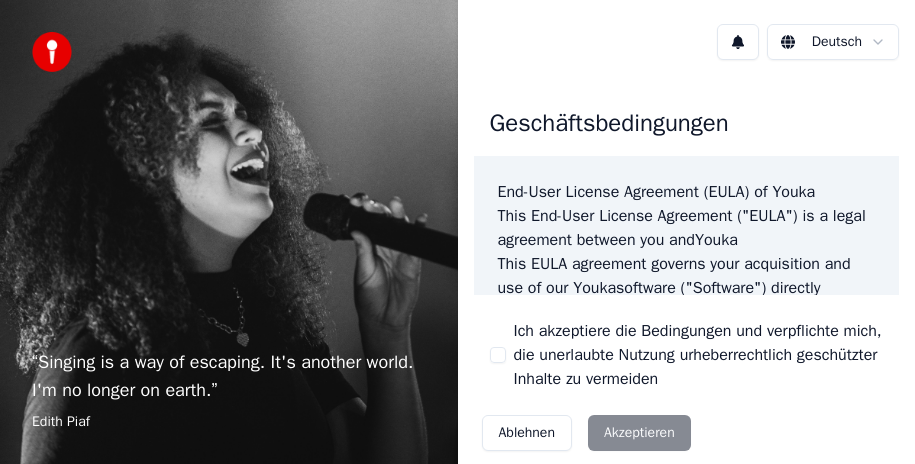 click on "Ablehnen" at bounding box center [527, 433] 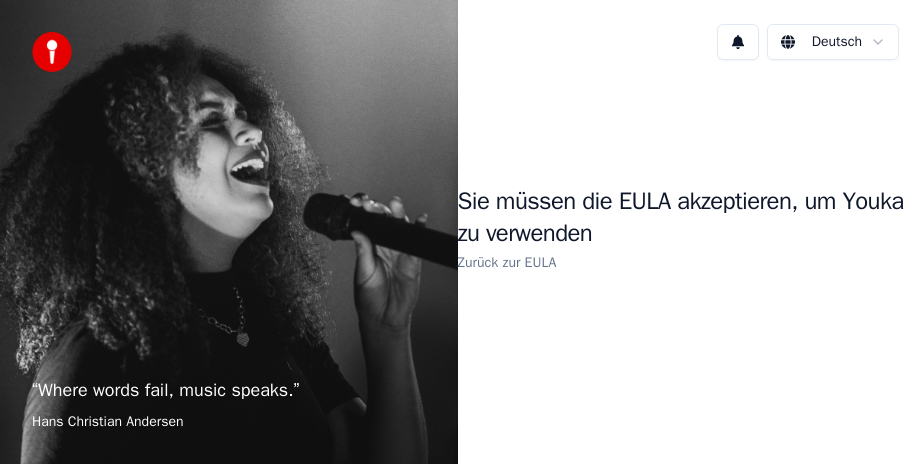 click on "Sie müssen die EULA akzeptieren, um Youka zu verwenden" at bounding box center (687, 218) 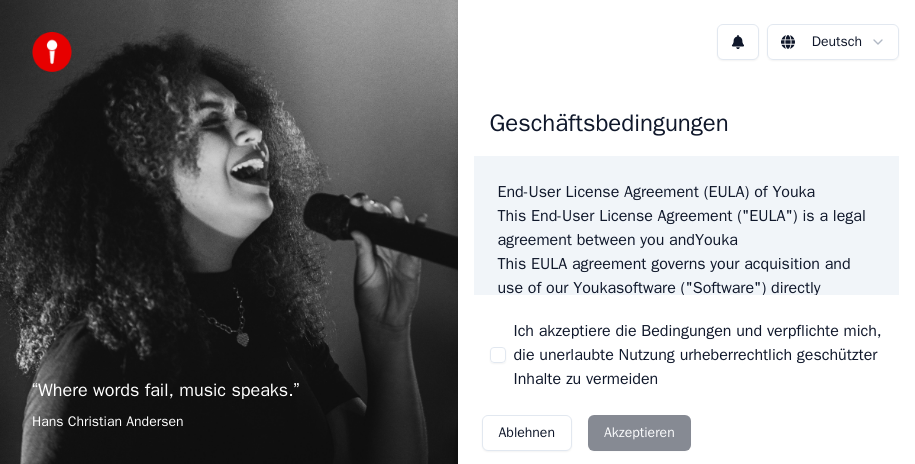 click on "Ich akzeptiere die Bedingungen und verpflichte mich, die unerlaubte Nutzung urheberrechtlich geschützter Inhalte zu vermeiden" at bounding box center (498, 355) 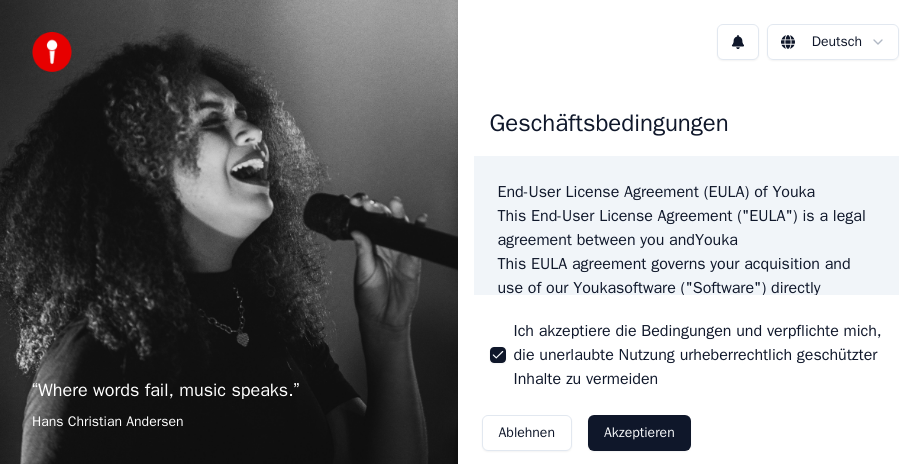click on "Akzeptieren" at bounding box center [639, 433] 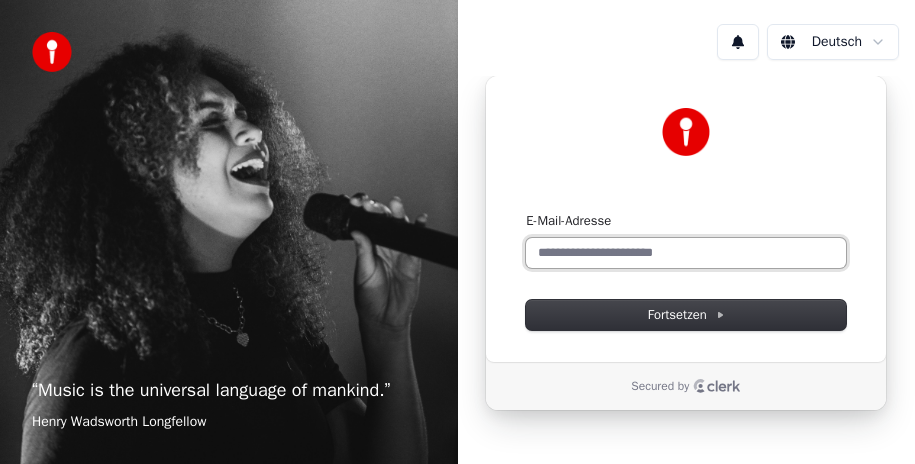 click on "E-Mail-Adresse" at bounding box center [686, 253] 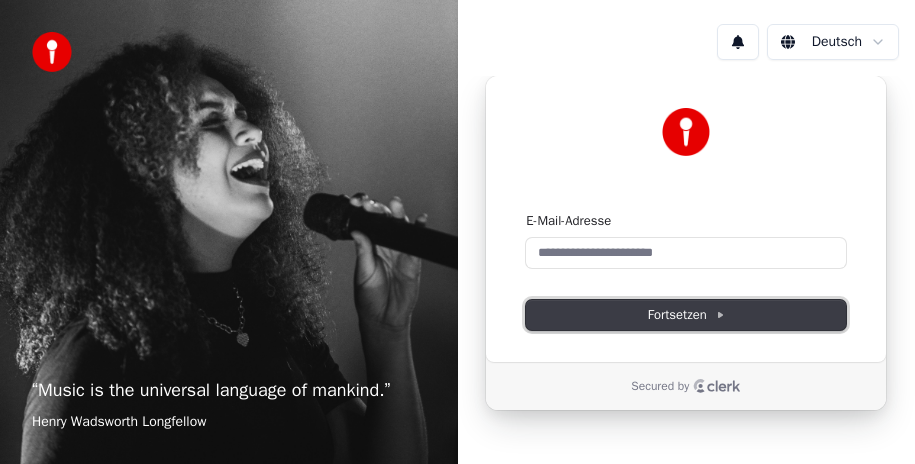 click on "Fortsetzen" at bounding box center (686, 315) 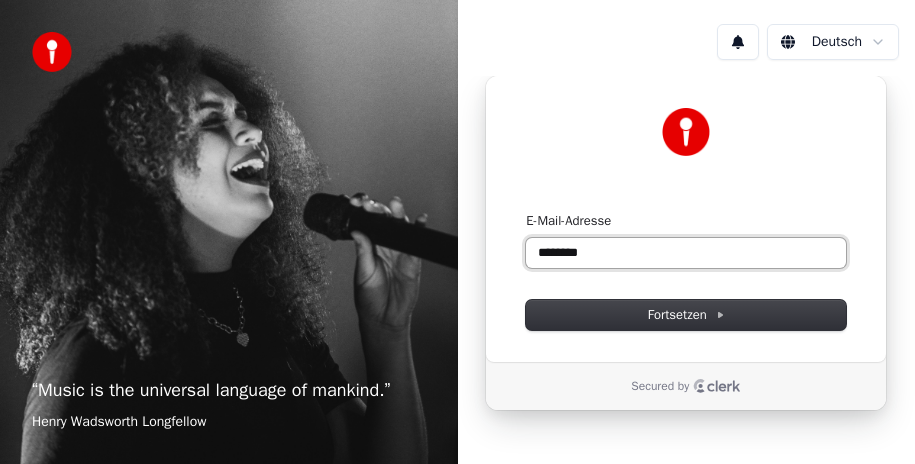 click on "********" at bounding box center [686, 253] 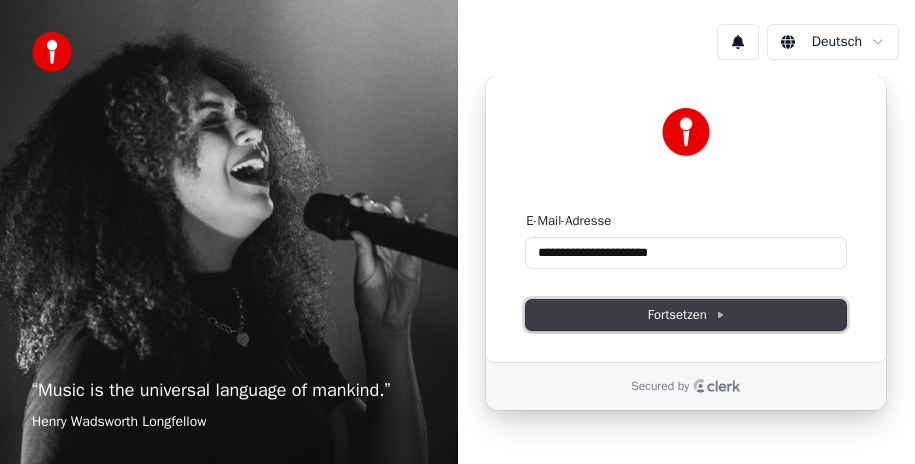 click on "Fortsetzen" at bounding box center [686, 315] 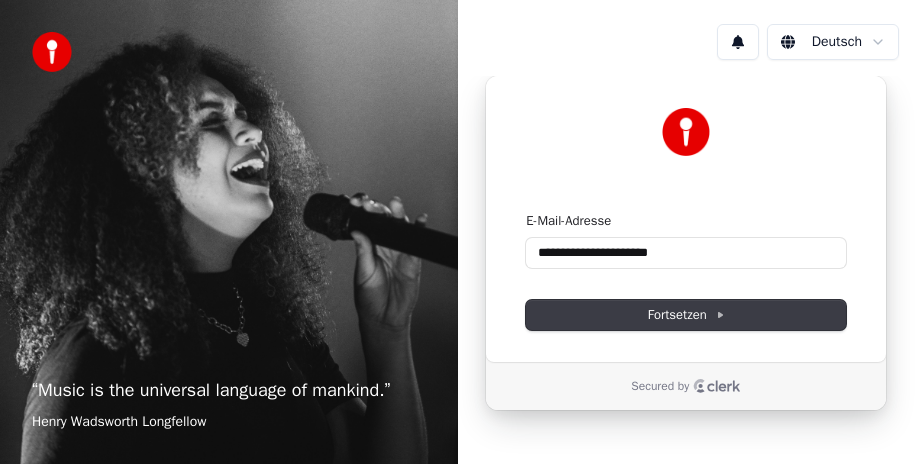 type on "**********" 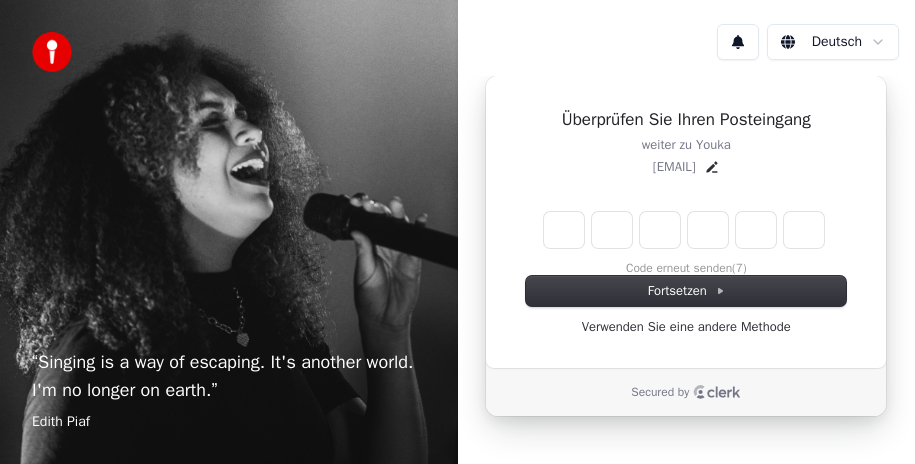type on "*" 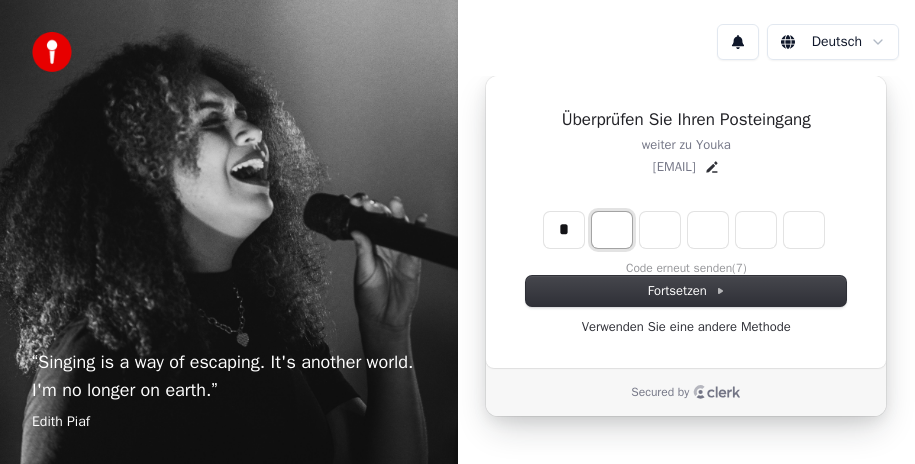 type on "*" 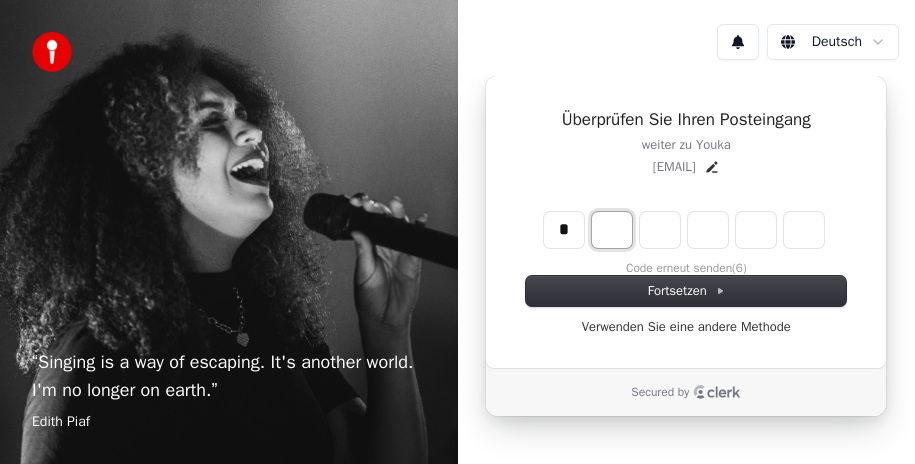 type on "*" 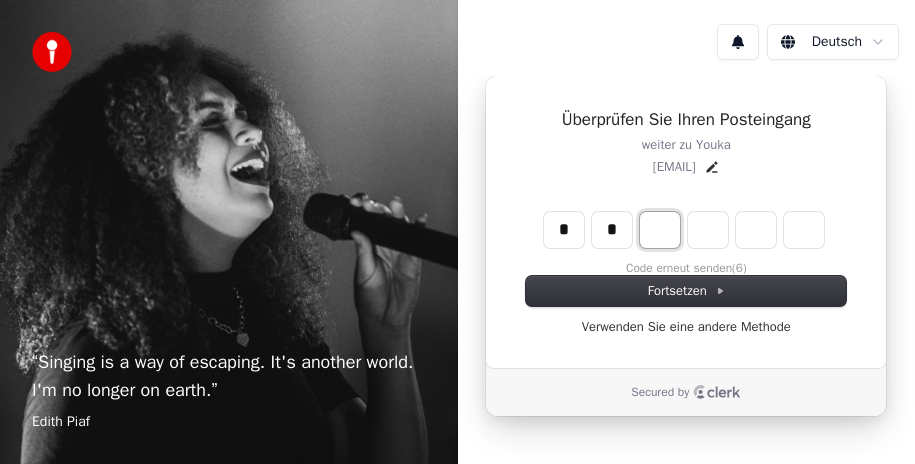 type on "**" 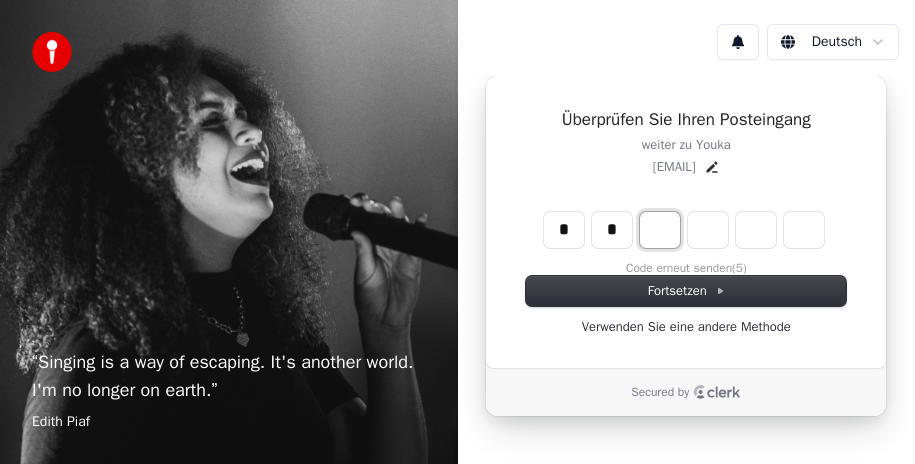 type on "*" 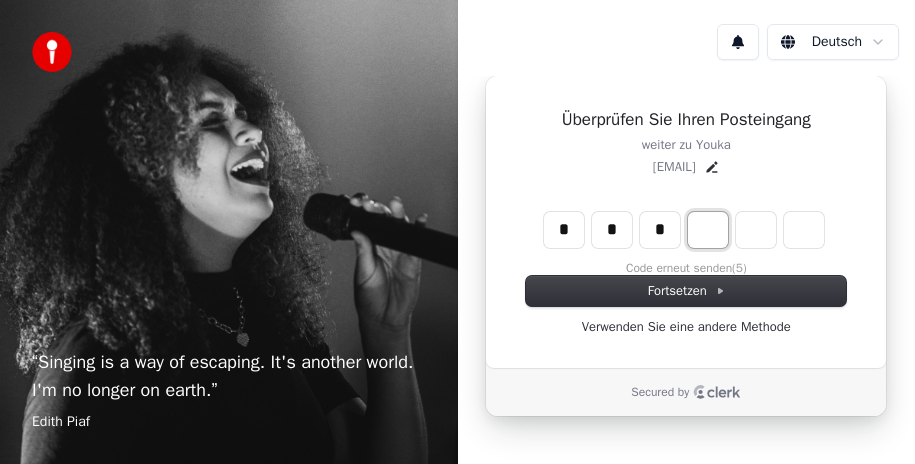 type on "***" 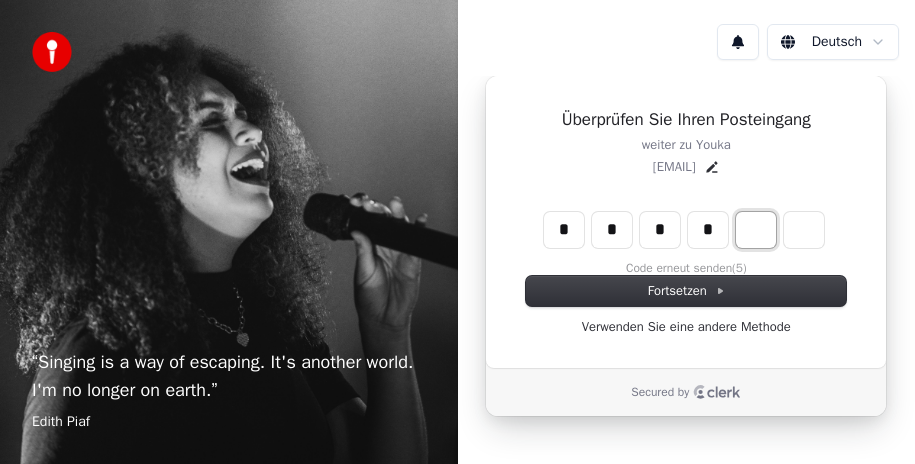 type on "****" 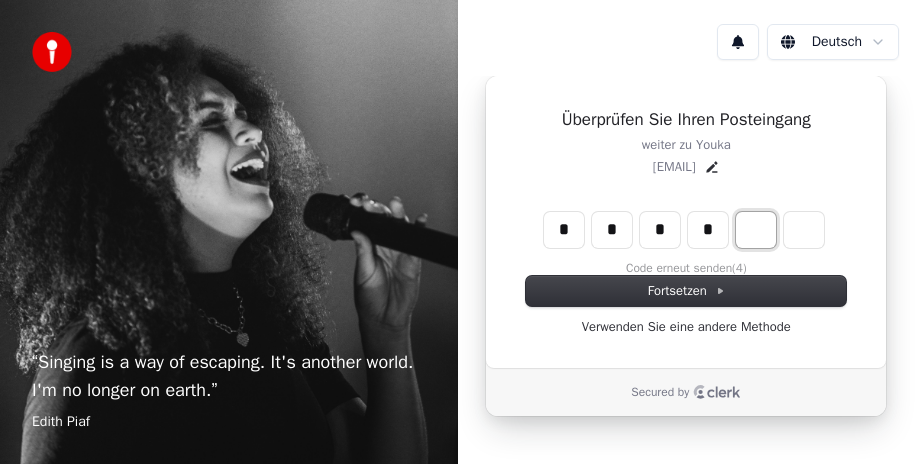 type on "*" 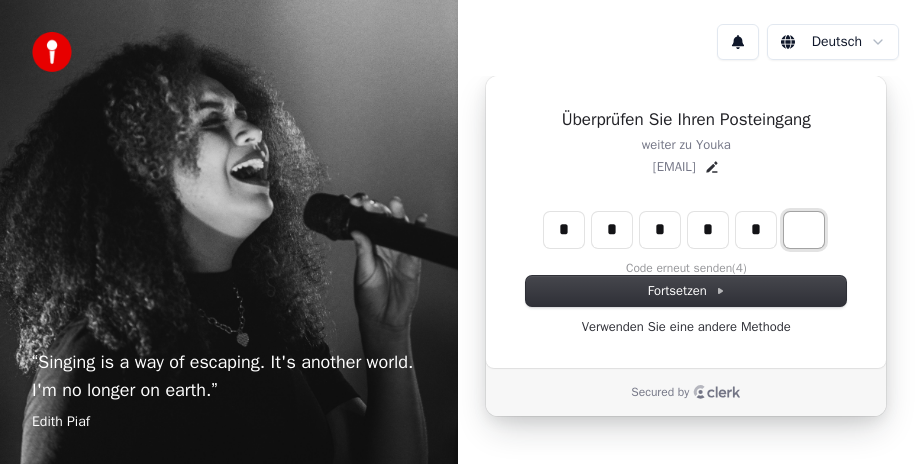 type on "*****" 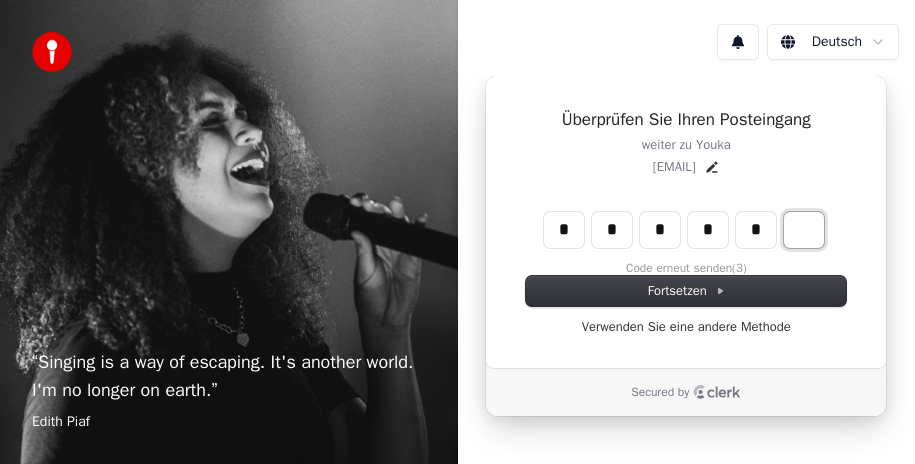 type on "*" 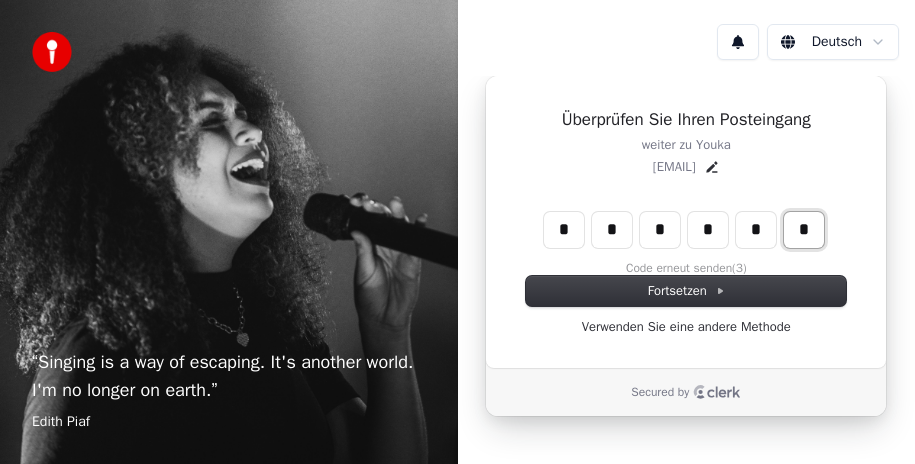type on "******" 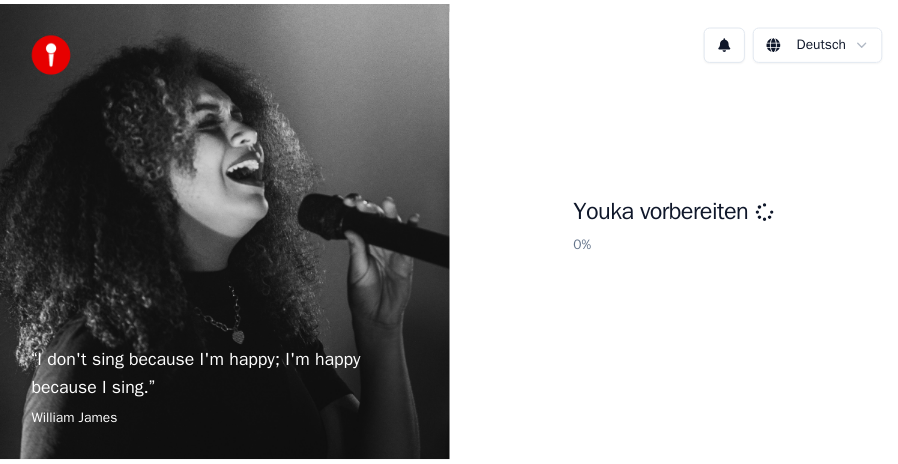 scroll, scrollTop: 0, scrollLeft: 0, axis: both 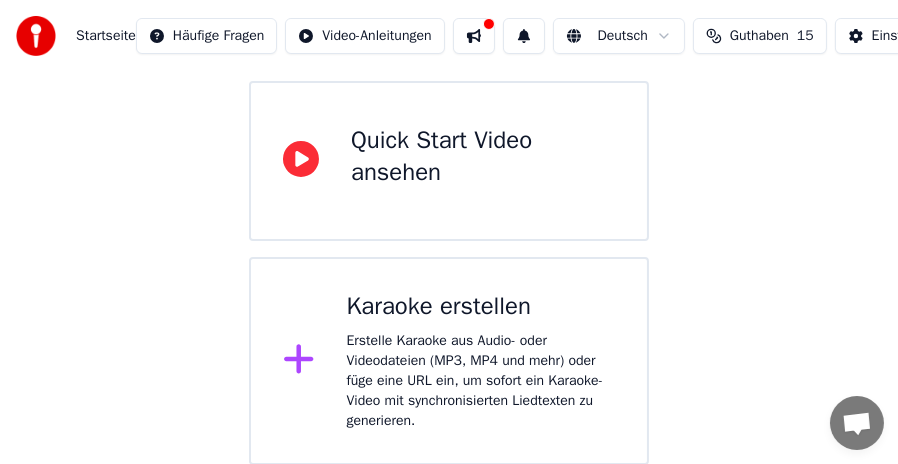 click on "Quick Start Video ansehen" at bounding box center (483, 157) 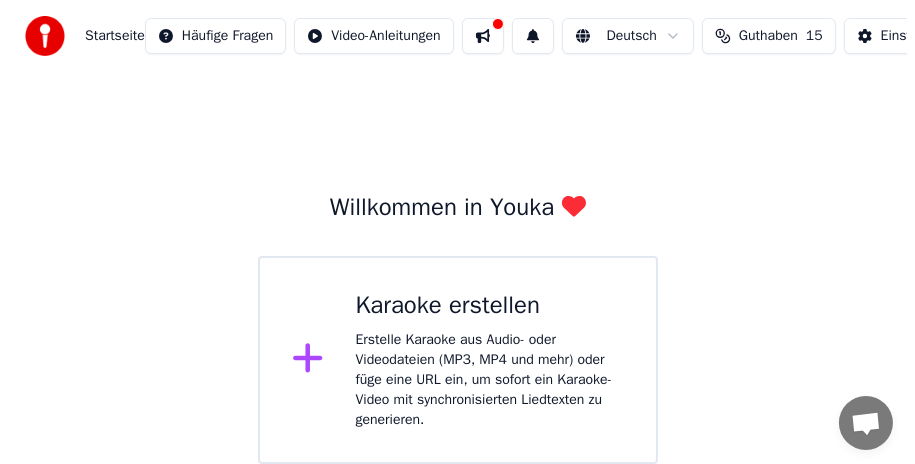 scroll, scrollTop: 0, scrollLeft: 0, axis: both 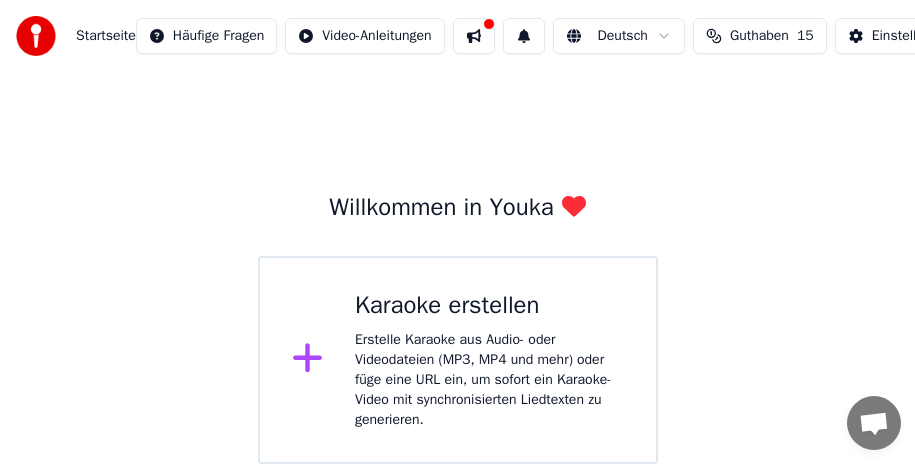 click on "Erstelle Karaoke aus Audio- oder Videodateien (MP3, MP4 und mehr) oder füge eine URL ein, um sofort ein Karaoke-Video mit synchronisierten Liedtexten zu generieren." at bounding box center (489, 380) 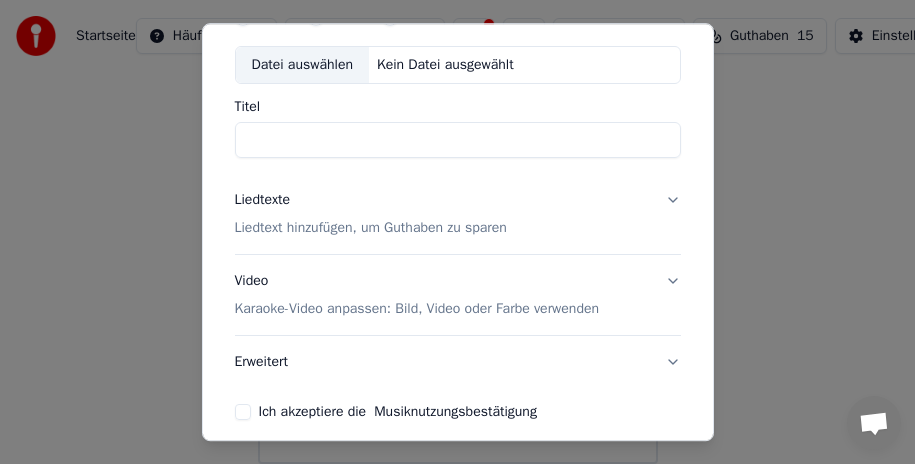 scroll, scrollTop: 187, scrollLeft: 0, axis: vertical 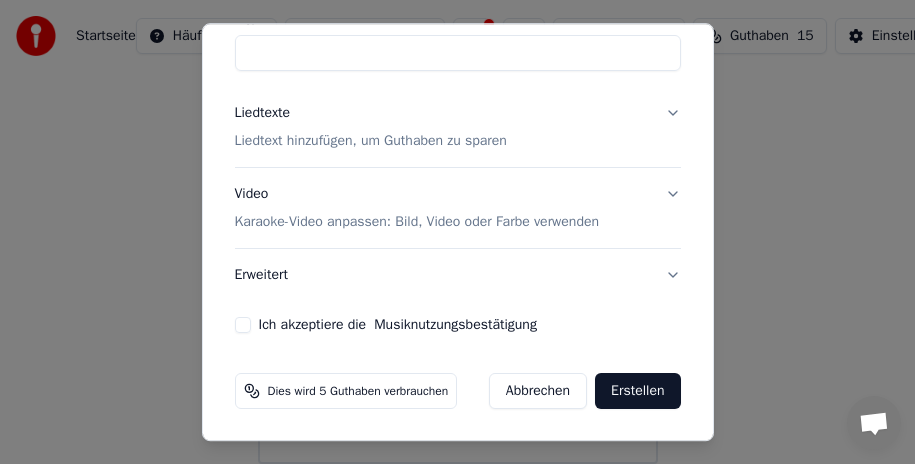 click on "Liedtexte Liedtext hinzufügen, um Guthaben zu sparen" at bounding box center [458, 127] 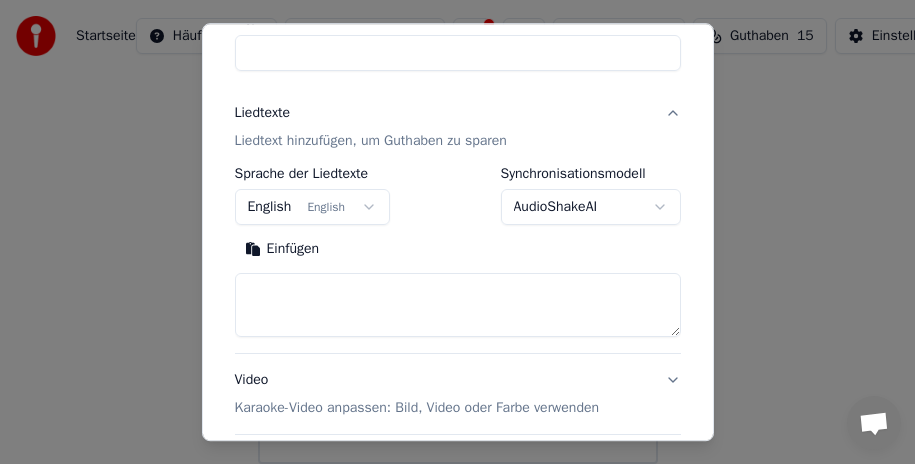 click on "English English" at bounding box center [313, 207] 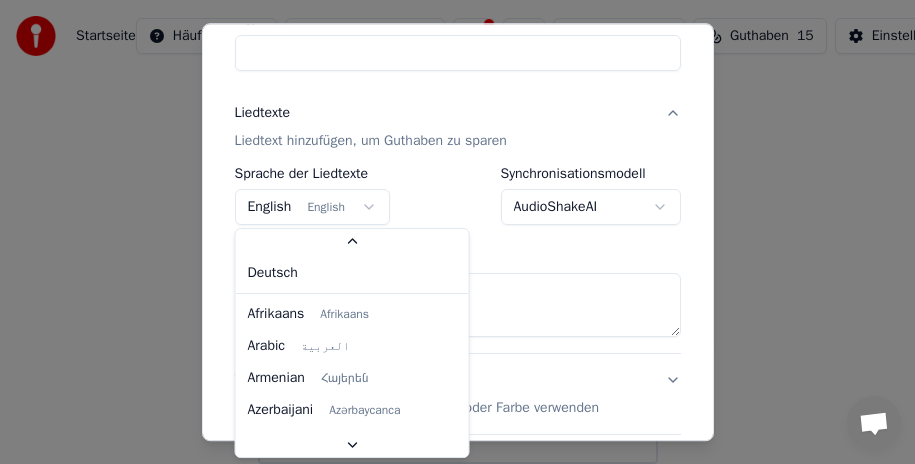 scroll, scrollTop: 153, scrollLeft: 0, axis: vertical 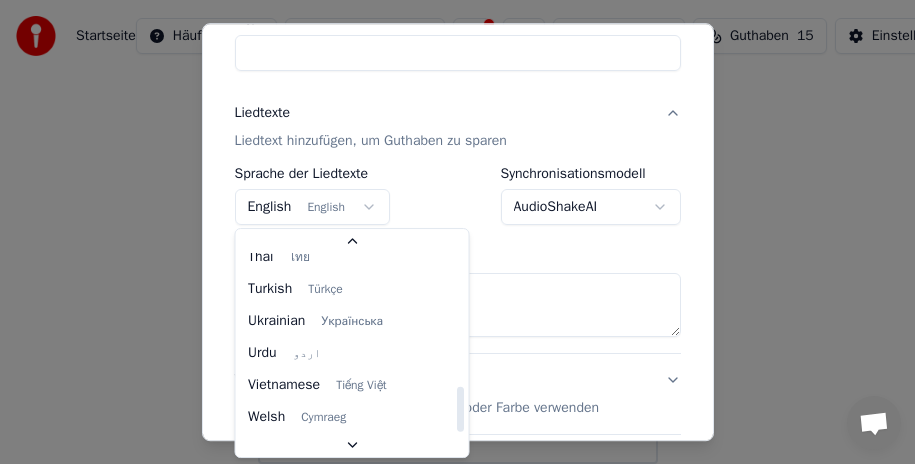 select on "**" 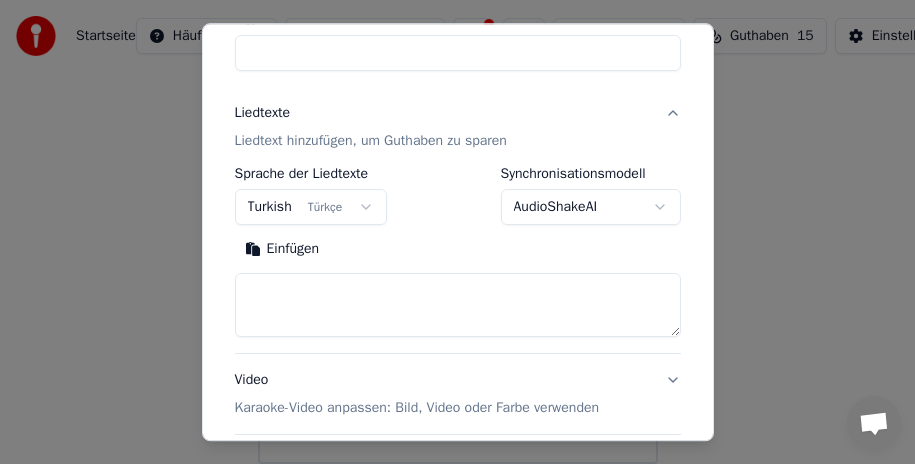 click on "**********" at bounding box center (457, 232) 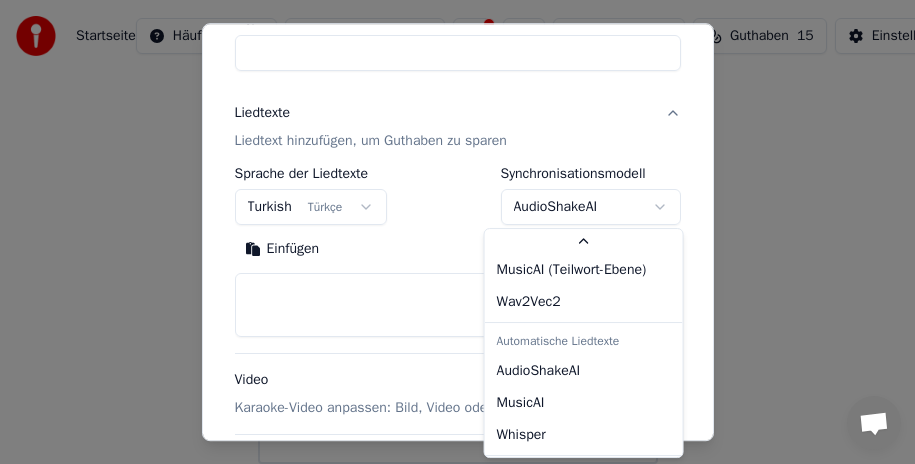scroll, scrollTop: 133, scrollLeft: 0, axis: vertical 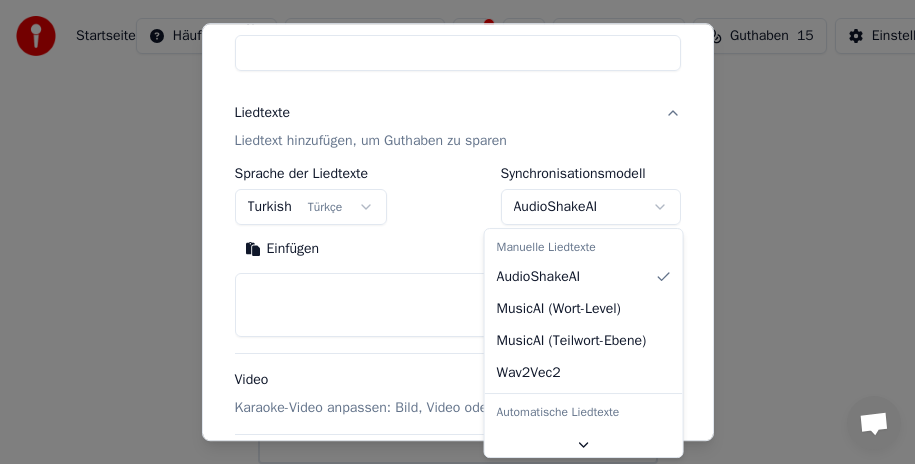 click on "**********" at bounding box center [457, 232] 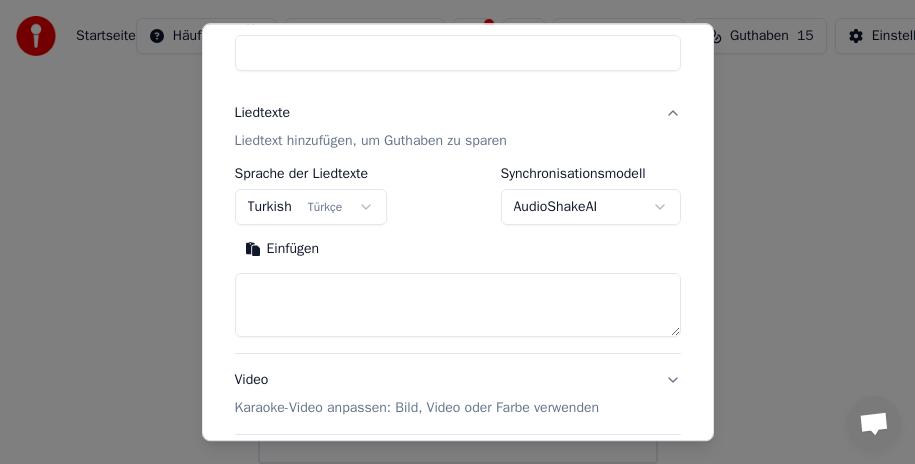 scroll, scrollTop: 373, scrollLeft: 0, axis: vertical 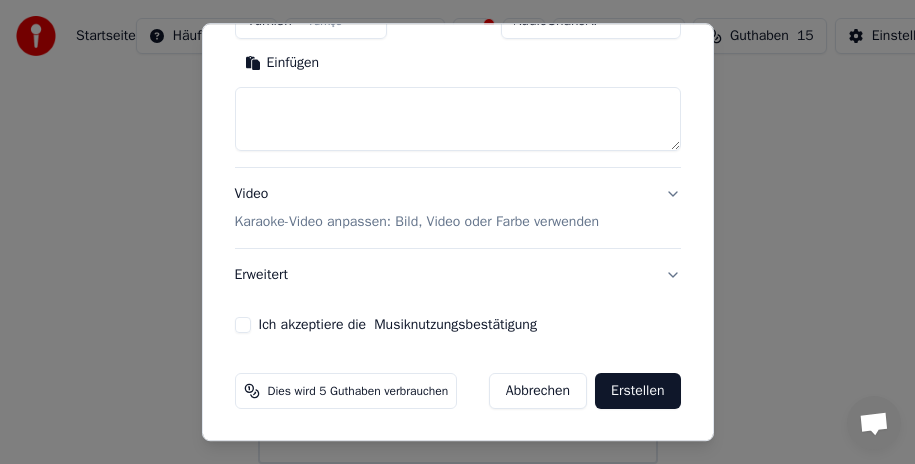 click on "Video Karaoke-Video anpassen: Bild, Video oder Farbe verwenden" at bounding box center [458, 208] 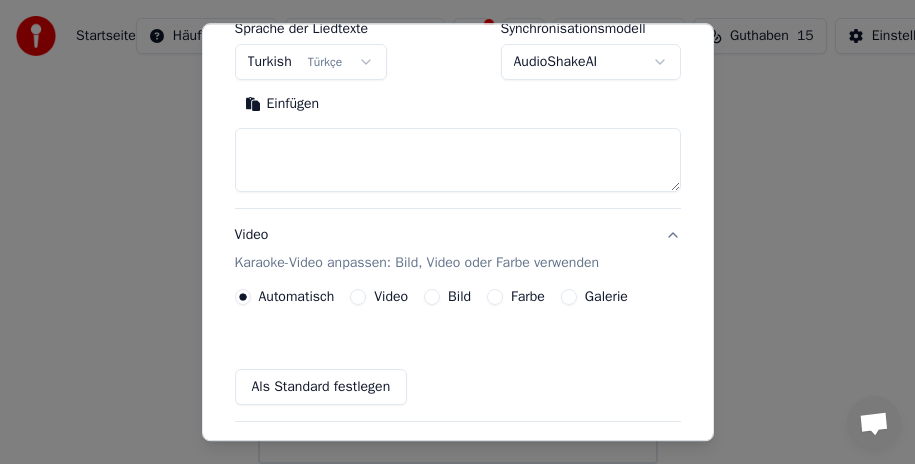 scroll, scrollTop: 320, scrollLeft: 0, axis: vertical 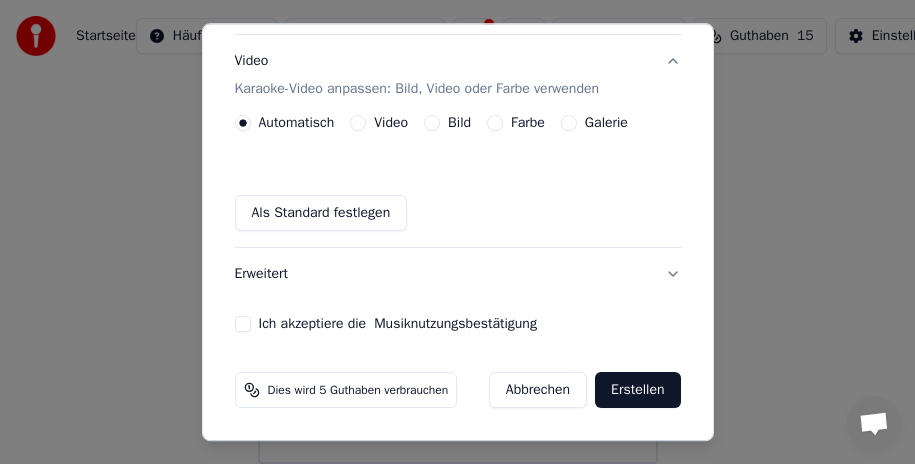 click on "Video" at bounding box center [358, 123] 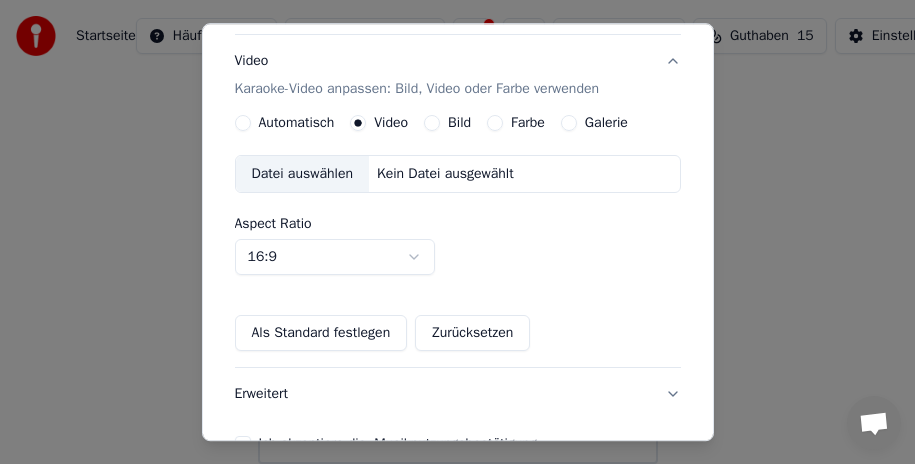 click on "Bild" at bounding box center (432, 123) 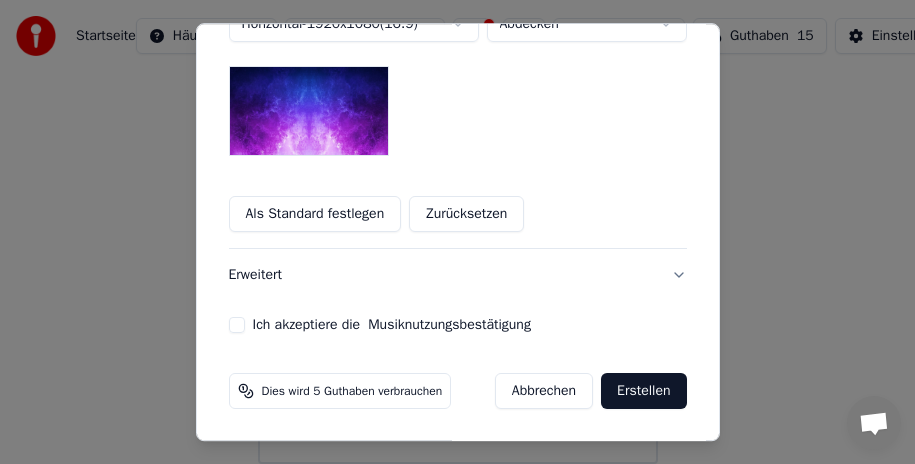 scroll, scrollTop: 281, scrollLeft: 0, axis: vertical 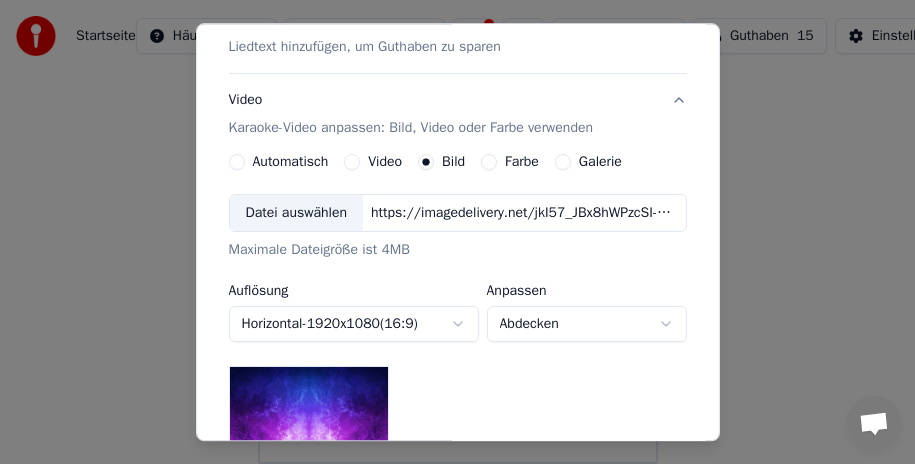 click on "Farbe" at bounding box center [489, 162] 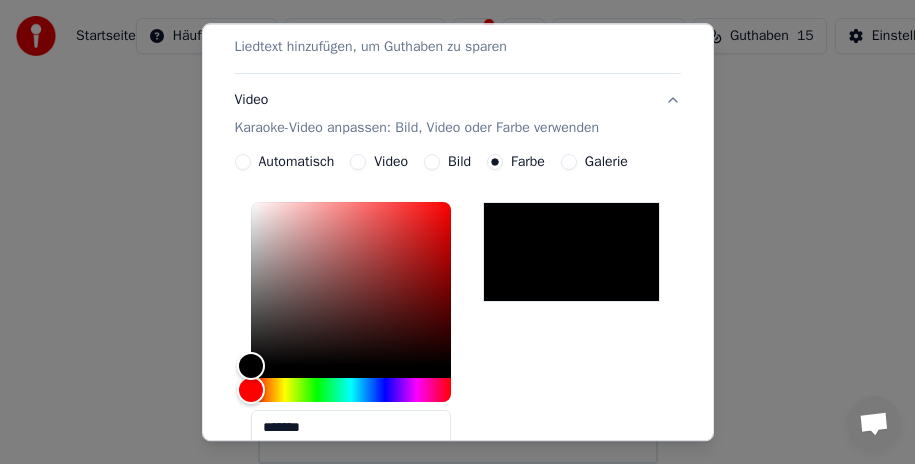 click on "Galerie" at bounding box center (569, 162) 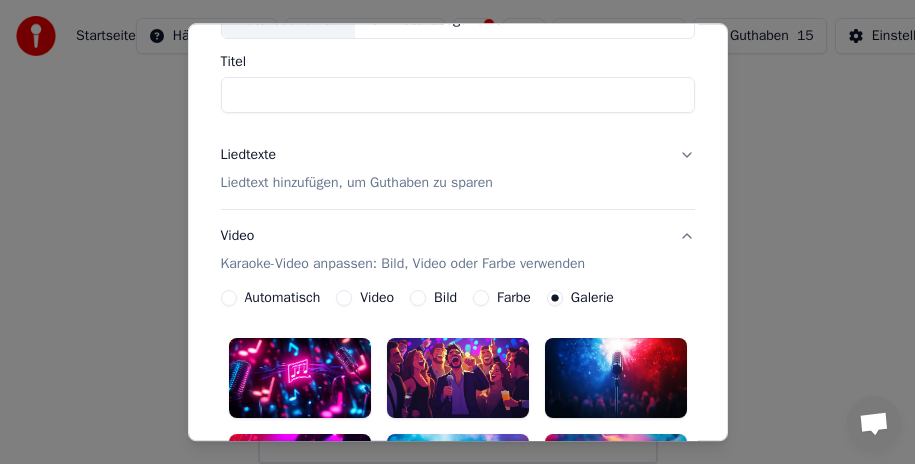 scroll, scrollTop: 200, scrollLeft: 0, axis: vertical 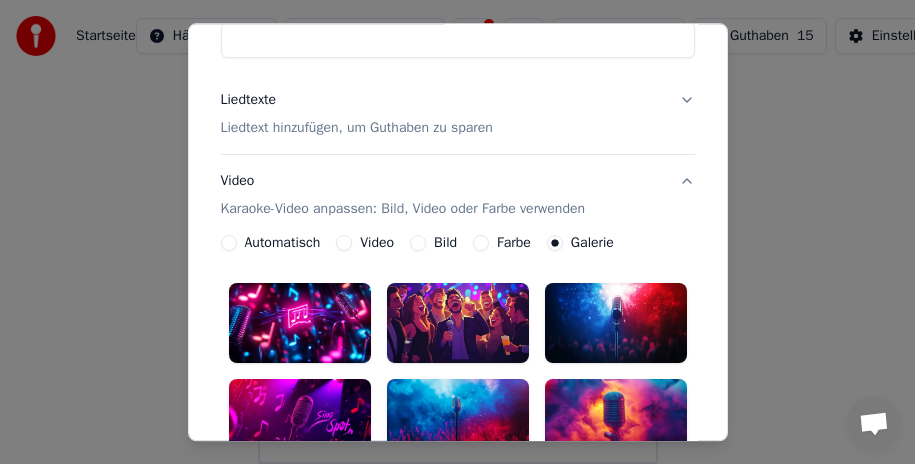 click on "Video" at bounding box center (344, 243) 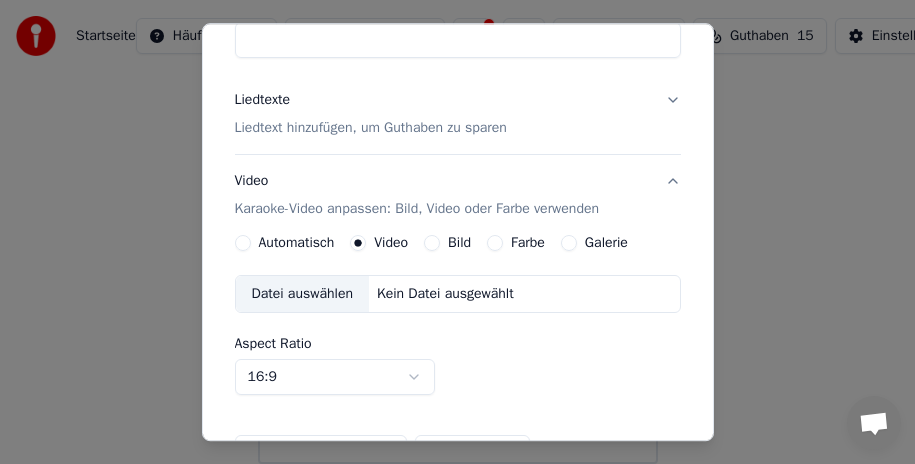 click on "Datei auswählen" at bounding box center (302, 294) 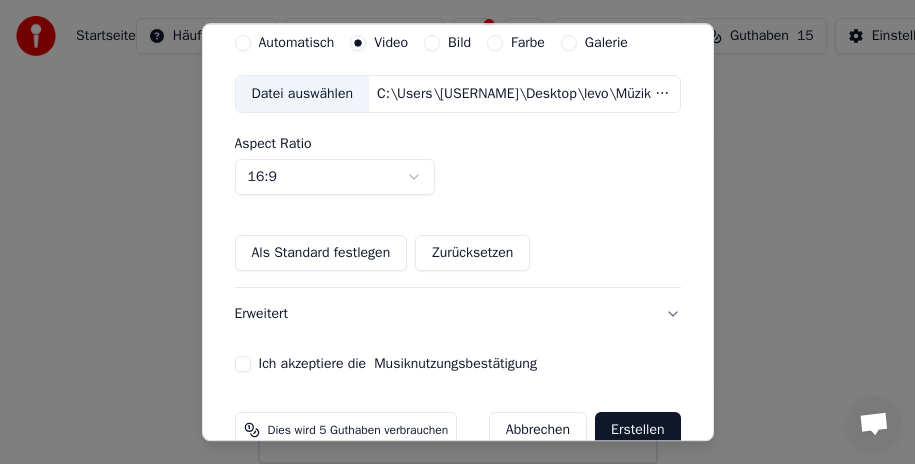 scroll, scrollTop: 439, scrollLeft: 0, axis: vertical 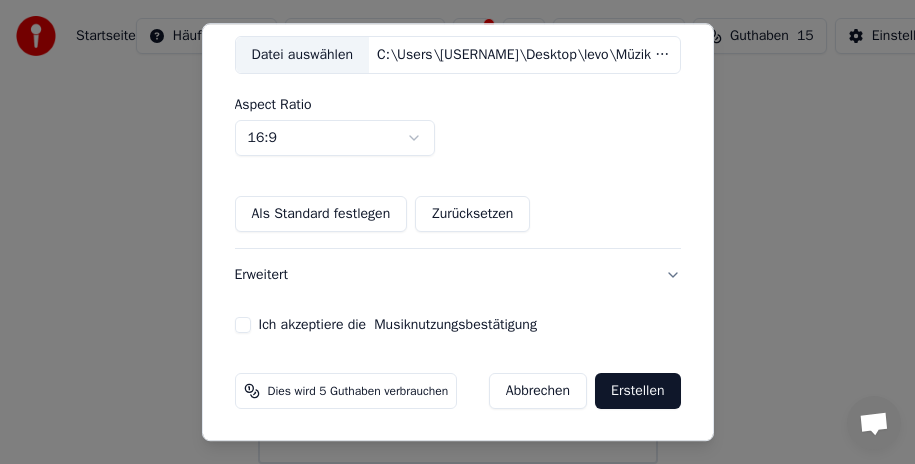 click on "Ich akzeptiere die   Musiknutzungsbestätigung" at bounding box center (243, 325) 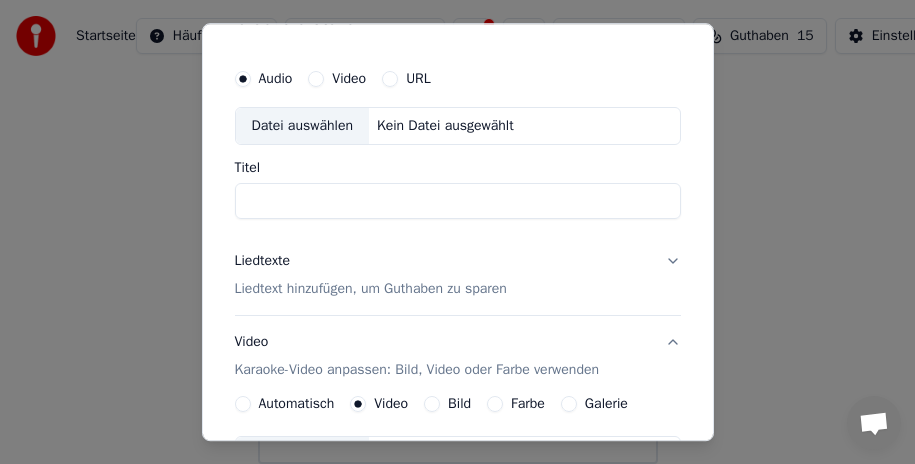 scroll, scrollTop: 0, scrollLeft: 0, axis: both 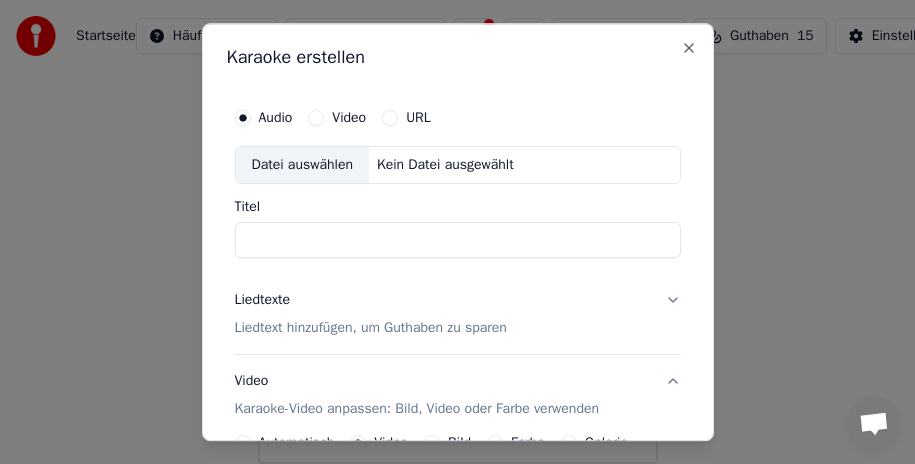 click on "Datei auswählen" at bounding box center [302, 165] 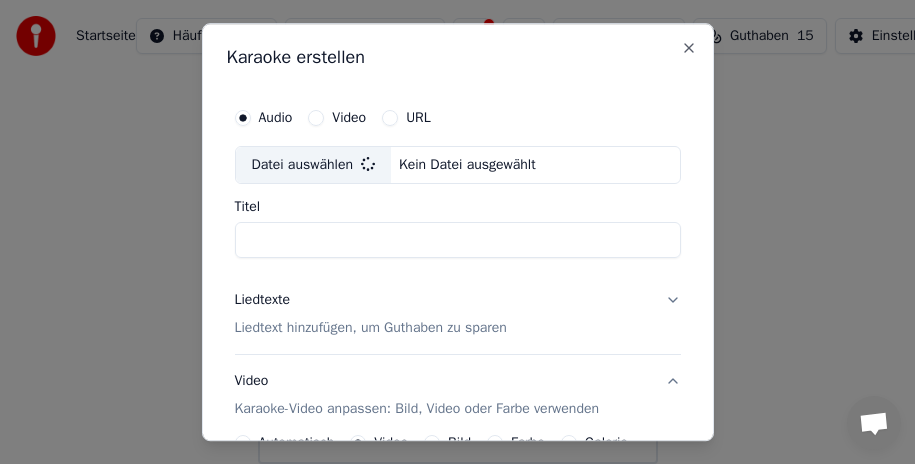 type on "**********" 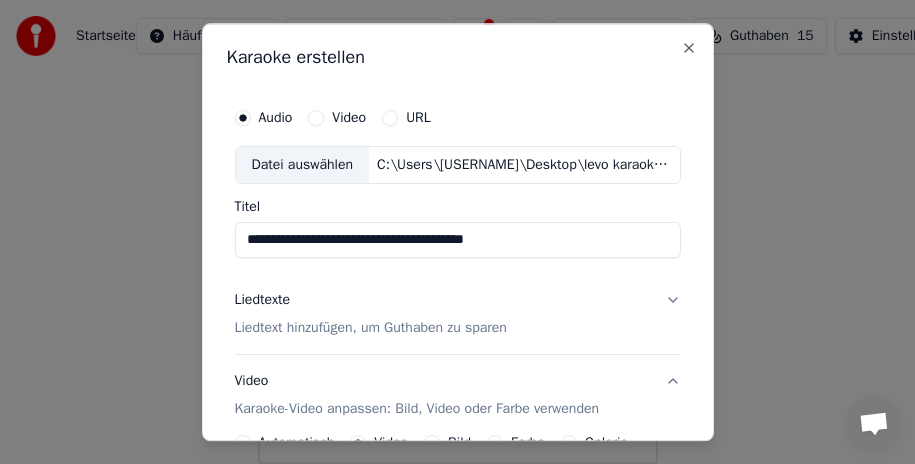 scroll, scrollTop: 100, scrollLeft: 0, axis: vertical 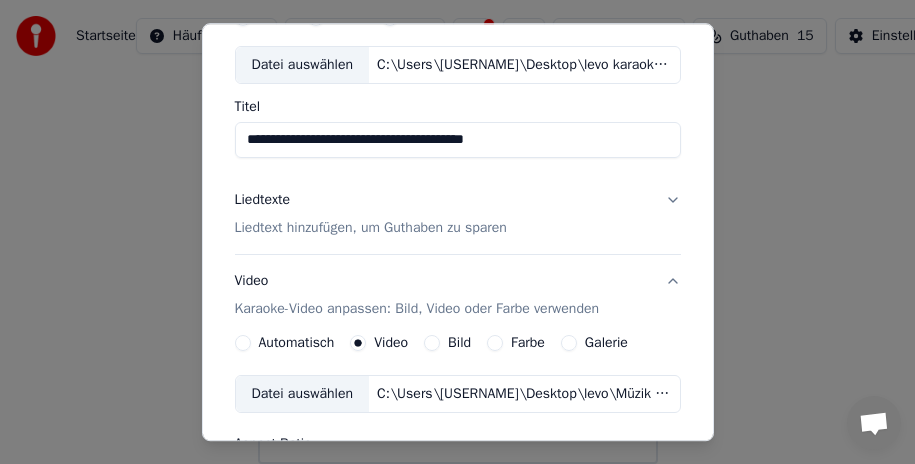 click on "Liedtext hinzufügen, um Guthaben zu sparen" at bounding box center [371, 228] 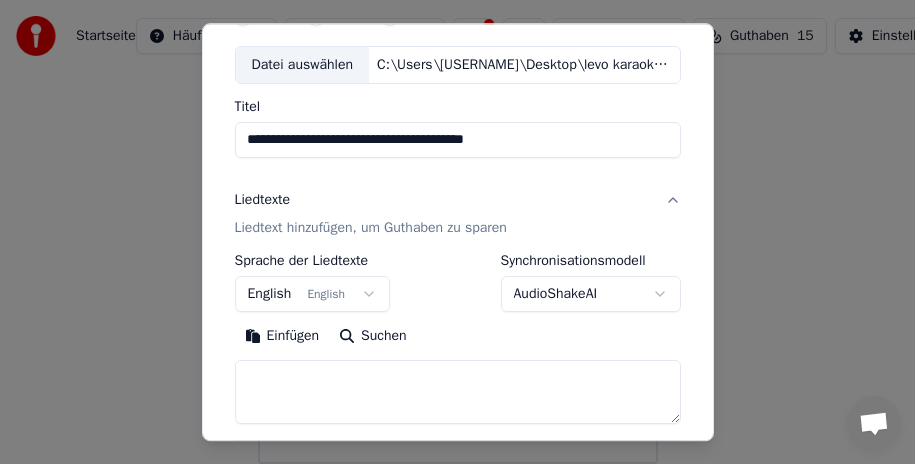 scroll, scrollTop: 200, scrollLeft: 0, axis: vertical 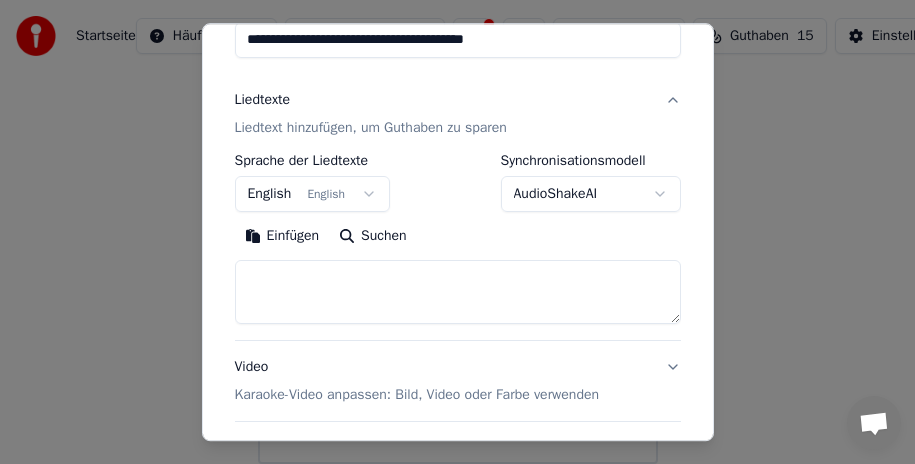 click on "English English" at bounding box center [313, 194] 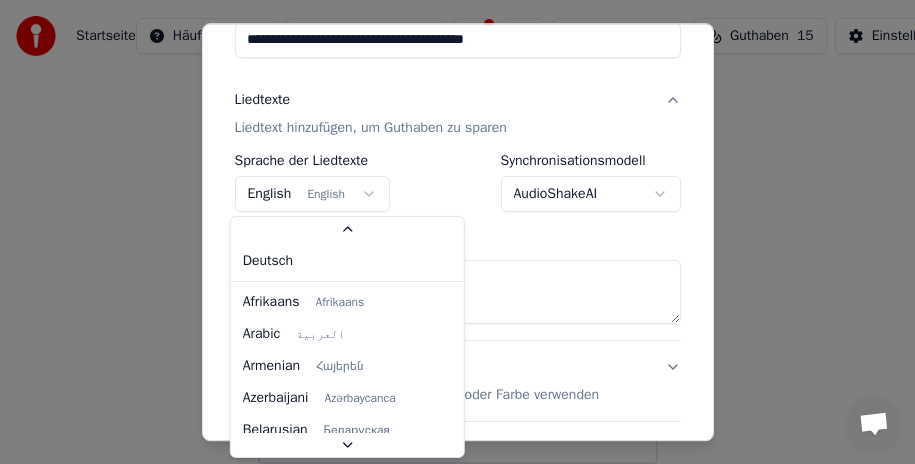 scroll, scrollTop: 140, scrollLeft: 0, axis: vertical 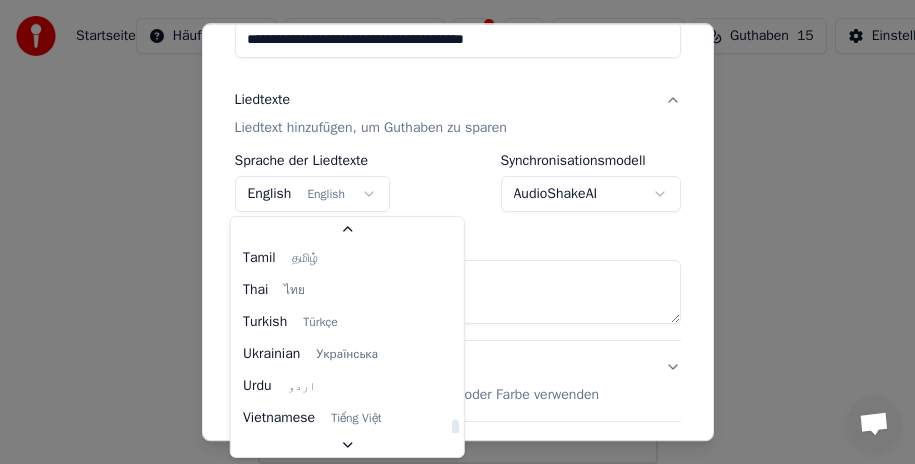 select on "**" 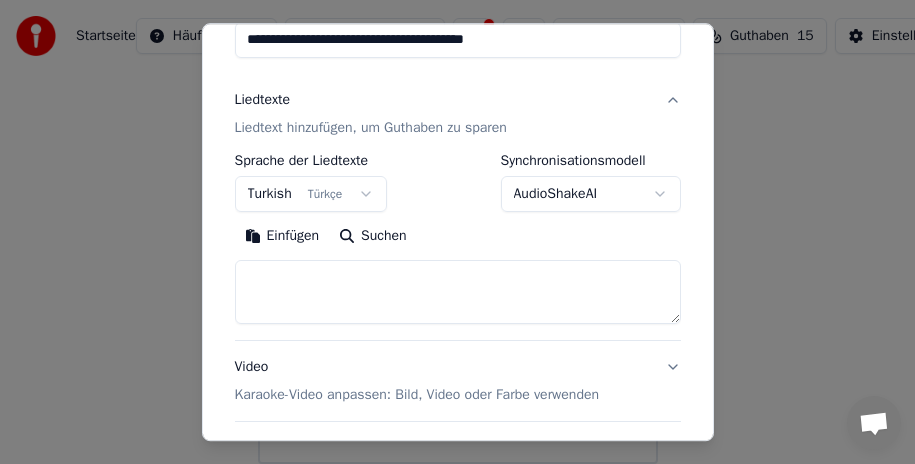 click at bounding box center [458, 292] 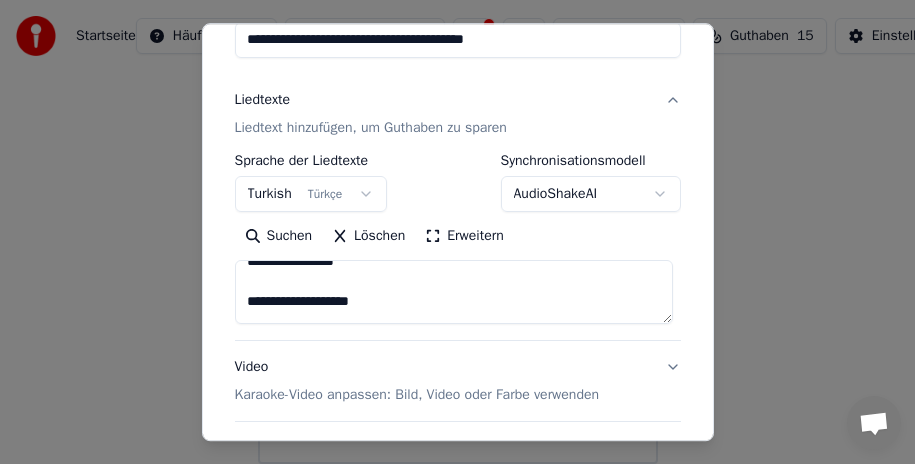 scroll, scrollTop: 0, scrollLeft: 0, axis: both 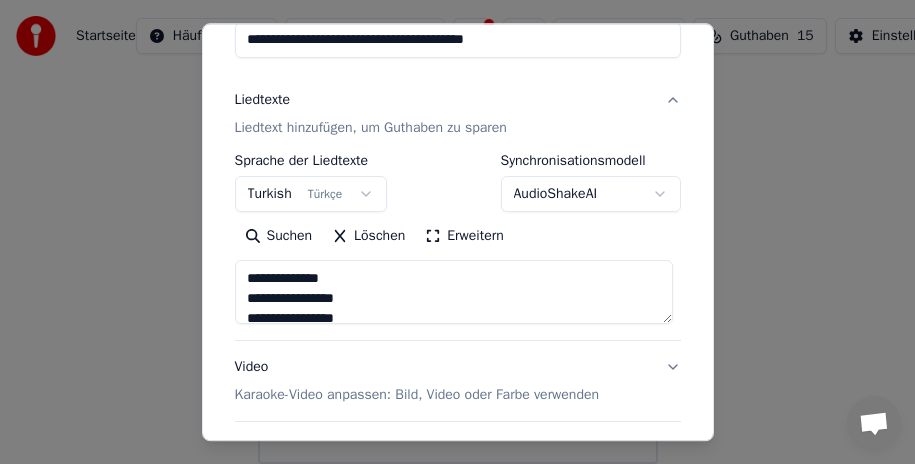 click on "Erweitern" at bounding box center [464, 236] 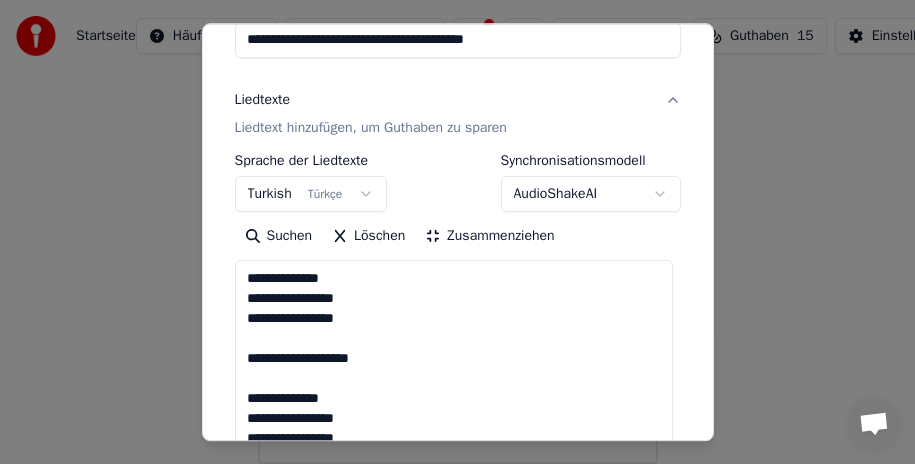 scroll, scrollTop: 1, scrollLeft: 0, axis: vertical 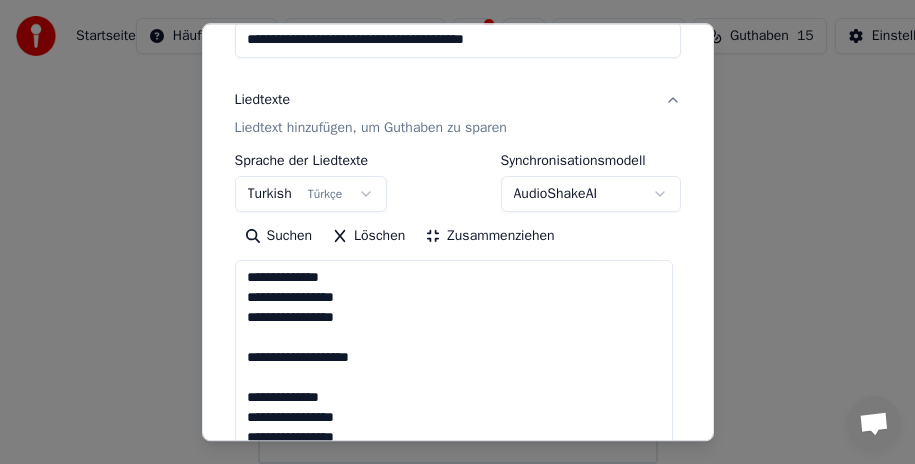 click on "Zusammenziehen" at bounding box center [489, 236] 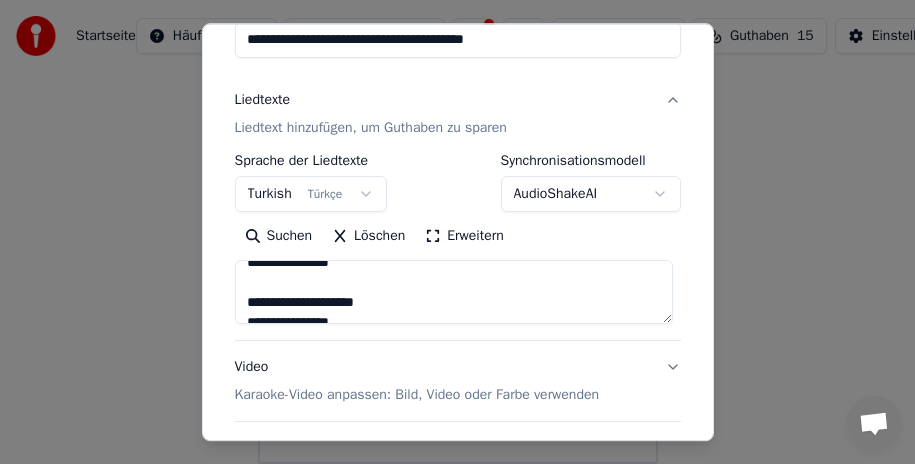 scroll, scrollTop: 1613, scrollLeft: 0, axis: vertical 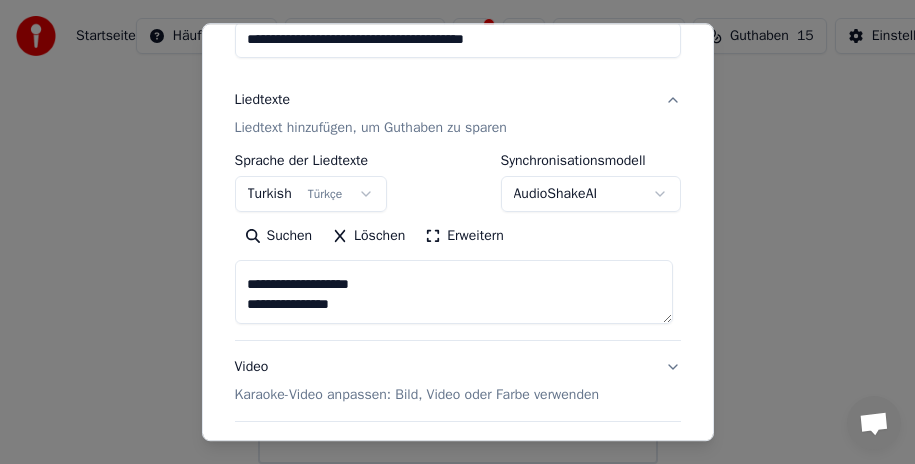 click on "Suchen" at bounding box center (279, 236) 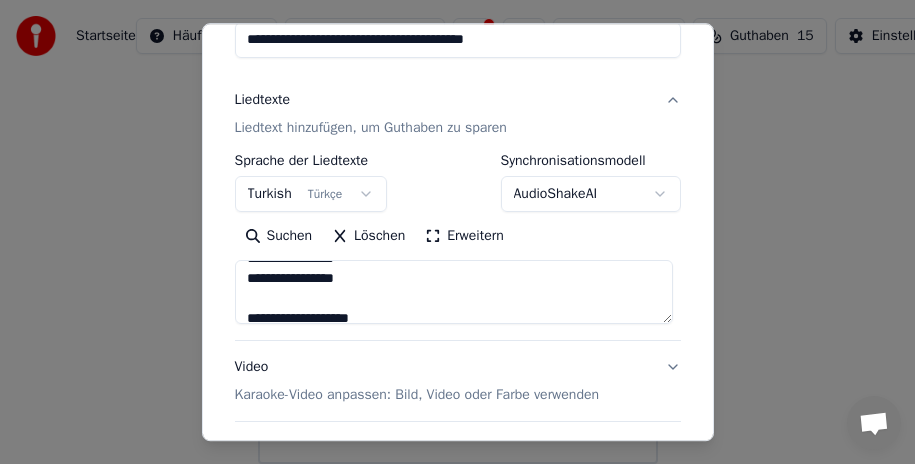 scroll, scrollTop: 0, scrollLeft: 0, axis: both 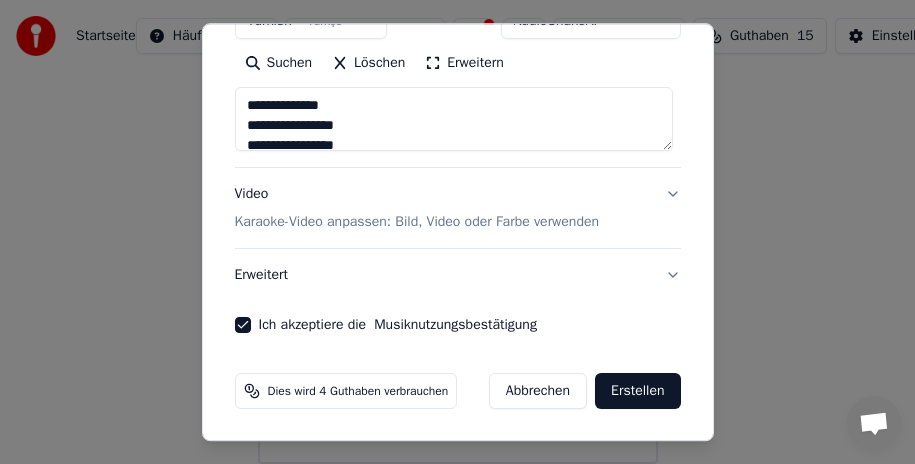 click on "Video Karaoke-Video anpassen: Bild, Video oder Farbe verwenden" at bounding box center (458, 208) 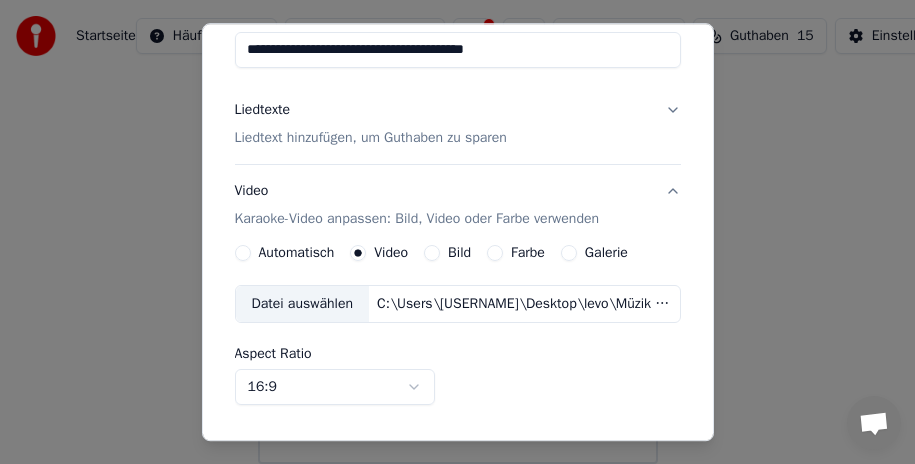 scroll, scrollTop: 198, scrollLeft: 0, axis: vertical 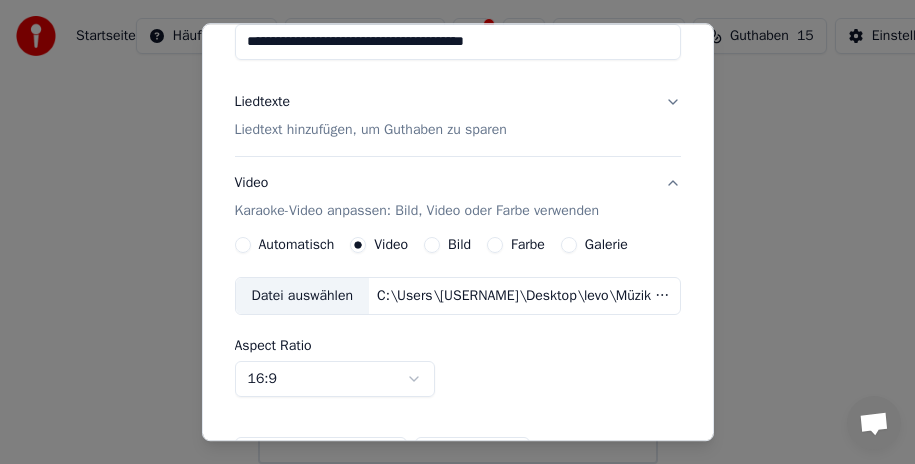 click on "Automatisch" at bounding box center (243, 245) 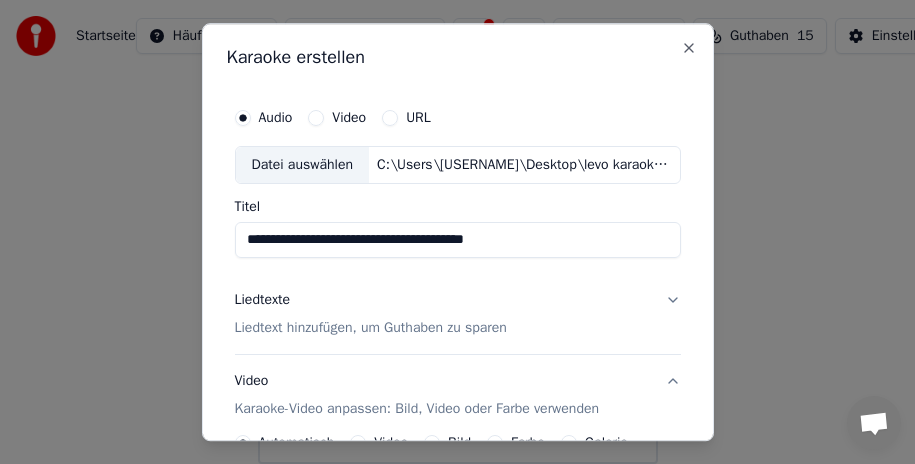 scroll, scrollTop: 100, scrollLeft: 0, axis: vertical 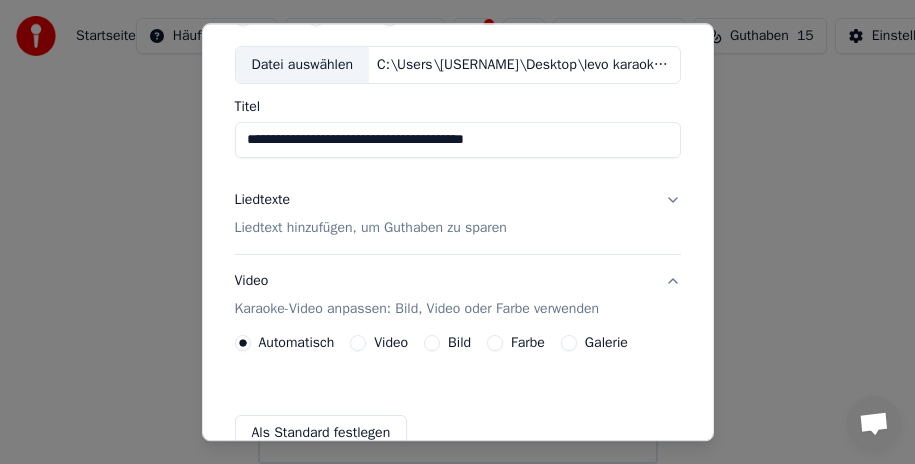 click on "Liedtexte Liedtext hinzufügen, um Guthaben zu sparen" at bounding box center [458, 214] 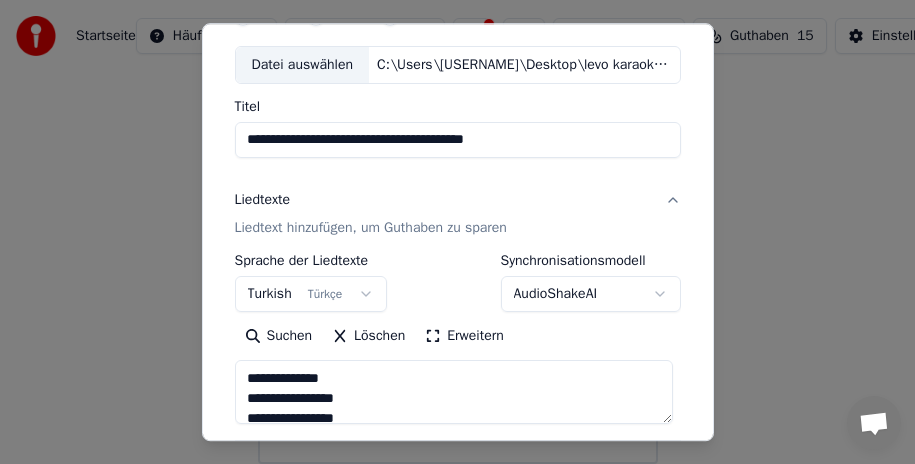 click on "Liedtexte Liedtext hinzufügen, um Guthaben zu sparen" at bounding box center [458, 214] 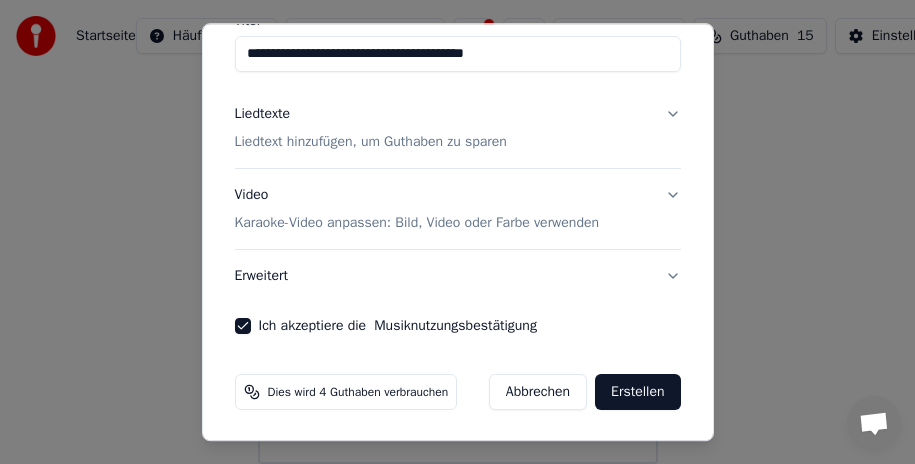 scroll, scrollTop: 187, scrollLeft: 0, axis: vertical 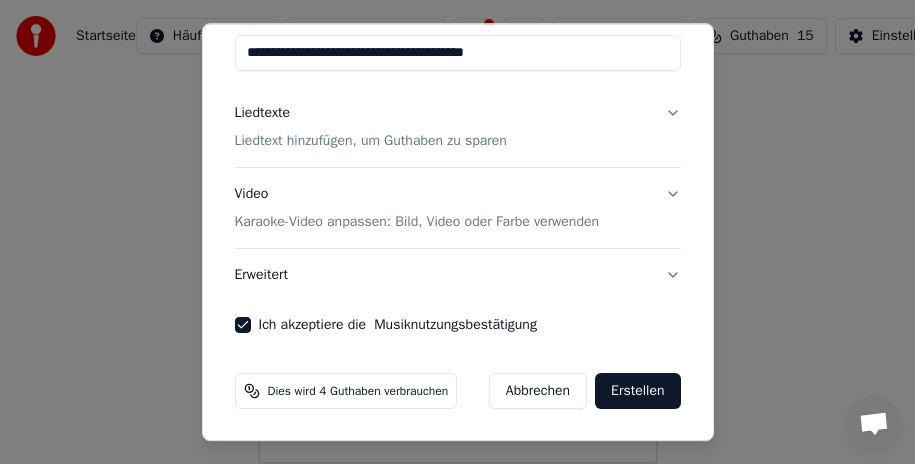 click on "Video Karaoke-Video anpassen: Bild, Video oder Farbe verwenden" at bounding box center [458, 208] 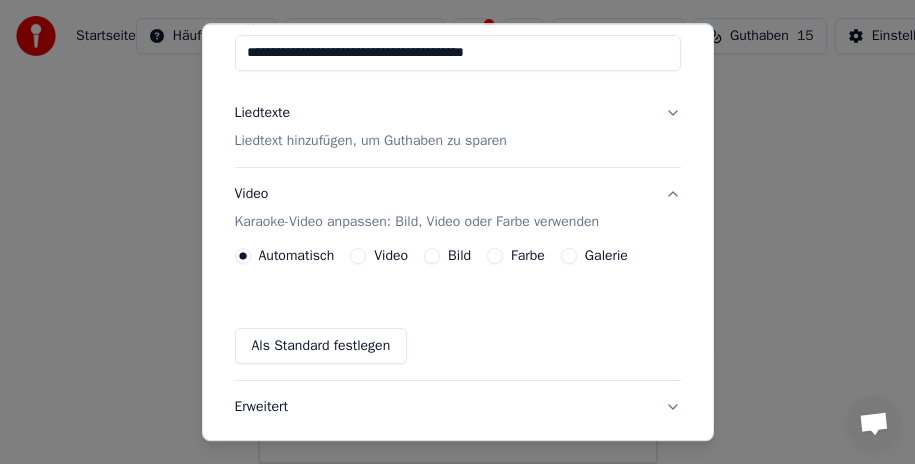 click on "Video Karaoke-Video anpassen: Bild, Video oder Farbe verwenden" at bounding box center (458, 208) 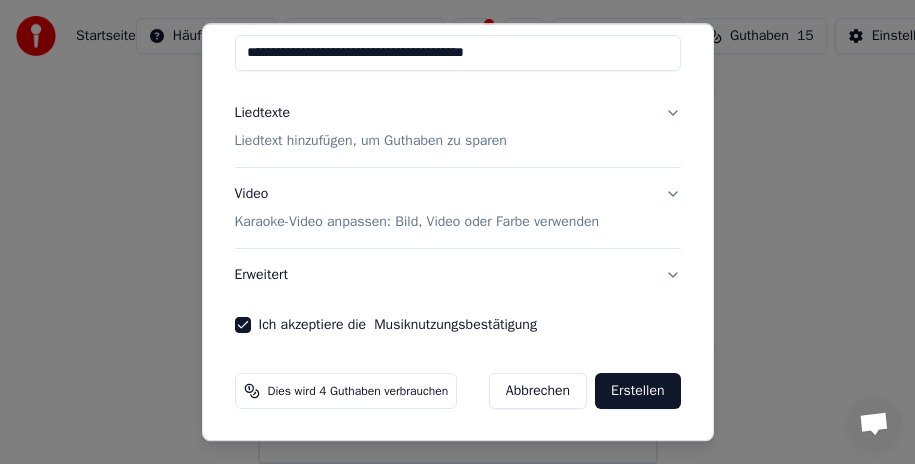 click on "Ich akzeptiere die   Musiknutzungsbestätigung" at bounding box center (243, 325) 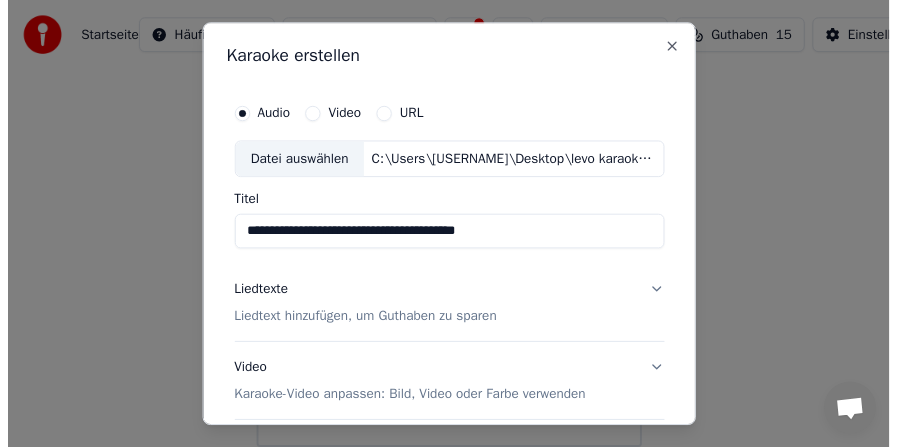 scroll, scrollTop: 187, scrollLeft: 0, axis: vertical 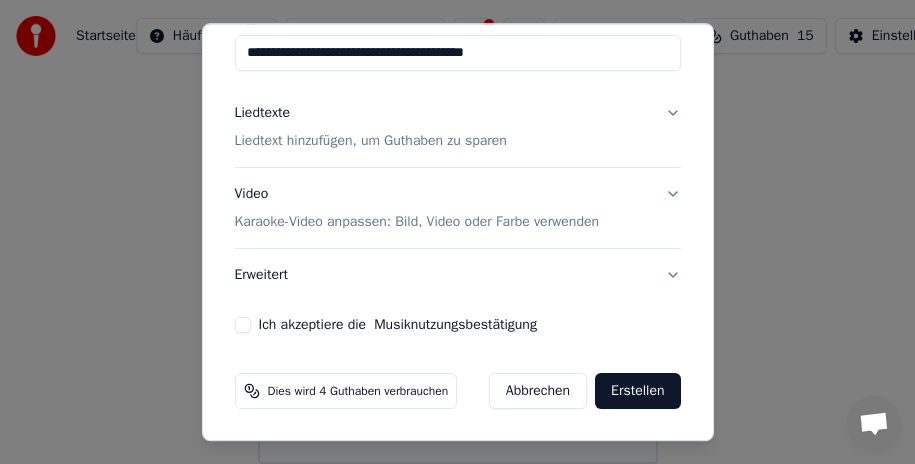 click on "Erstellen" at bounding box center [637, 391] 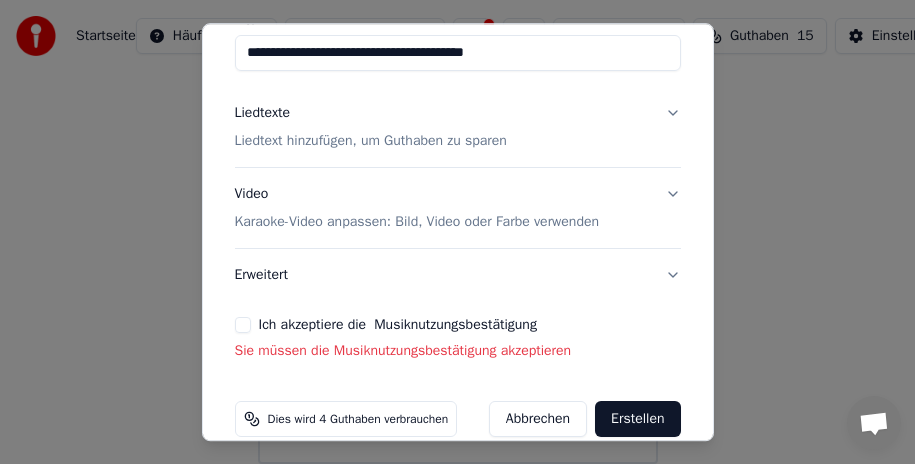click on "Ich akzeptiere die   Musiknutzungsbestätigung" at bounding box center [243, 325] 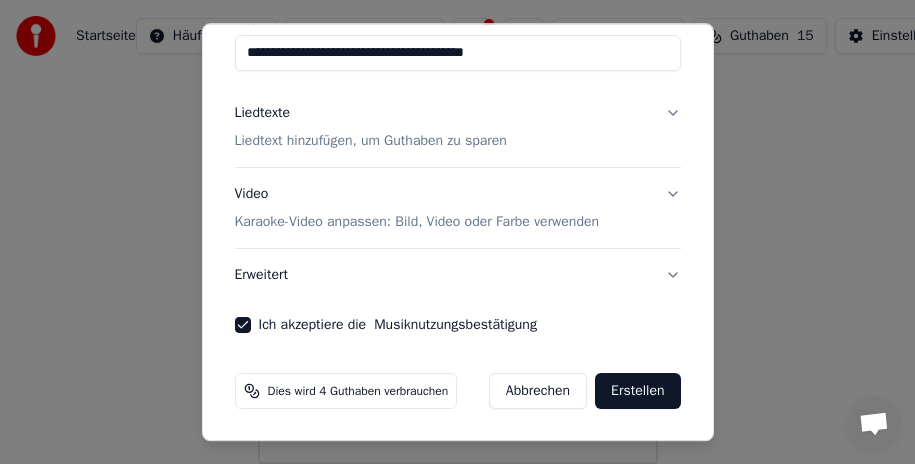 click on "Erstellen" at bounding box center (637, 391) 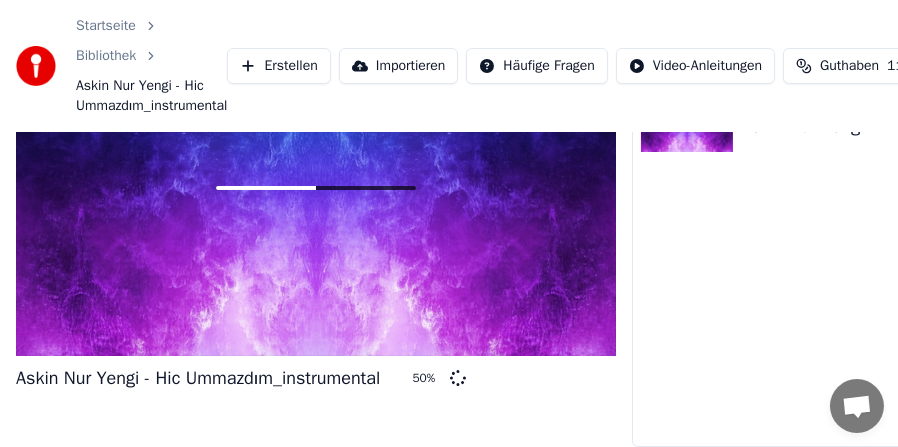 scroll, scrollTop: 167, scrollLeft: 0, axis: vertical 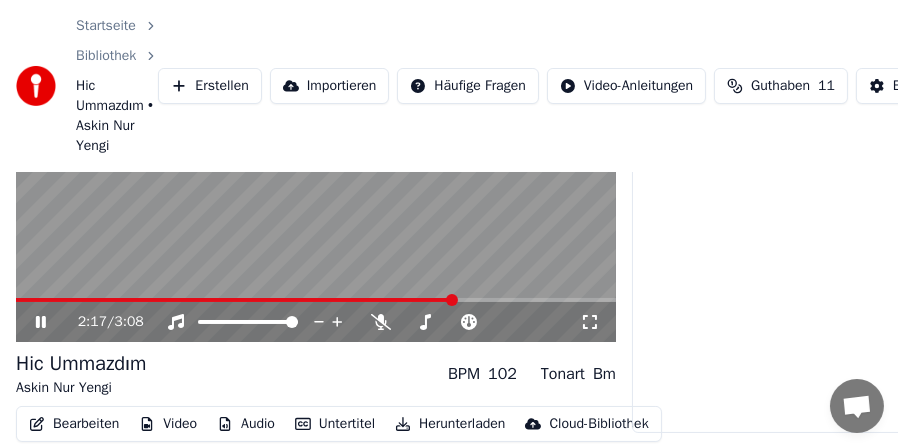 click 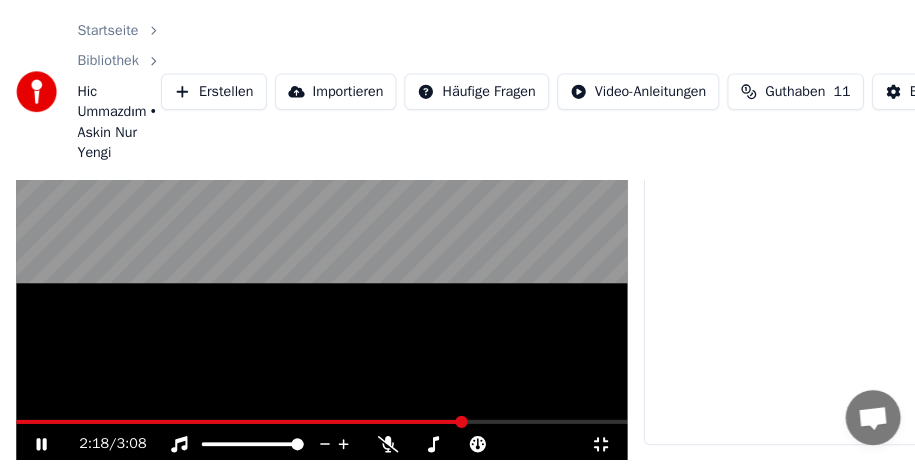 scroll, scrollTop: 142, scrollLeft: 0, axis: vertical 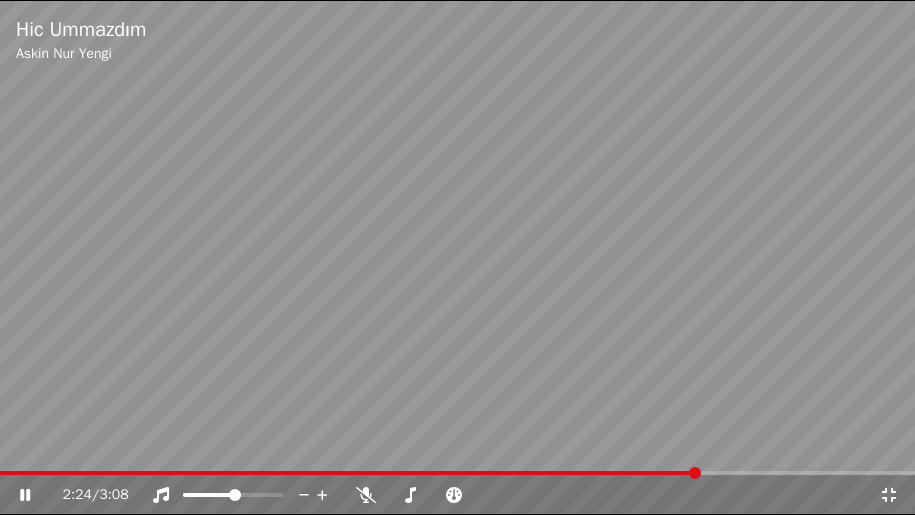 click at bounding box center (235, 495) 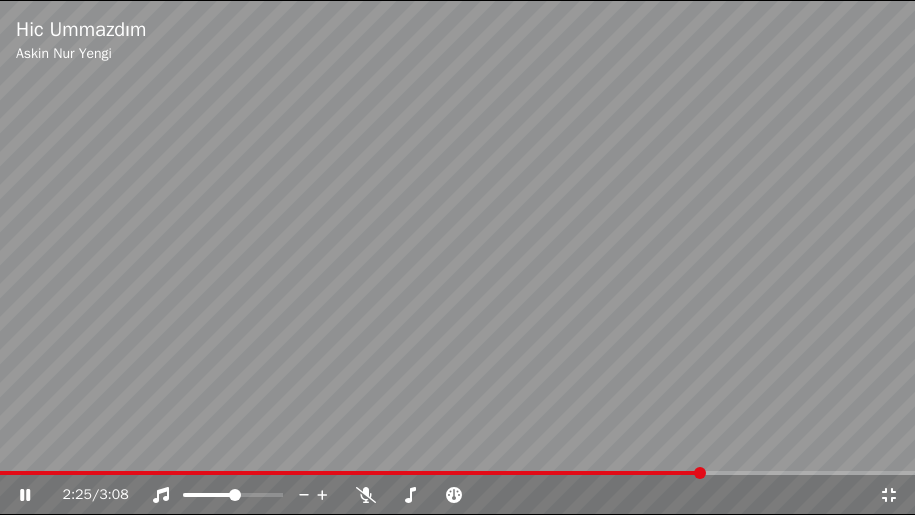 drag, startPoint x: 234, startPoint y: 488, endPoint x: 286, endPoint y: 496, distance: 52.611786 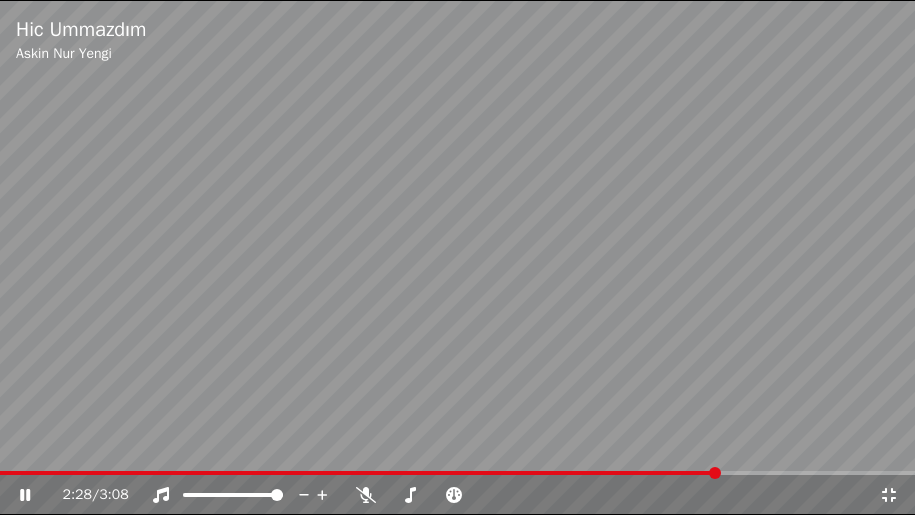 click at bounding box center [277, 495] 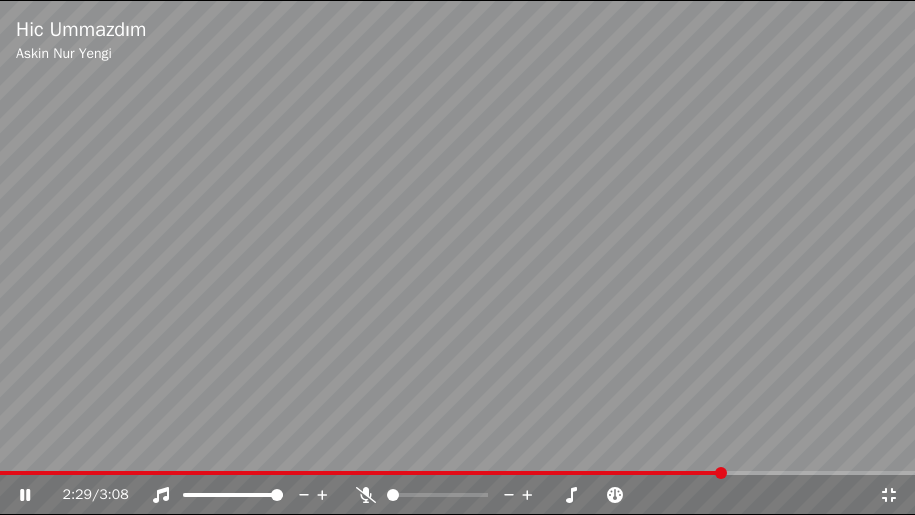click 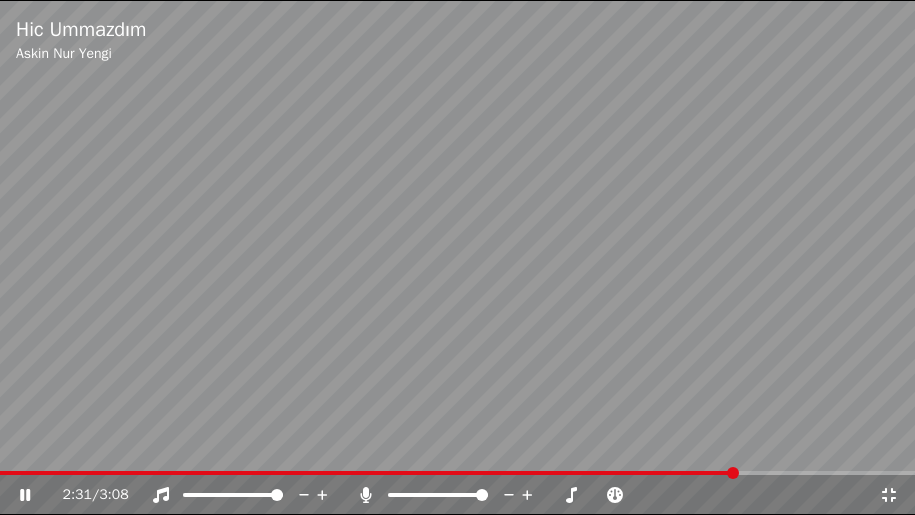 click 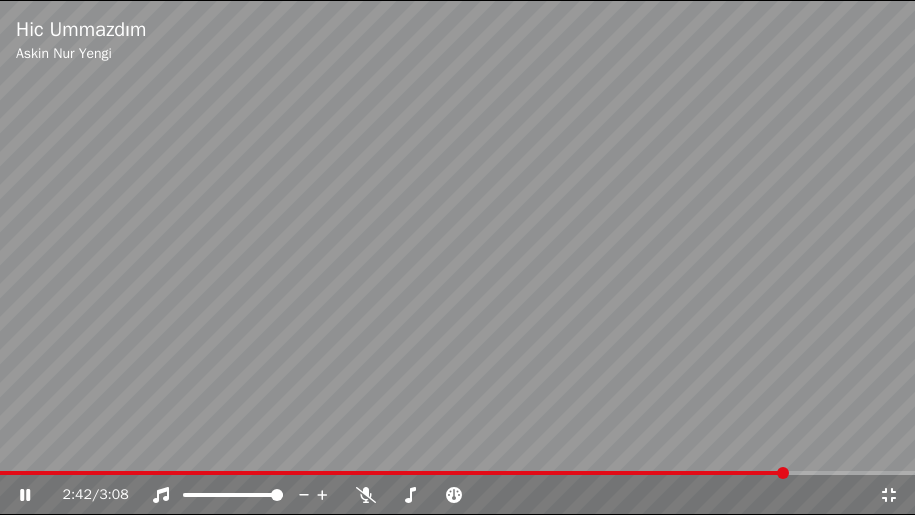 click 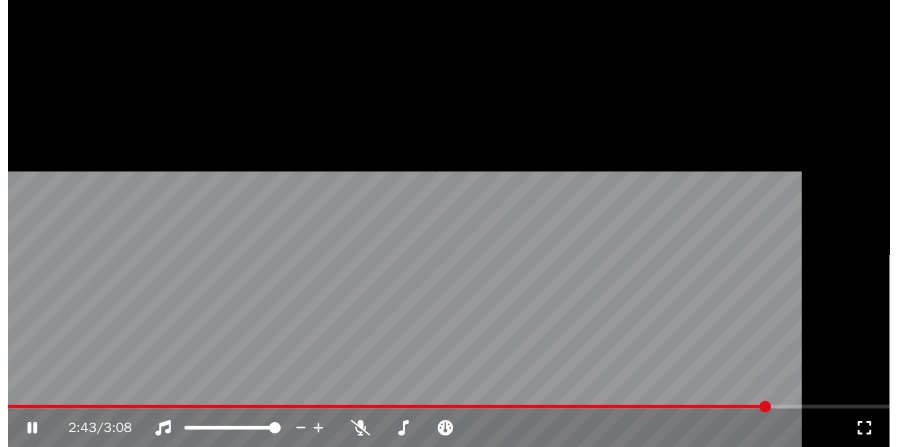 scroll, scrollTop: 238, scrollLeft: 0, axis: vertical 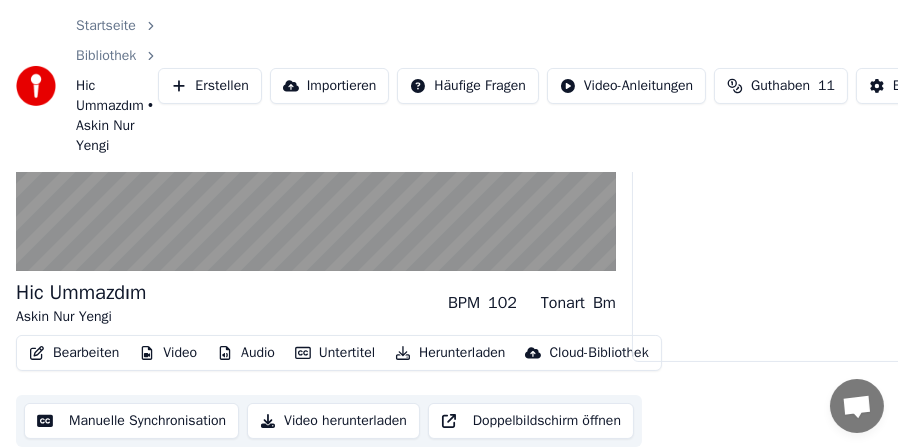 click on "Bearbeiten" at bounding box center (74, 353) 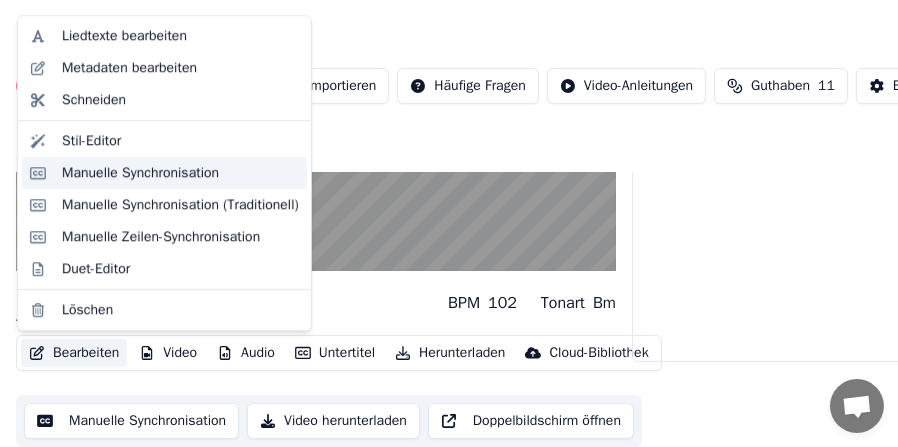 click on "Manuelle Synchronisation" at bounding box center (140, 173) 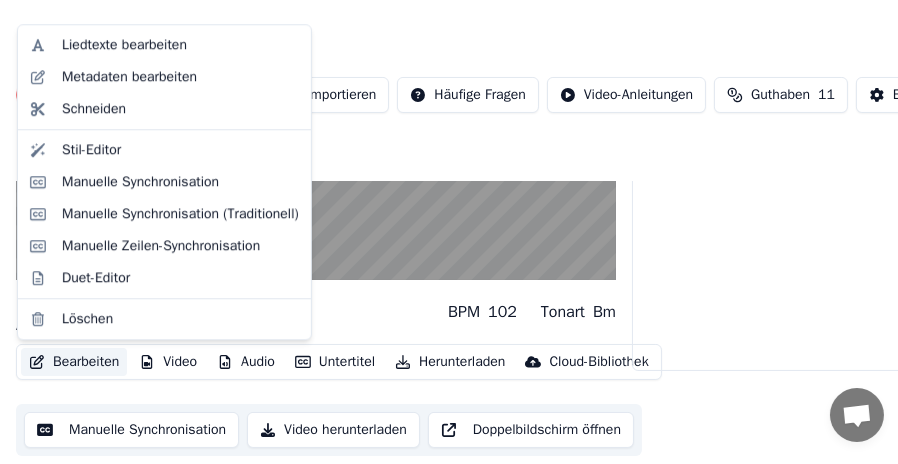 scroll, scrollTop: 0, scrollLeft: 0, axis: both 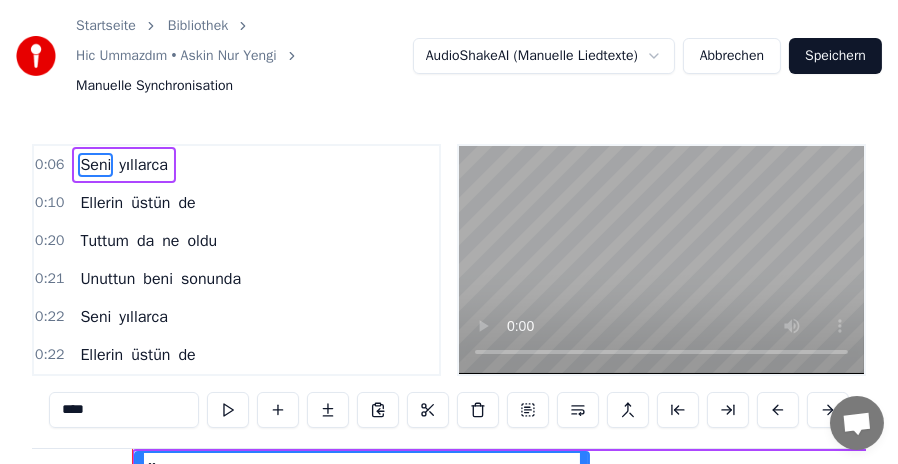 click on "yıllarca" at bounding box center (143, 165) 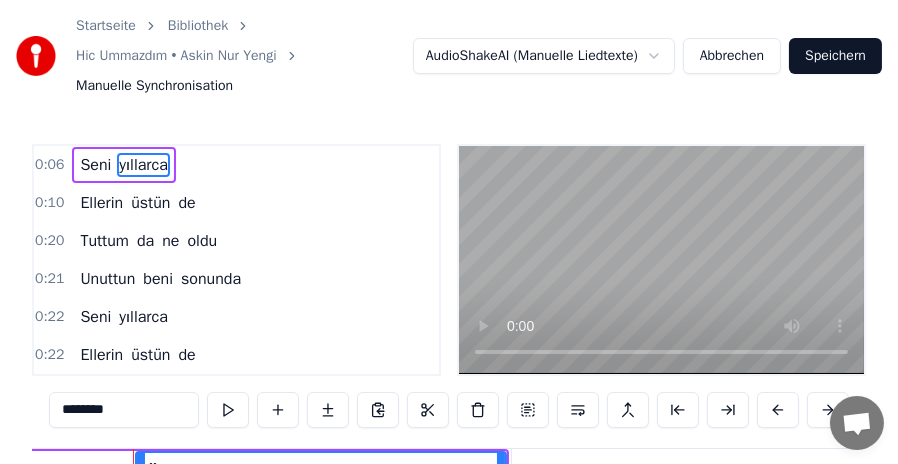 scroll, scrollTop: 0, scrollLeft: 2786, axis: horizontal 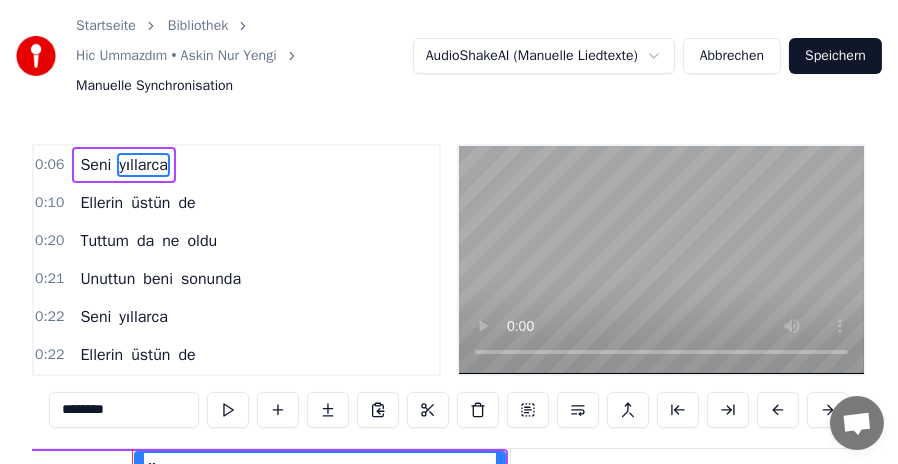 click on "Seni" at bounding box center [95, 165] 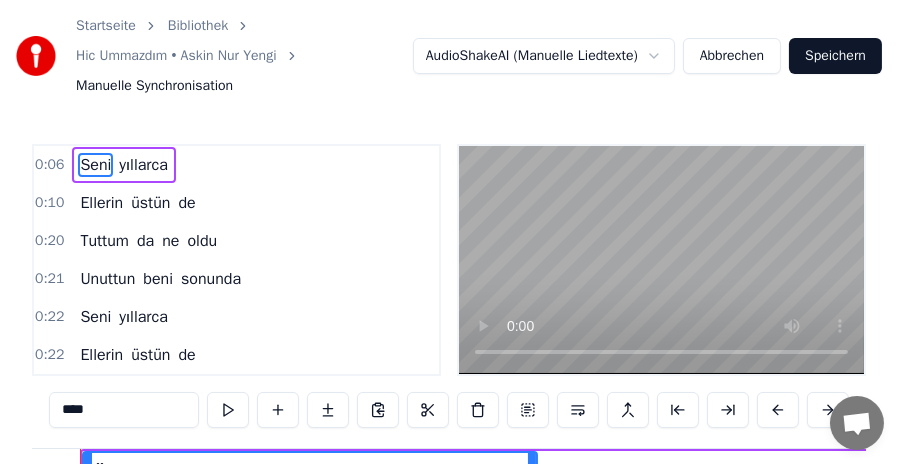 scroll, scrollTop: 0, scrollLeft: 1856, axis: horizontal 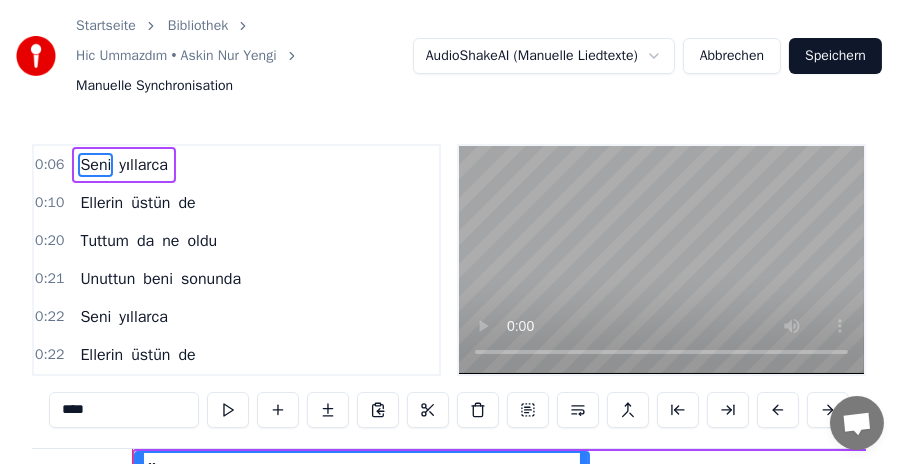 click on "Startseite Bibliothek Hic Ummazdım • Askin Nur Yengi Manuelle Synchronisation AudioShakeAI (Manuelle Liedtexte) Abbrechen Speichern 0:06 Seni yıllarca 0:10 Ellerin üstün de 0:20 Tuttum da ne oldu 0:21 Unuttun beni sonunda 0:22 Seni yıllarca 0:22 Ellerin üstün de 0:23 Tuttum da ne oldu 0:23 Unuttun beni sonunda 0:24 Beni amansız 0:24 Beni zamansız 0:30 Ayrılıklara ittin 0:35 Terkedip gittin beni 0:36 Beni amansız 0:36 Beni zamansız 0:37 Yalnızlıklara ittin 0:46 Terkedip gittin beni 0:46 Bilseydim sana böyle 0:51 Davranmazdım yar 0:52 Şaşırdım bunu senden 0:53 Hiç ummazdım yar 0:54 Bilseydim sana böyle 0:54 Katlanmazdım yar 0:59 Şaşırdım bunu senden 1:01 Hiç ummazdım yar 1:08 Sana ne yaptım 1:11 Ne kötülük gördün ki benden 1:17 Söyle neden 1:18 Neden yaktın böyle 1:23 Sana ne yaptım 1:23 Ne kötülük gördün ki benden 1:29 Söyle neden 1:33 Neden yaktın böyle 1:33 Beni amansız 1:34 Beni zamansız 1:34 Ayrılıklara ittin 1:34 Terkedip gittin beni 1:35 Beni 1:39 de" at bounding box center (449, 341) 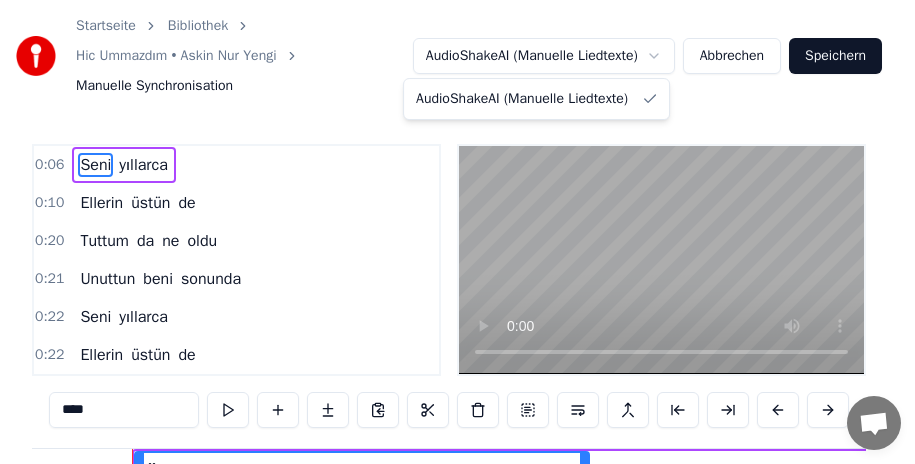 click on "Startseite Bibliothek Hic Ummazdım • Askin Nur Yengi Manuelle Synchronisation AudioShakeAI (Manuelle Liedtexte) Abbrechen Speichern 0:06 Seni yıllarca 0:10 Ellerin üstün de 0:20 Tuttum da ne oldu 0:21 Unuttun beni sonunda 0:22 Seni yıllarca 0:22 Ellerin üstün de 0:23 Tuttum da ne oldu 0:23 Unuttun beni sonunda 0:24 Beni amansız 0:24 Beni zamansız 0:30 Ayrılıklara ittin 0:35 Terkedip gittin beni 0:36 Beni amansız 0:36 Beni zamansız 0:37 Yalnızlıklara ittin 0:46 Terkedip gittin beni 0:46 Bilseydim sana böyle 0:51 Davranmazdım yar 0:52 Şaşırdım bunu senden 0:53 Hiç ummazdım yar 0:54 Bilseydim sana böyle 0:54 Katlanmazdım yar 0:59 Şaşırdım bunu senden 1:01 Hiç ummazdım yar 1:08 Sana ne yaptım 1:11 Ne kötülük gördün ki benden 1:17 Söyle neden 1:18 Neden yaktın böyle 1:23 Sana ne yaptım 1:23 Ne kötülük gördün ki benden 1:29 Söyle neden 1:33 Neden yaktın böyle 1:33 Beni amansız 1:34 Beni zamansız 1:34 Ayrılıklara ittin 1:34 Terkedip gittin beni 1:35 Beni 1:39 de" at bounding box center [457, 341] 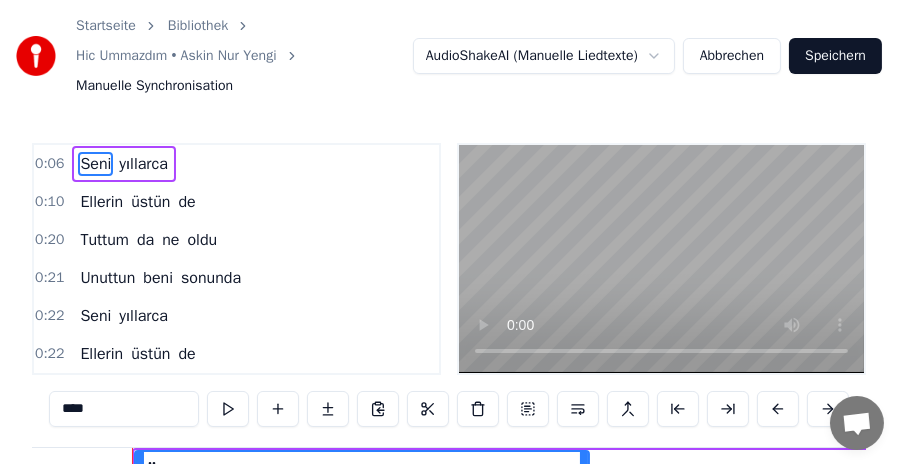 scroll, scrollTop: 0, scrollLeft: 0, axis: both 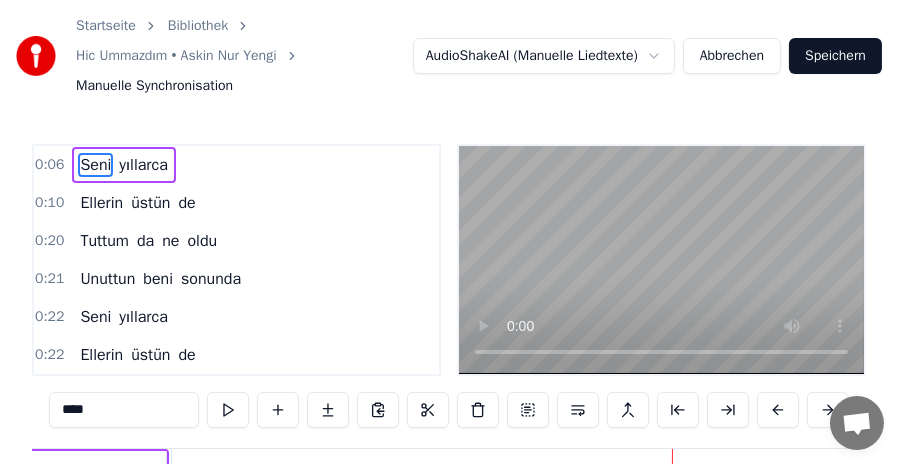 click on "****" at bounding box center [124, 410] 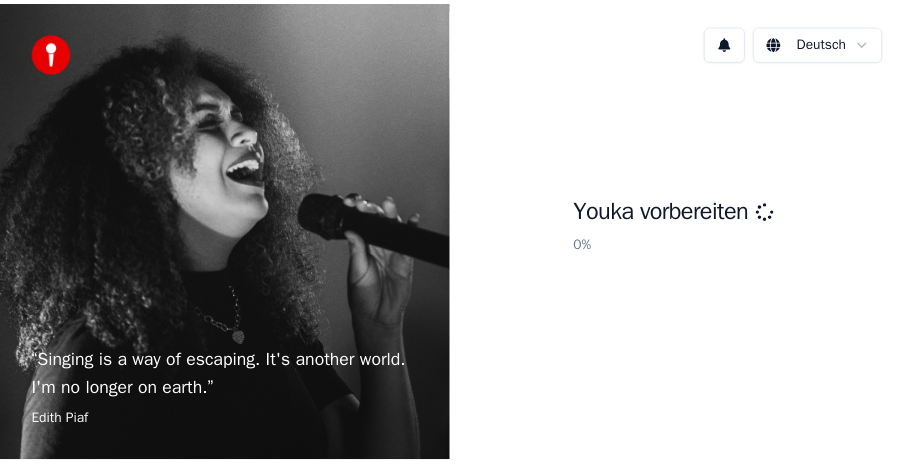 scroll, scrollTop: 0, scrollLeft: 0, axis: both 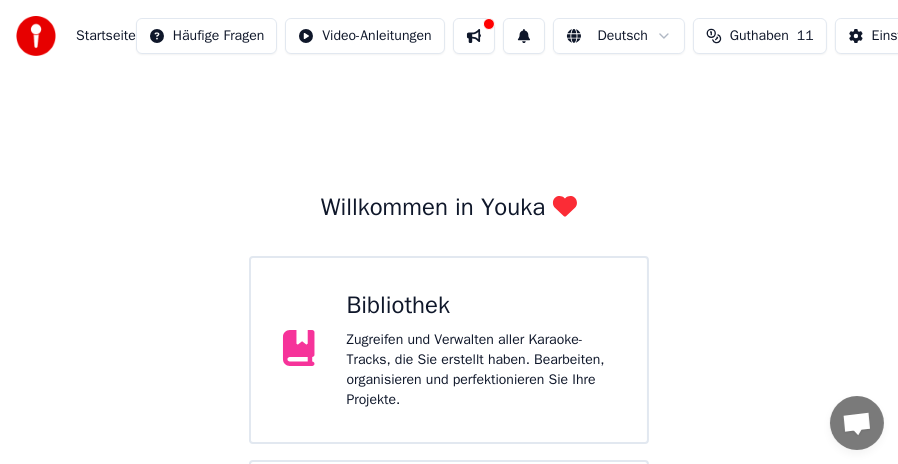 click on "Zugreifen und Verwalten aller Karaoke-Tracks, die Sie erstellt haben. Bearbeiten, organisieren und perfektionieren Sie Ihre Projekte." at bounding box center [481, 370] 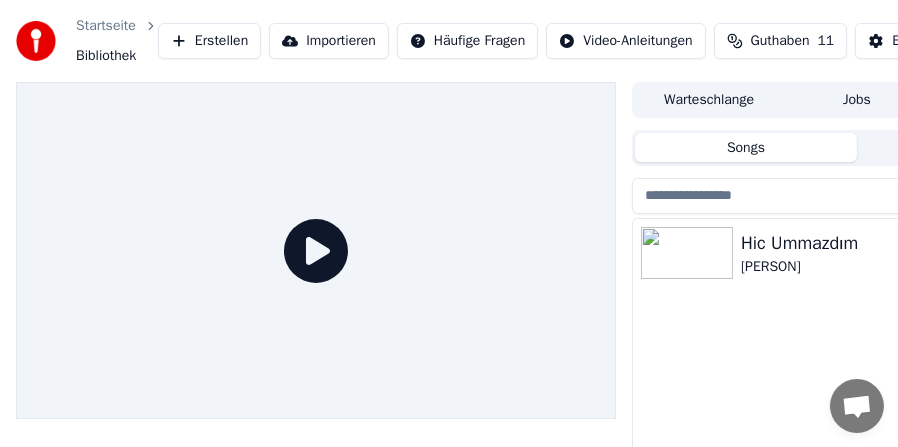click on "Erstellen" at bounding box center [209, 41] 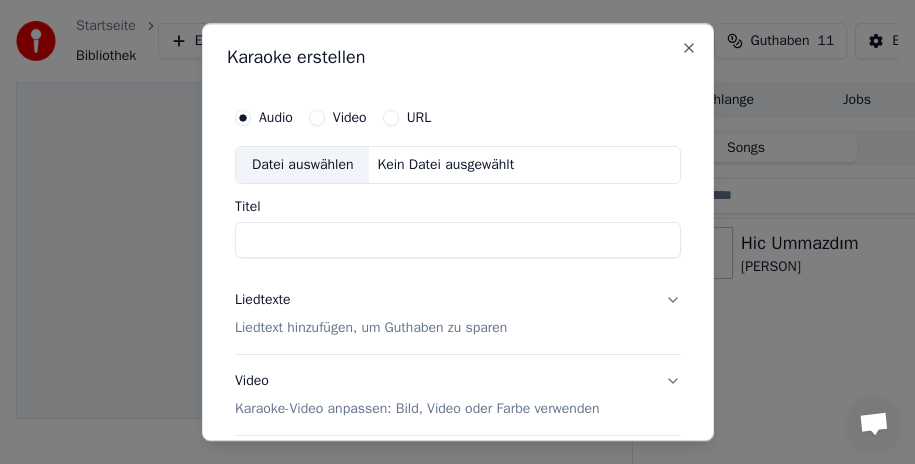 click on "Datei auswählen" at bounding box center (302, 165) 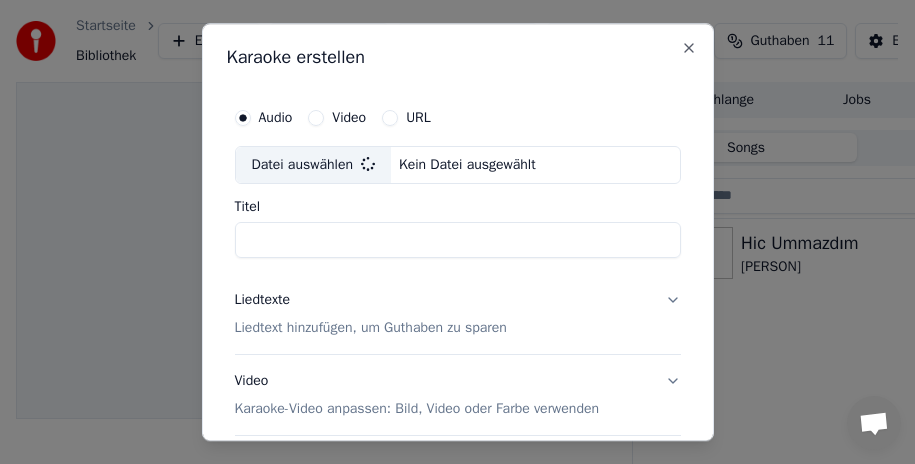 type on "**********" 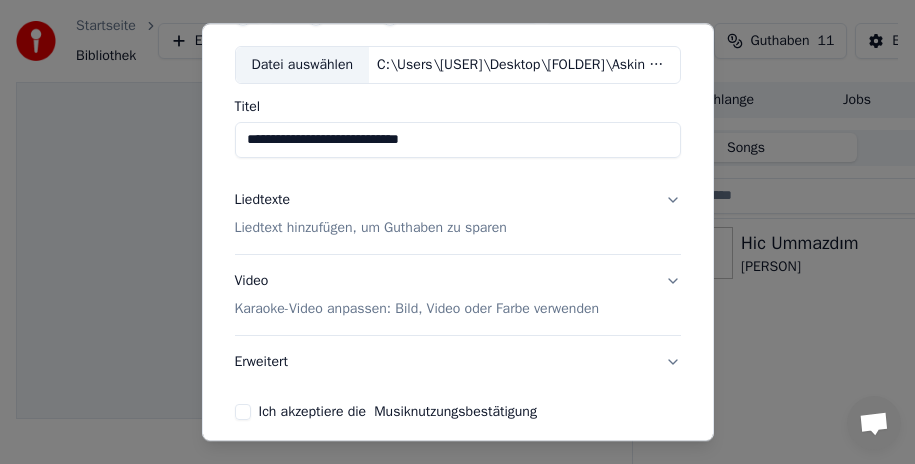 scroll, scrollTop: 187, scrollLeft: 0, axis: vertical 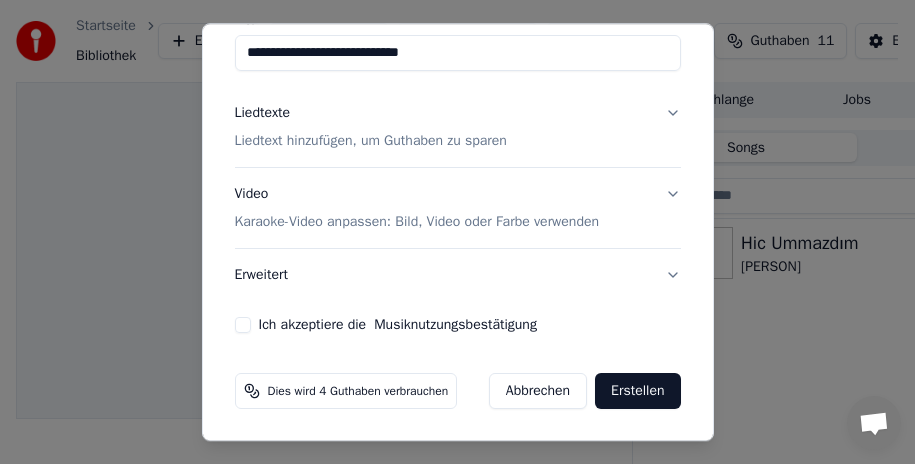 click on "Liedtexte Liedtext hinzufügen, um Guthaben zu sparen" at bounding box center (458, 127) 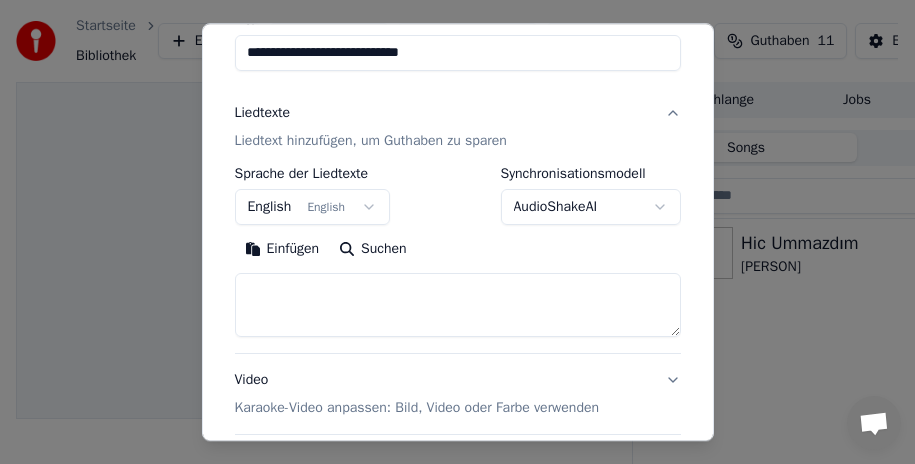 click on "English English" at bounding box center [313, 207] 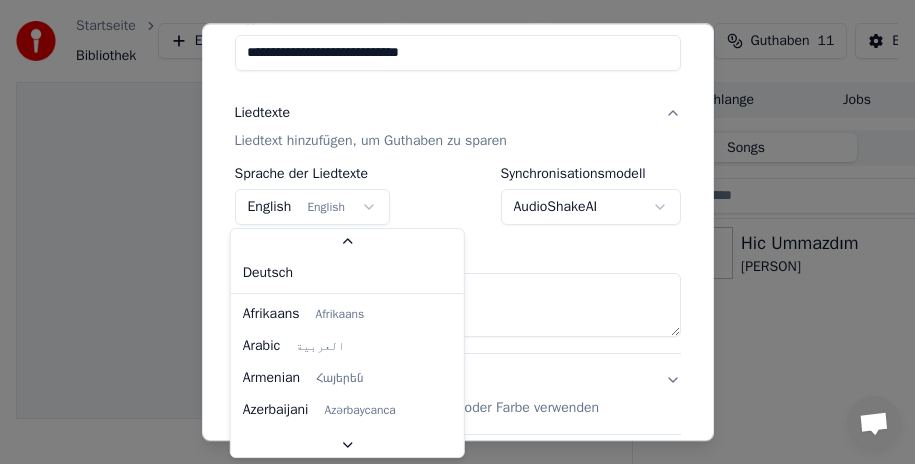 scroll, scrollTop: 153, scrollLeft: 0, axis: vertical 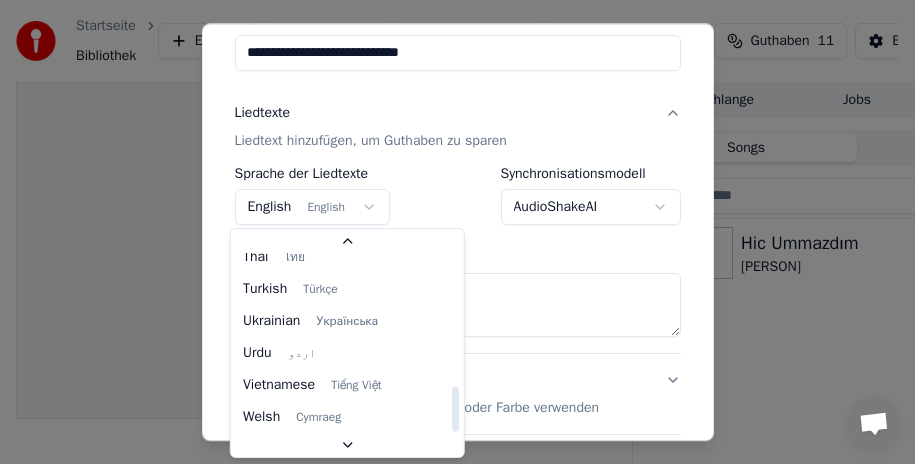select on "**" 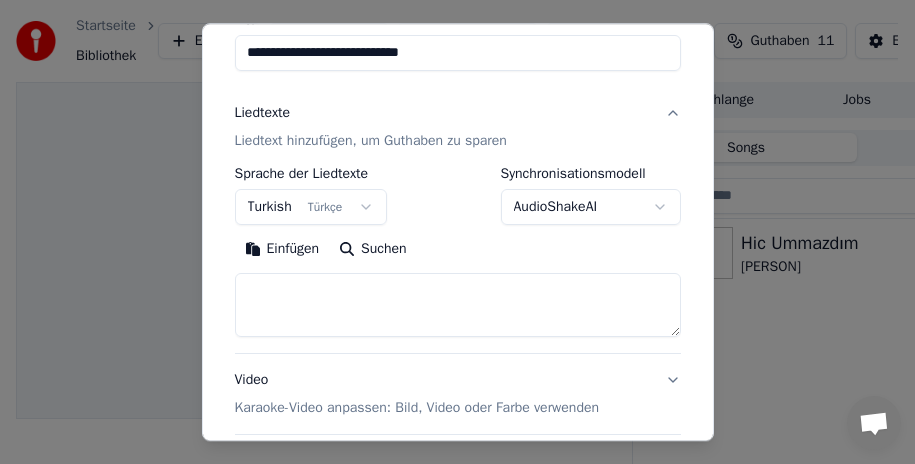click on "**********" at bounding box center [449, 232] 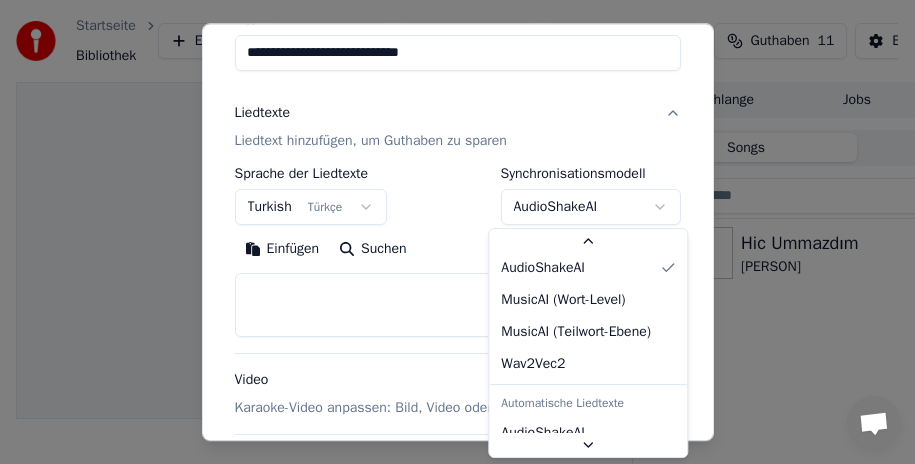 scroll, scrollTop: 133, scrollLeft: 0, axis: vertical 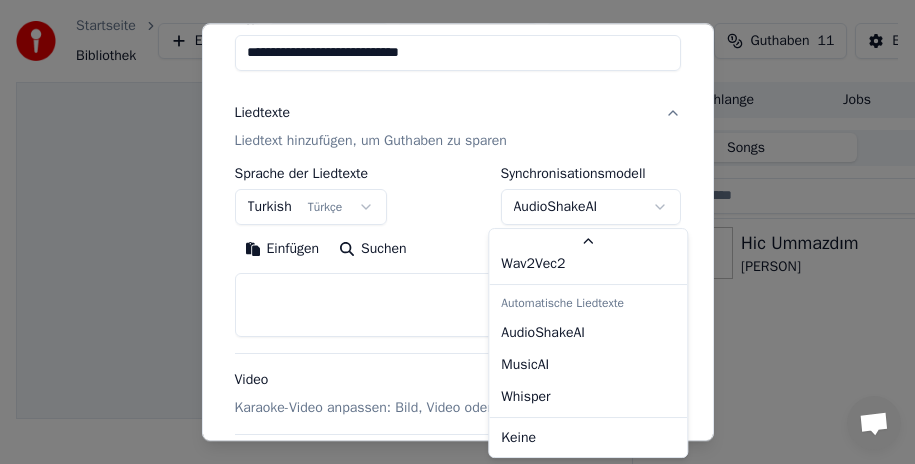 select on "**********" 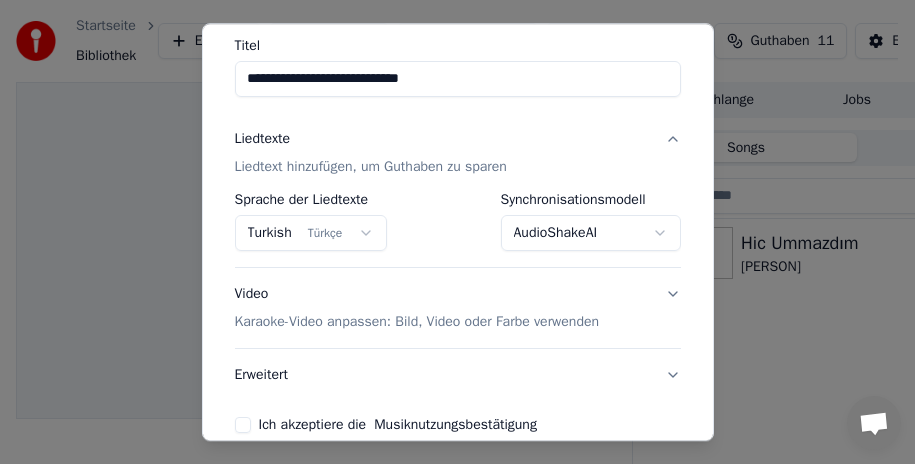 scroll, scrollTop: 61, scrollLeft: 0, axis: vertical 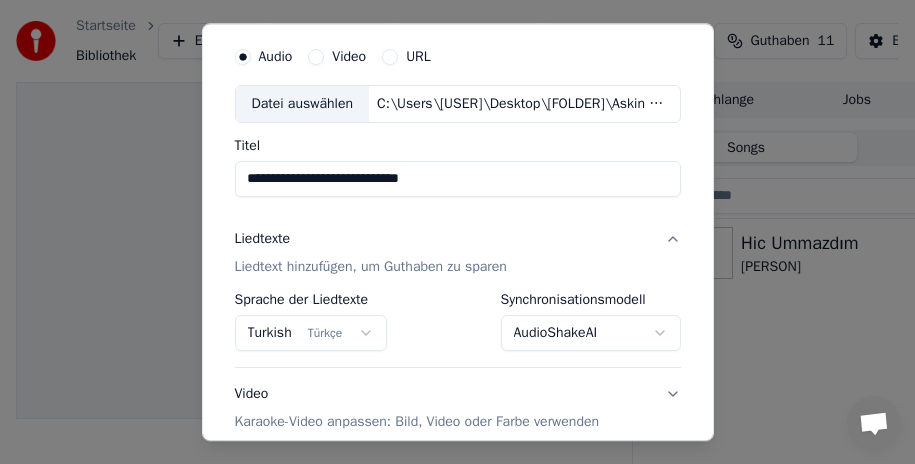 click on "Liedtext hinzufügen, um Guthaben zu sparen" at bounding box center (371, 267) 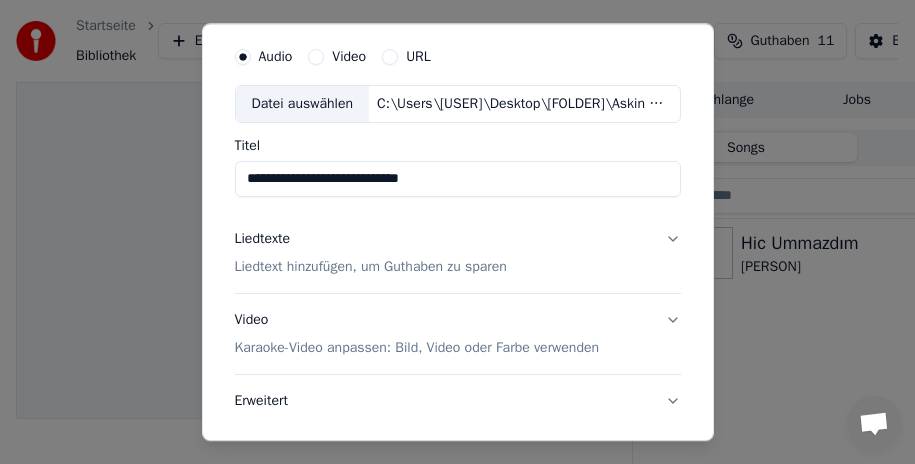 click on "Liedtext hinzufügen, um Guthaben zu sparen" at bounding box center (371, 267) 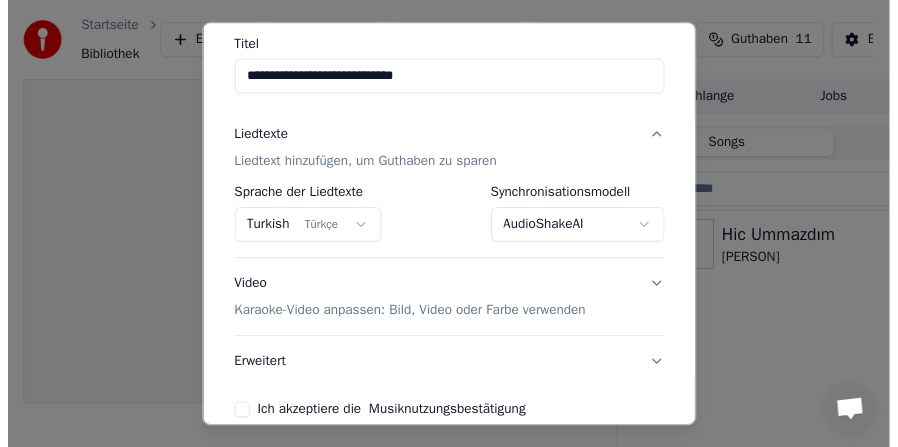scroll, scrollTop: 261, scrollLeft: 0, axis: vertical 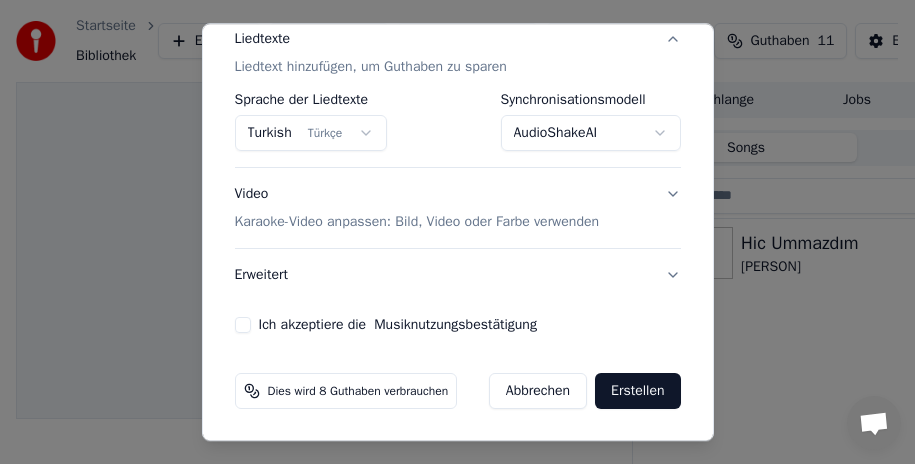click on "Ich akzeptiere die   Musiknutzungsbestätigung" at bounding box center (243, 325) 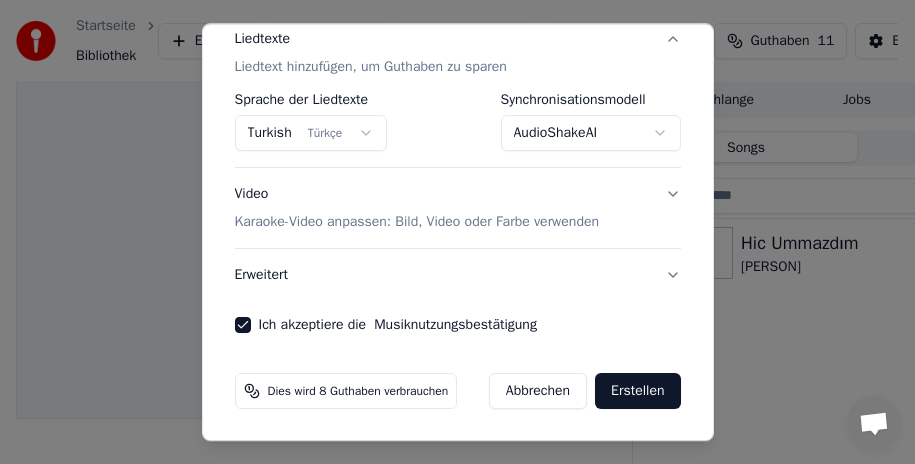 click on "Erstellen" at bounding box center [637, 391] 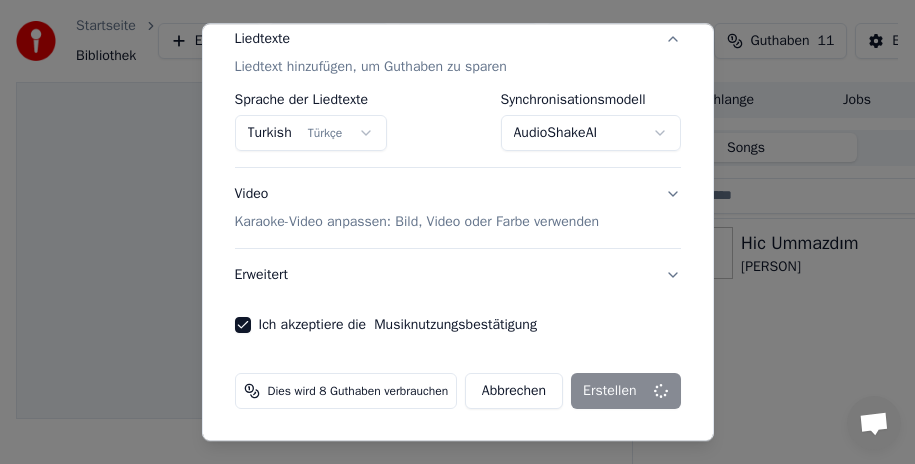select on "**********" 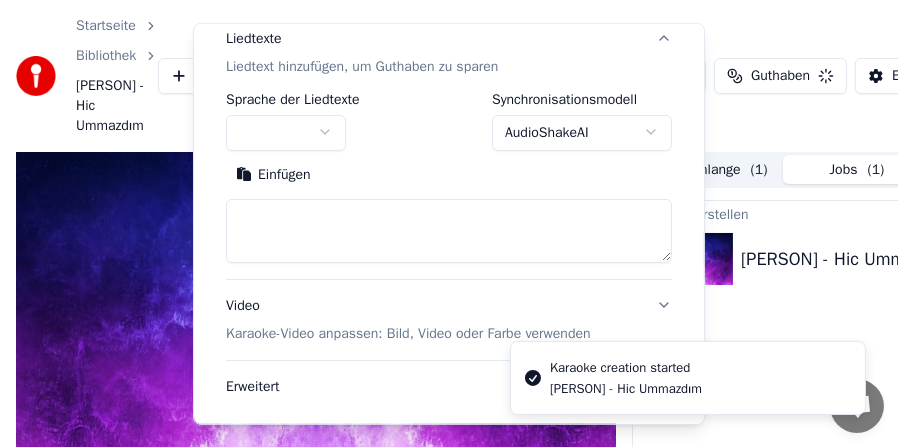 type 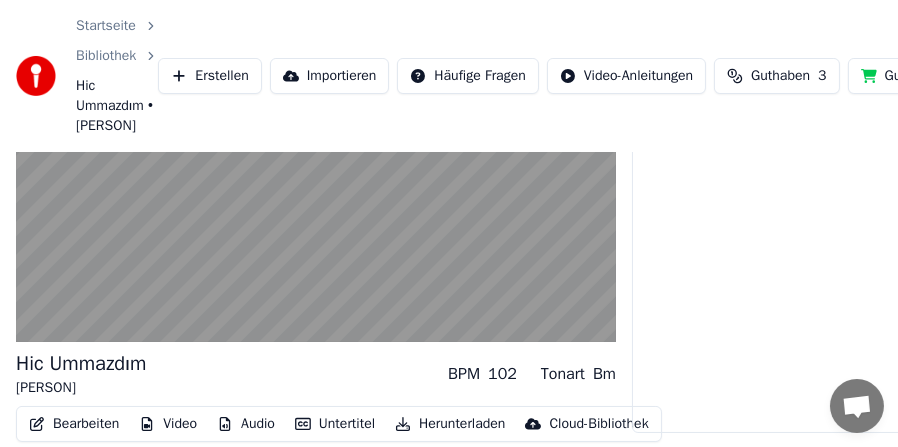 scroll, scrollTop: 167, scrollLeft: 0, axis: vertical 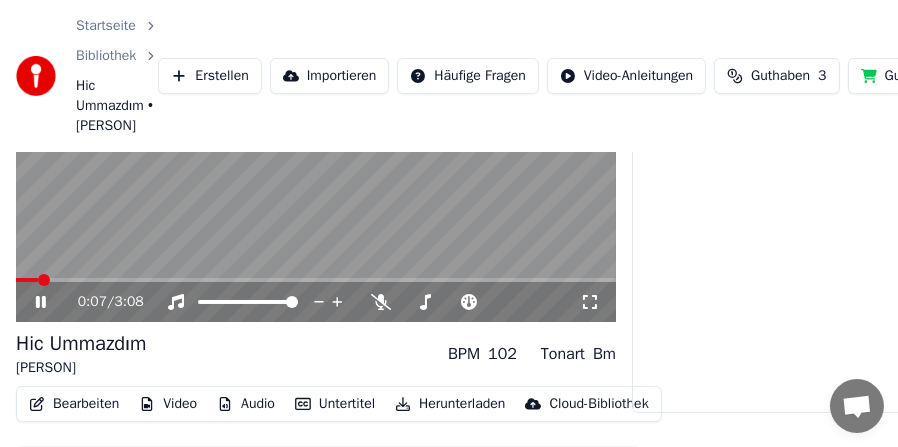 drag, startPoint x: 590, startPoint y: 327, endPoint x: 590, endPoint y: 344, distance: 17 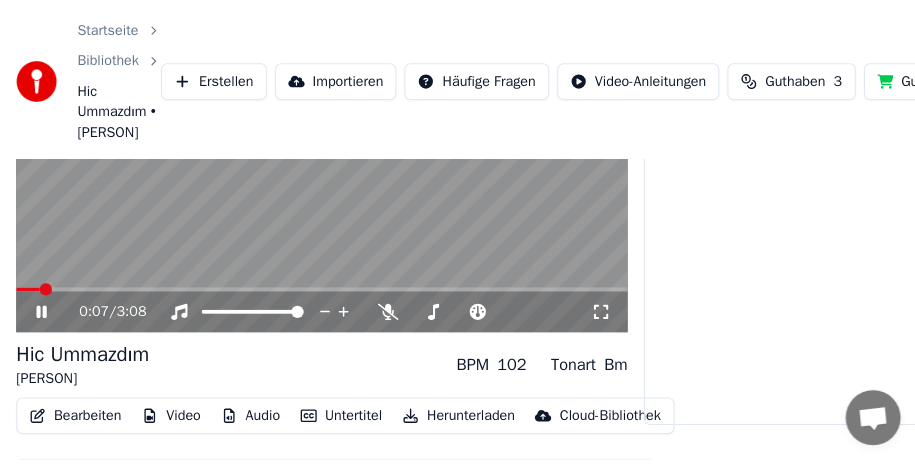 scroll, scrollTop: 142, scrollLeft: 0, axis: vertical 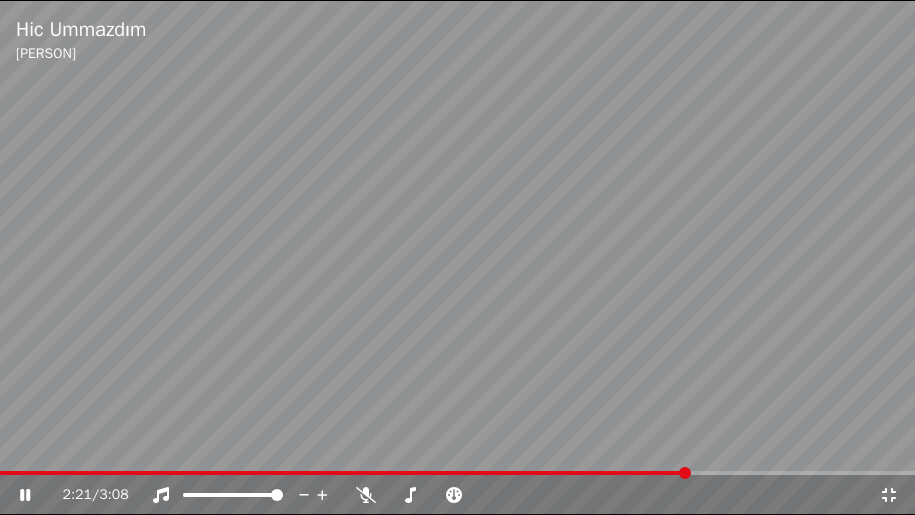 click 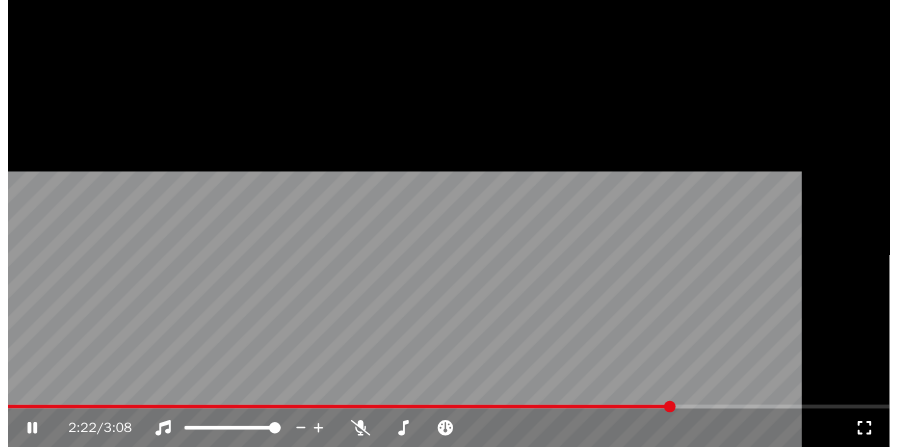 scroll, scrollTop: 238, scrollLeft: 0, axis: vertical 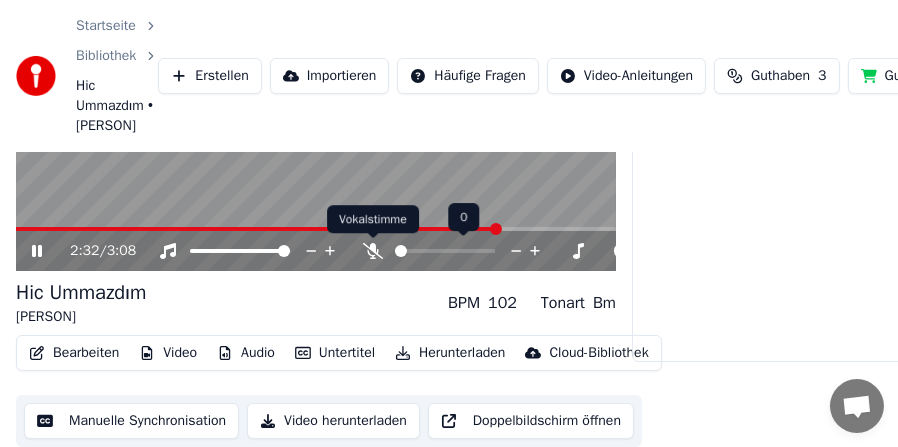 click 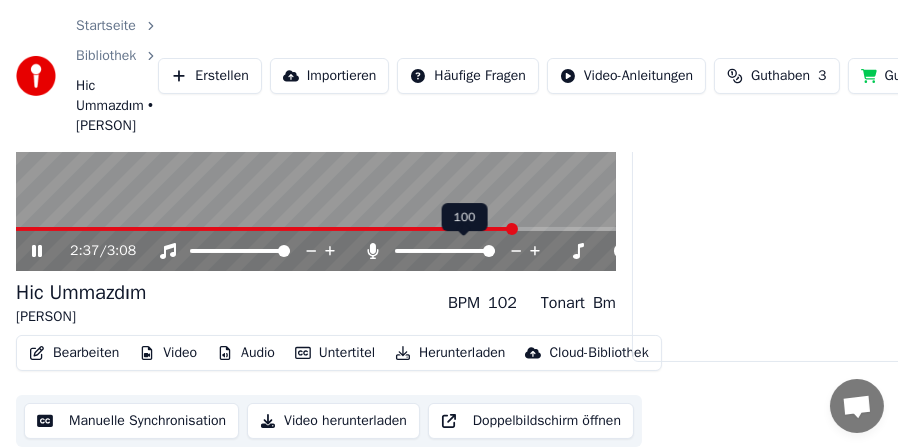 click 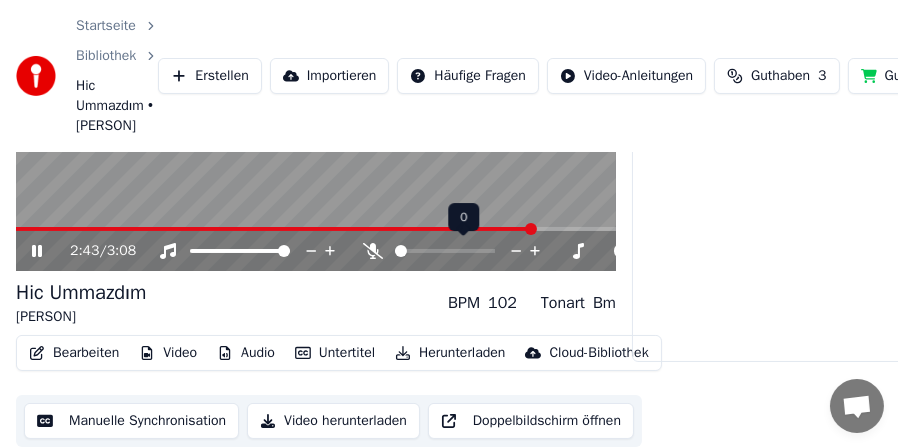 click 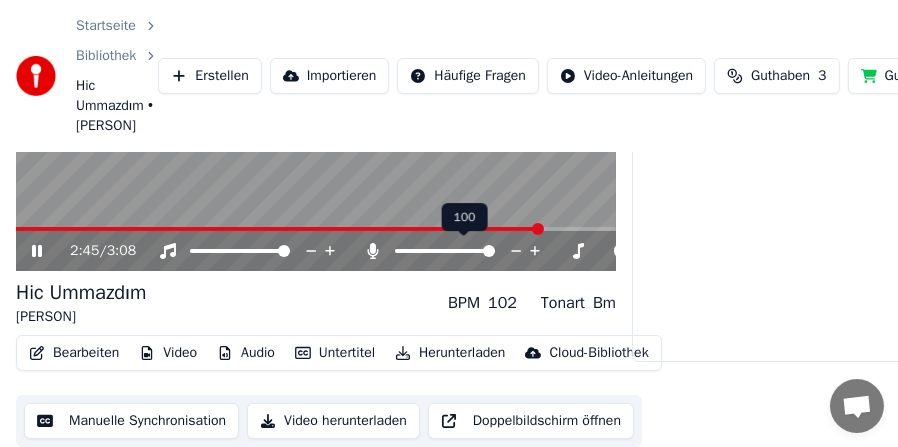 click 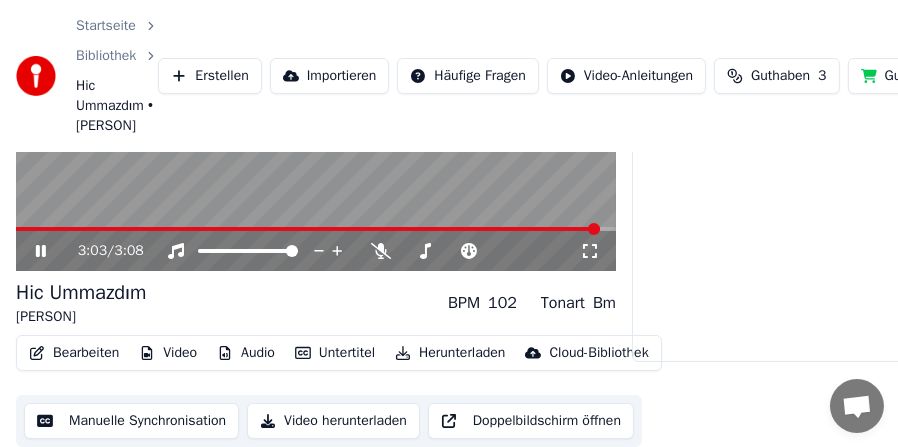 click at bounding box center [308, 229] 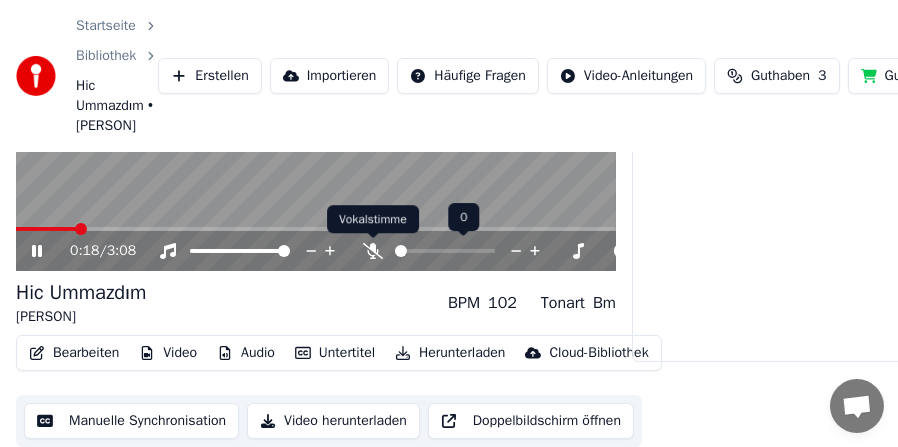 click 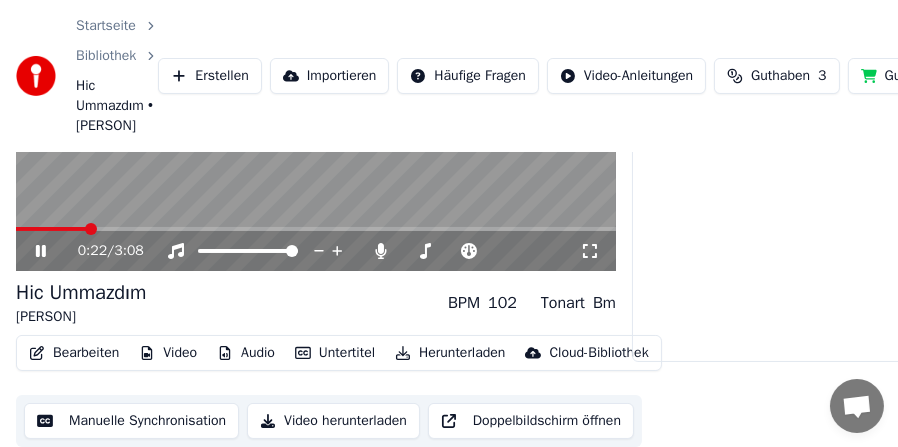 click at bounding box center [316, 229] 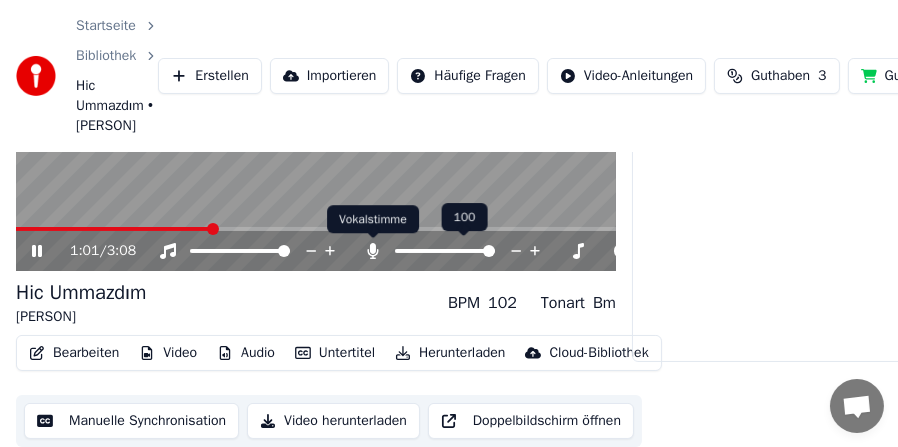 click 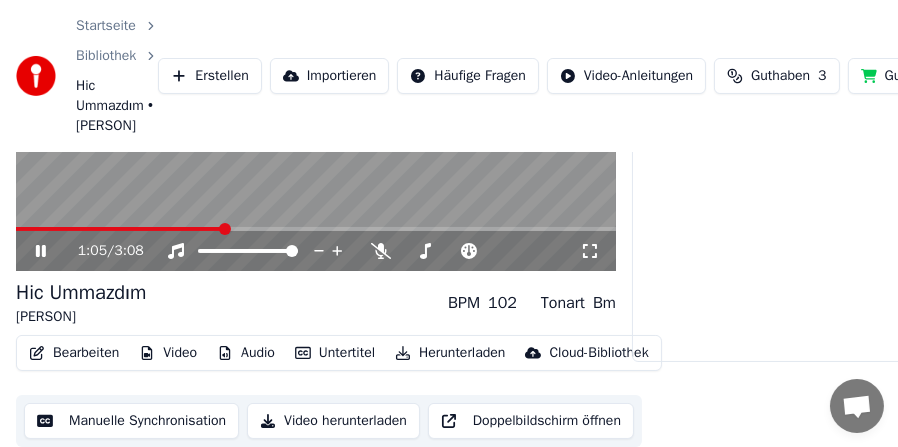 click 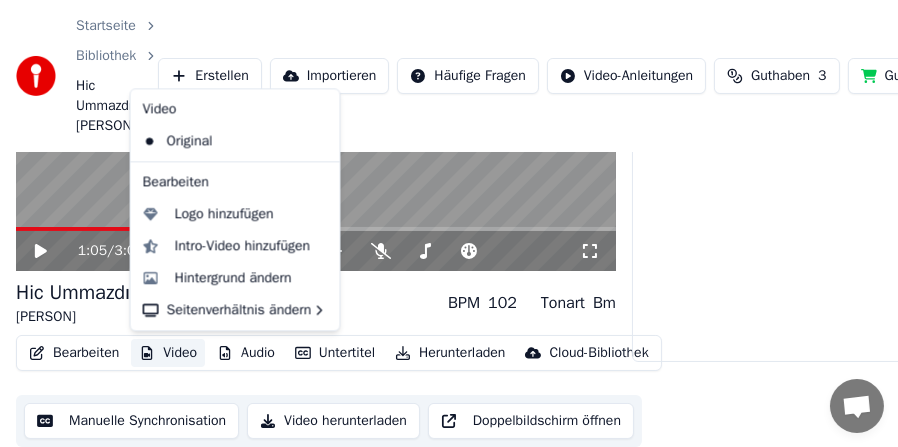 click on "Video" at bounding box center (168, 353) 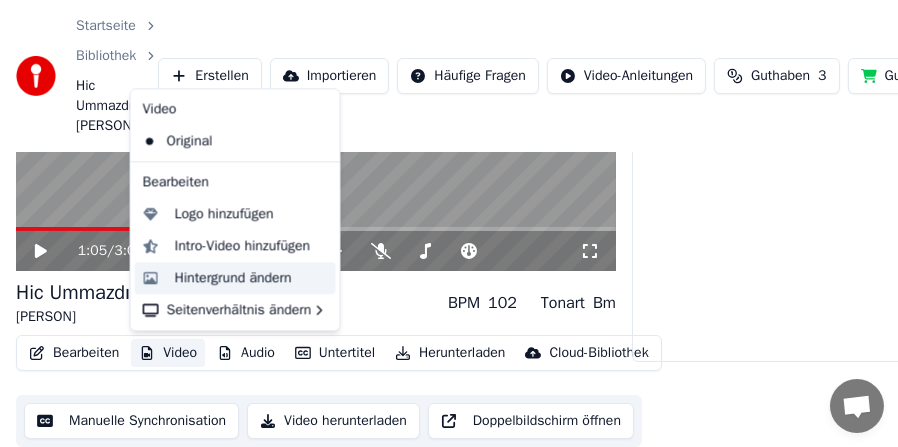click on "Hintergrund ändern" at bounding box center [233, 278] 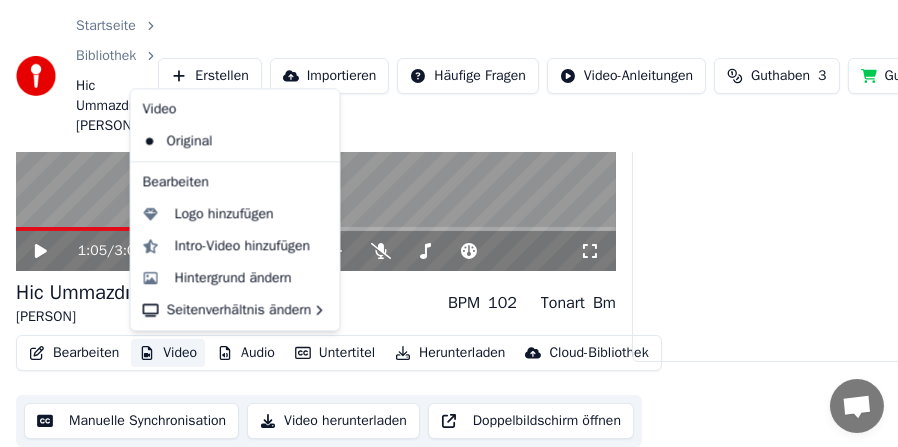 scroll, scrollTop: 221, scrollLeft: 0, axis: vertical 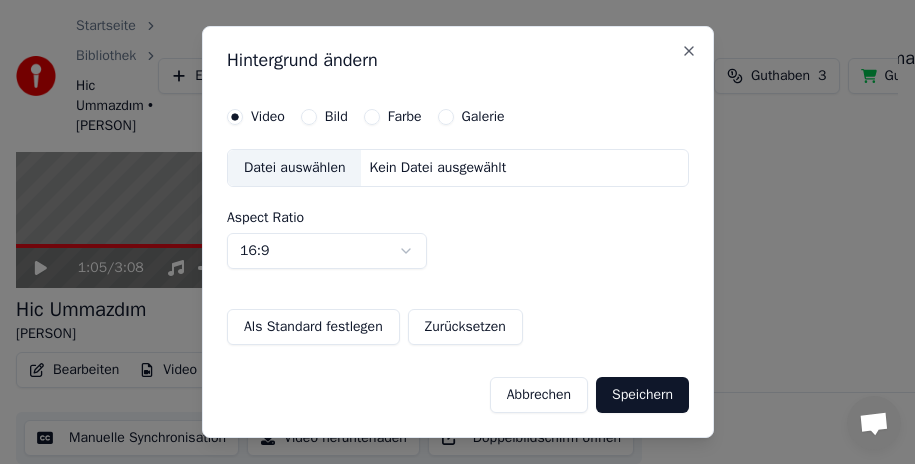 click on "Abbrechen" at bounding box center (538, 395) 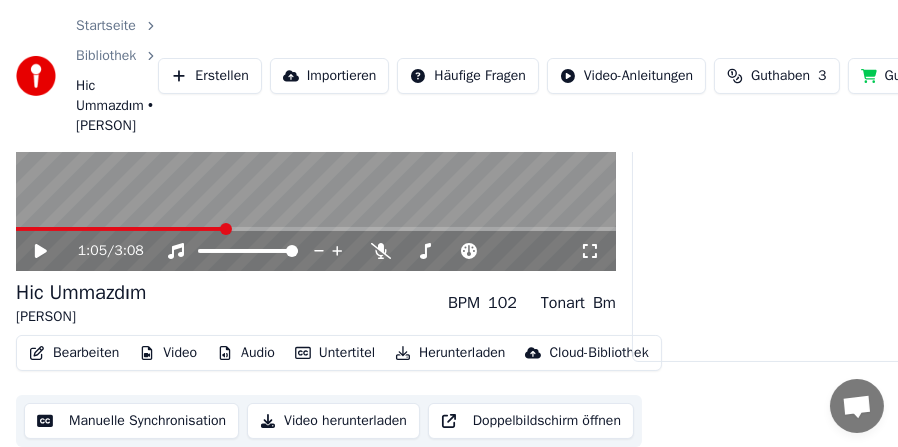 scroll, scrollTop: 238, scrollLeft: 0, axis: vertical 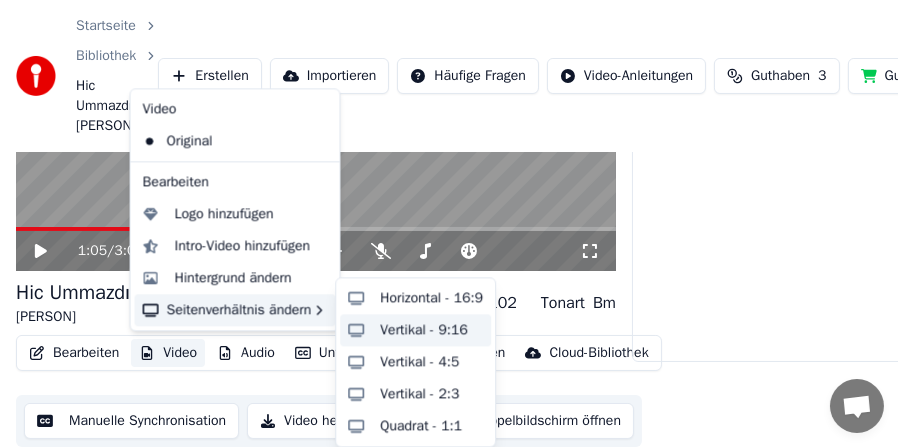 click on "Vertikal - 9:16" at bounding box center [424, 330] 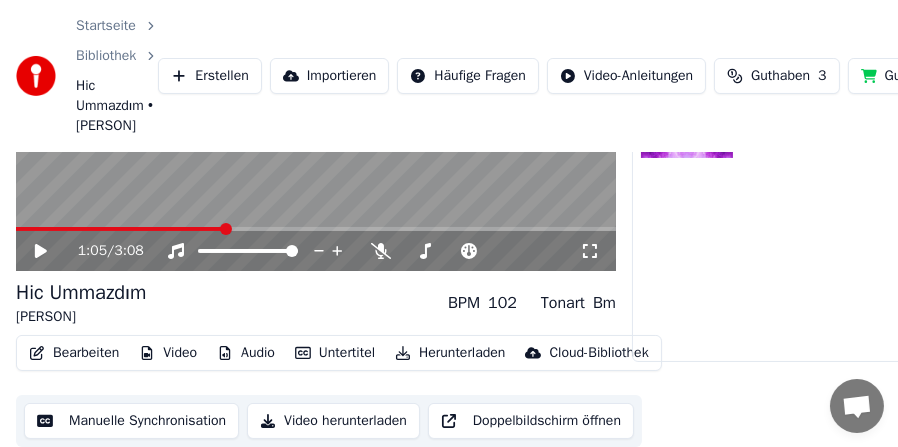 click on "Video" at bounding box center (168, 353) 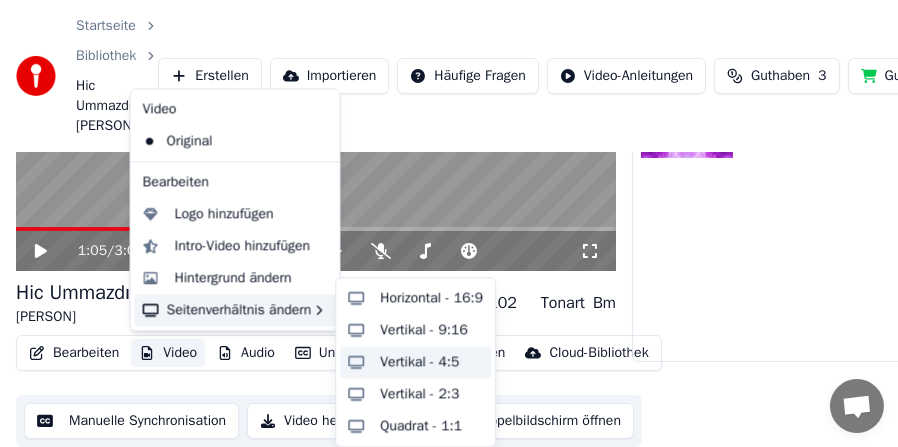 click on "Vertikal - 4:5" at bounding box center (419, 362) 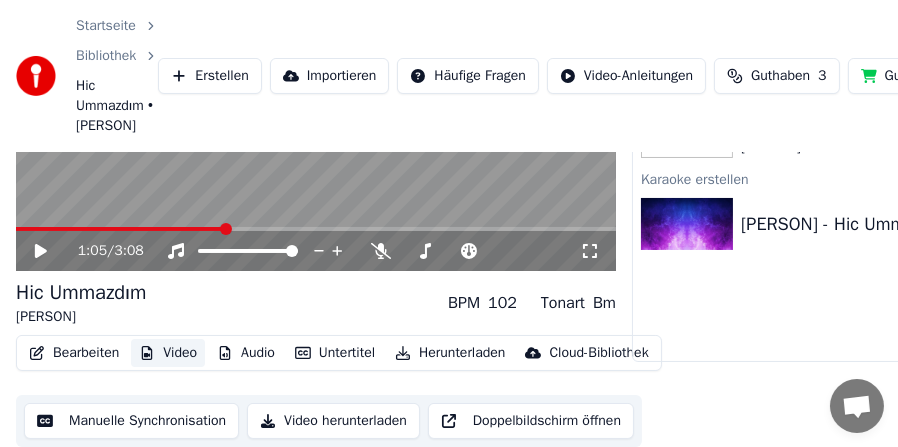 scroll, scrollTop: 238, scrollLeft: 0, axis: vertical 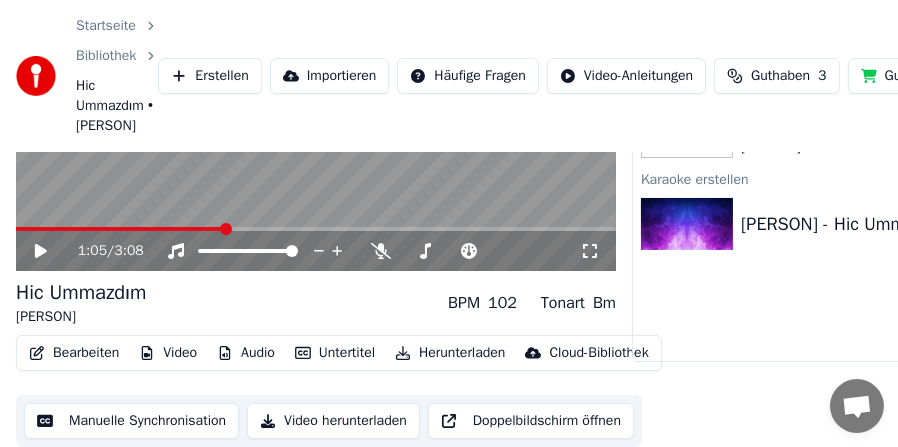 click on "Video" at bounding box center (168, 353) 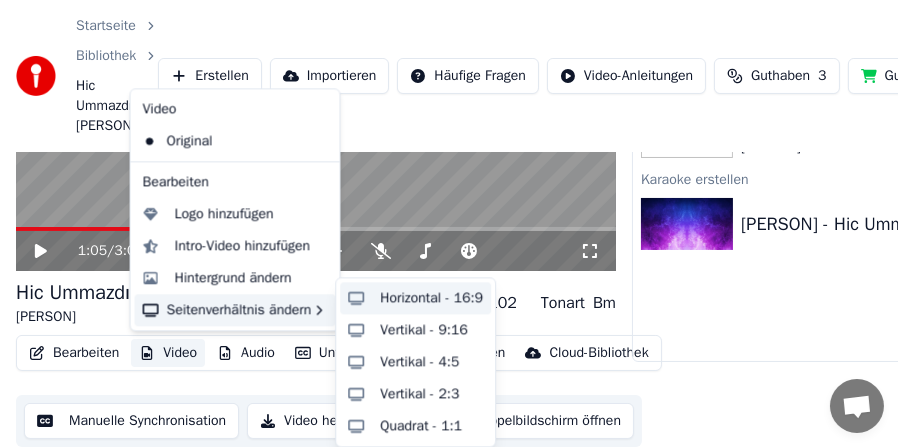 click on "Horizontal - 16:9" at bounding box center (431, 298) 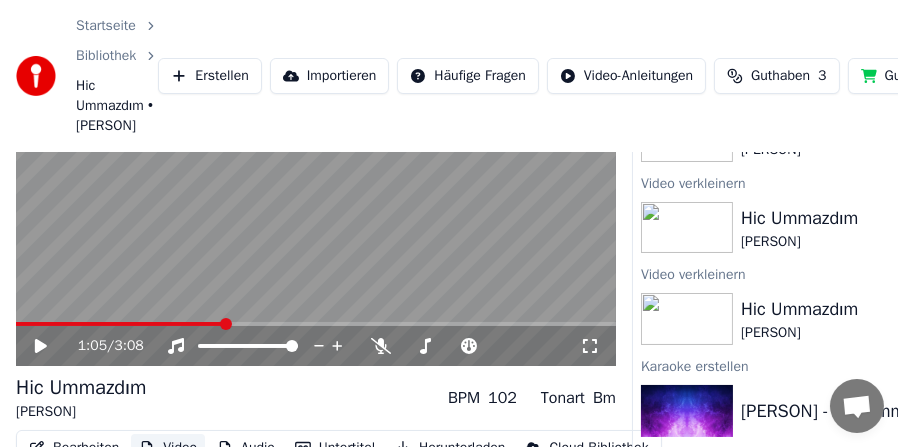 scroll, scrollTop: 200, scrollLeft: 0, axis: vertical 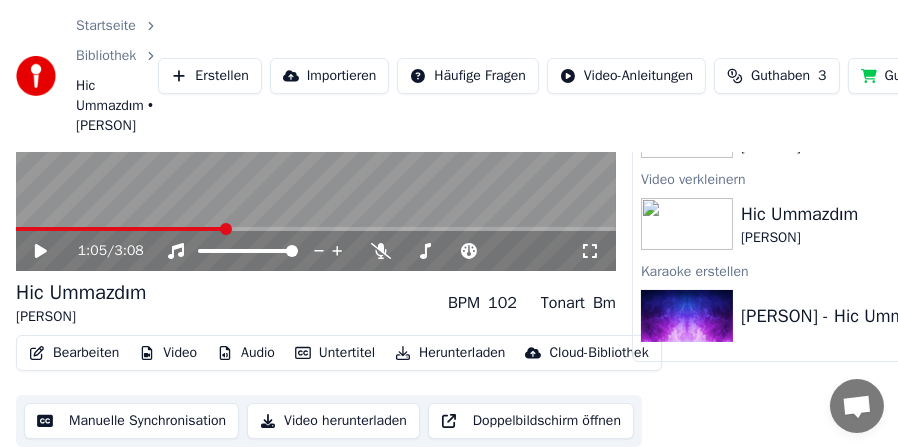 click on "Manuelle Synchronisation" at bounding box center [131, 421] 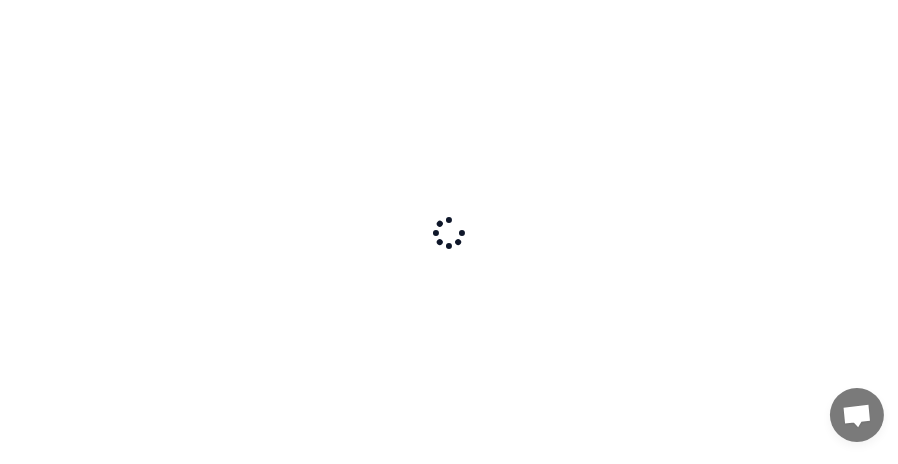 scroll, scrollTop: 0, scrollLeft: 0, axis: both 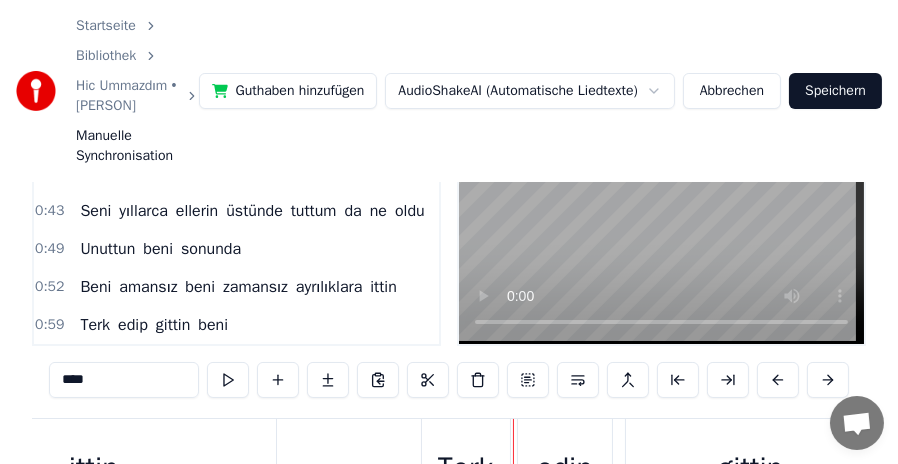 click on "Speichern" at bounding box center (835, 91) 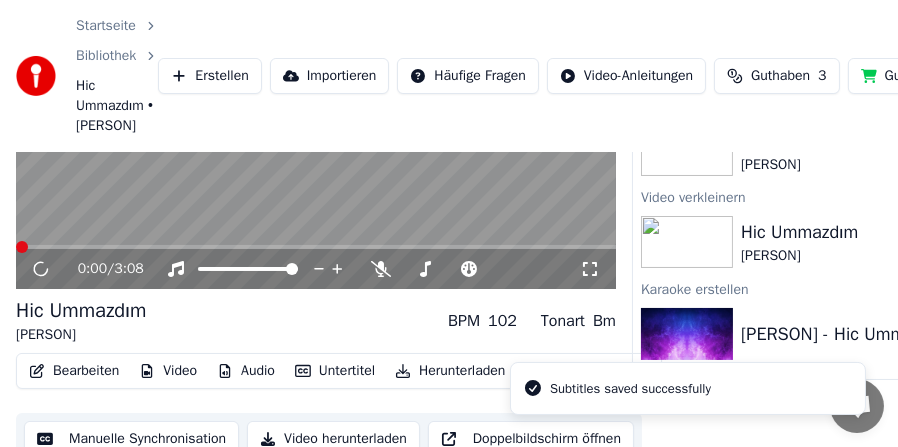 scroll, scrollTop: 238, scrollLeft: 0, axis: vertical 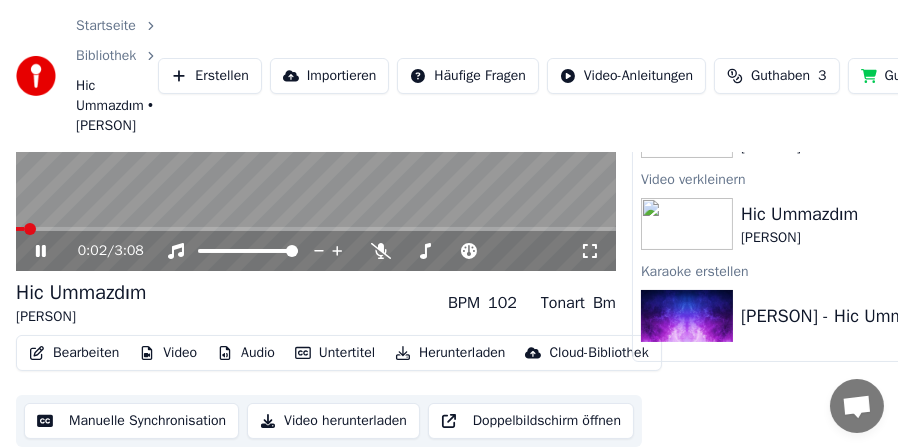 click at bounding box center [316, 103] 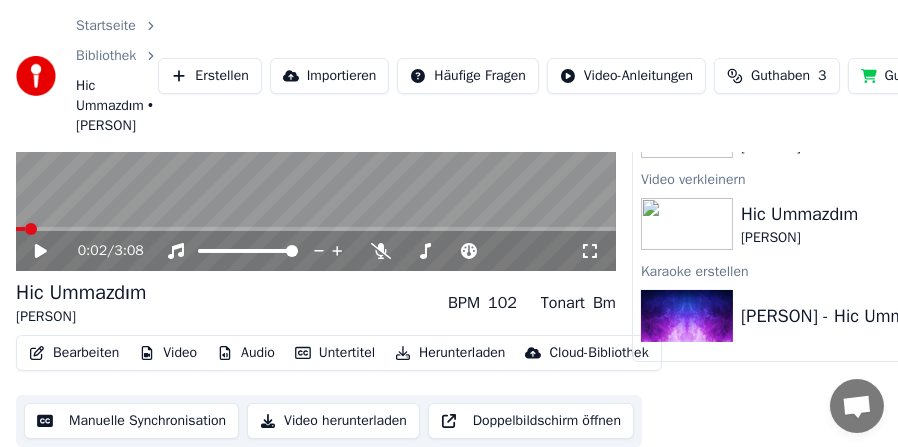 click at bounding box center (316, 229) 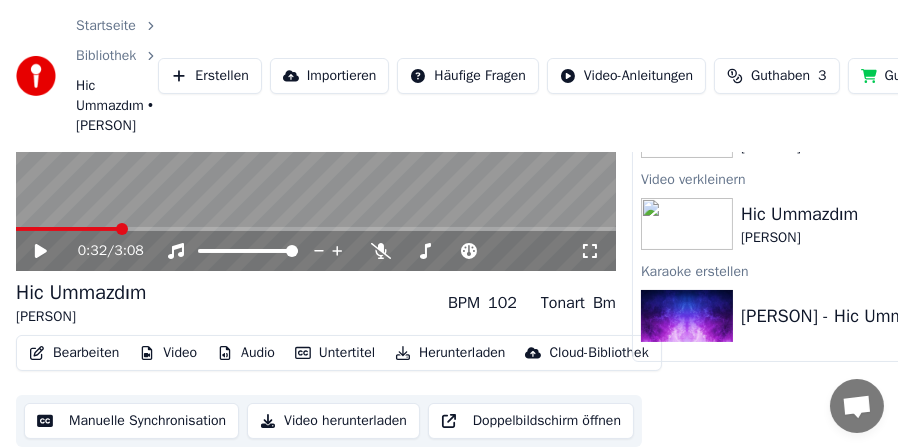 click 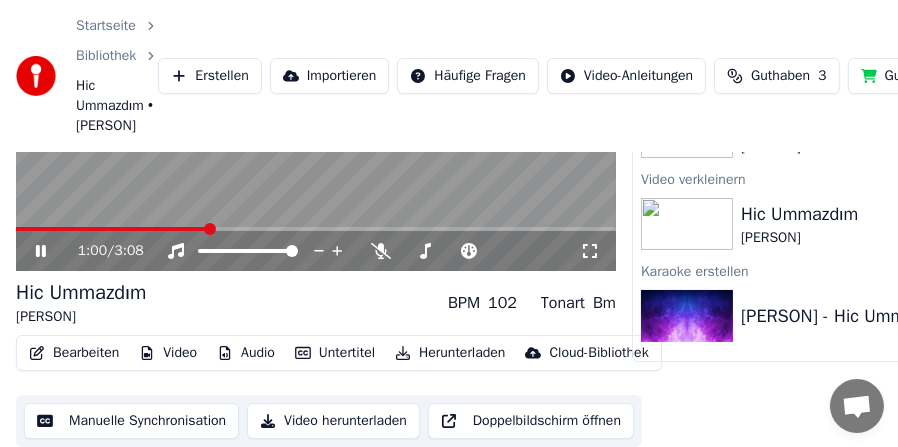 click 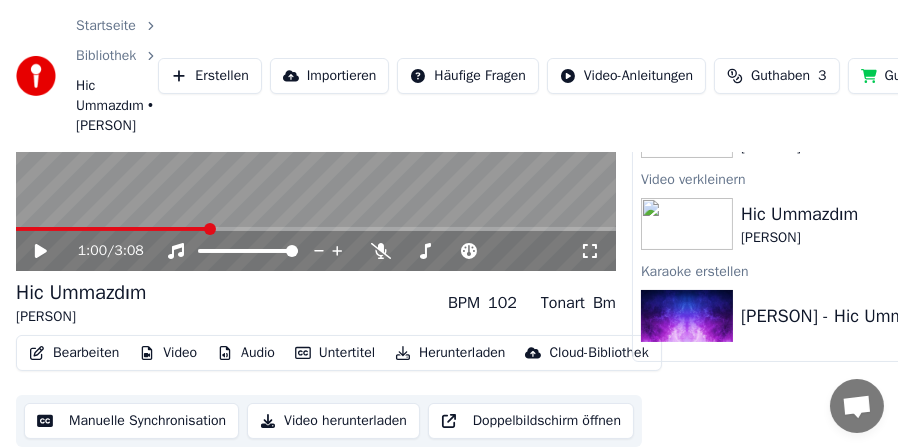 click on "Doppelbildschirm öffnen" at bounding box center (531, 421) 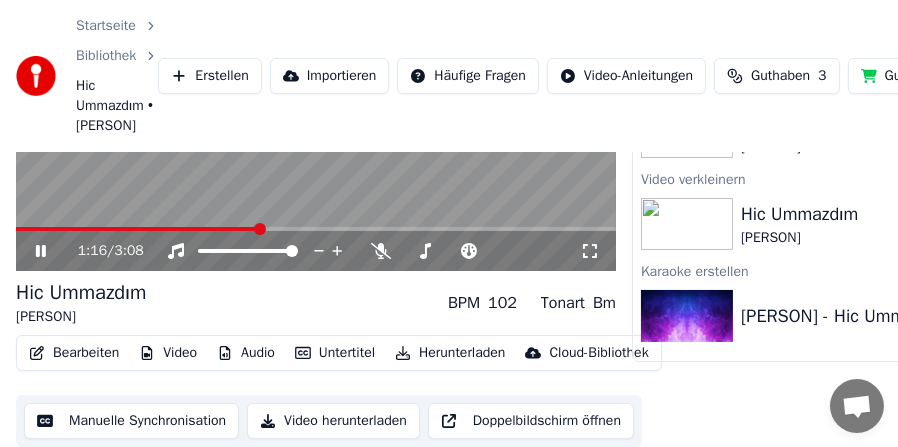 click 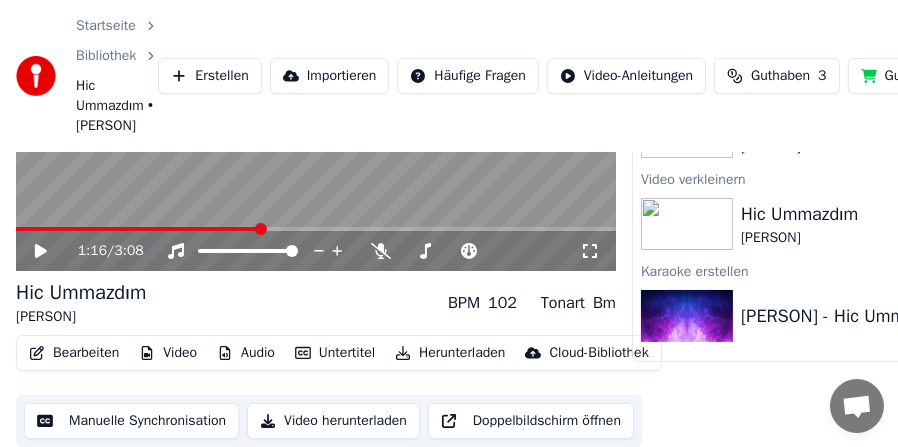 click on "Video herunterladen" at bounding box center (333, 421) 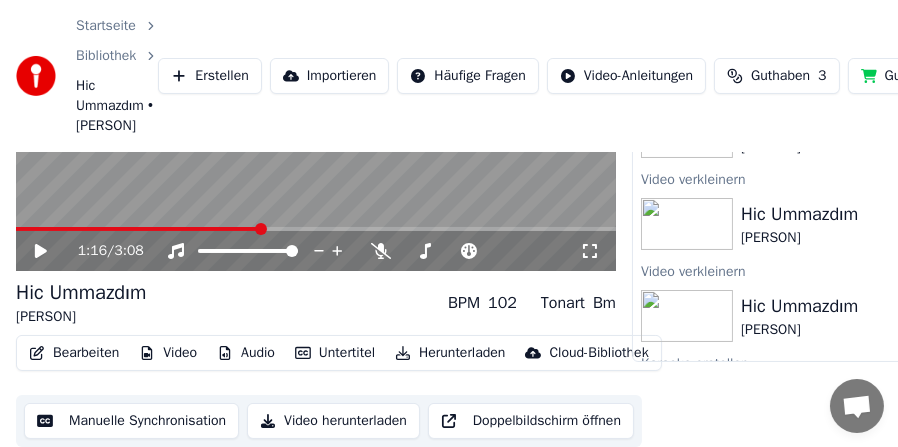 scroll, scrollTop: 0, scrollLeft: 0, axis: both 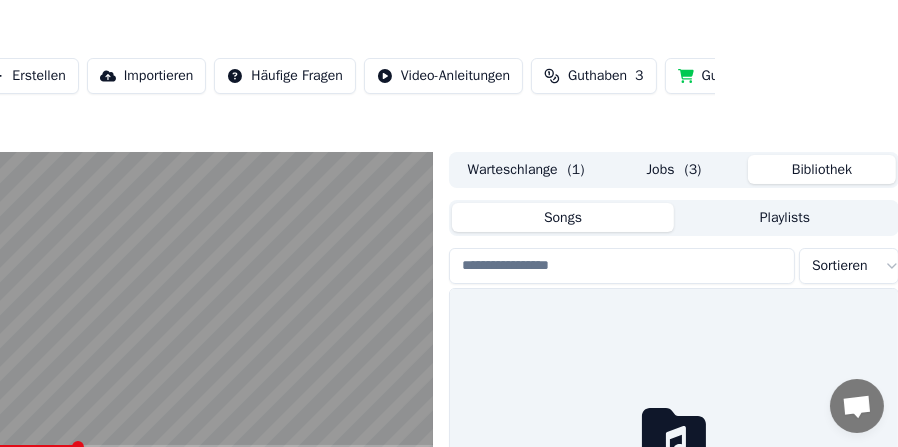 click on "Bibliothek" at bounding box center [822, 169] 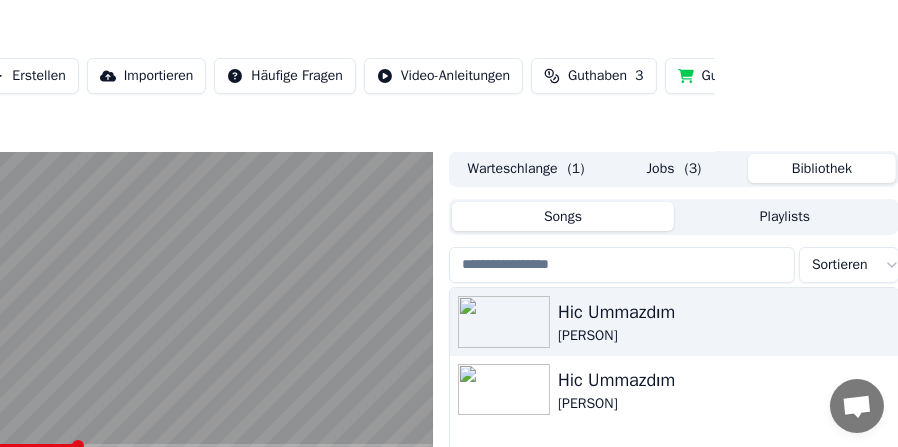 scroll, scrollTop: 0, scrollLeft: 183, axis: horizontal 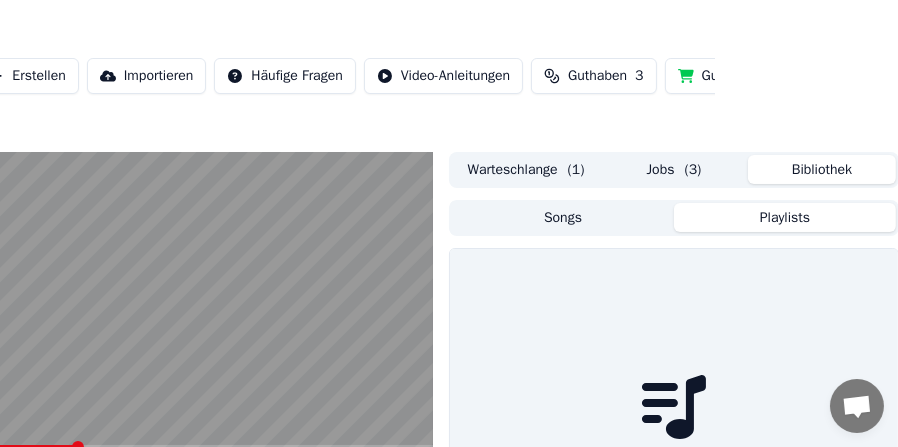 click on "Playlists" at bounding box center [785, 217] 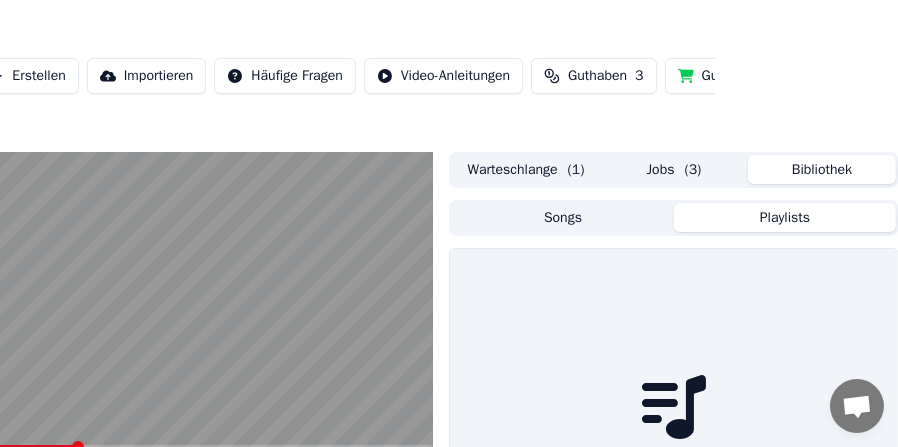 click on "Songs" at bounding box center (563, 217) 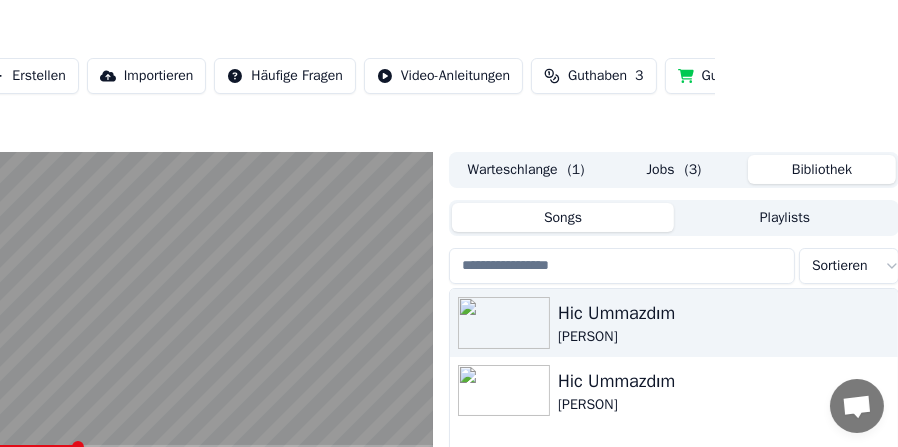click on "Warteschlange ( 1 )" at bounding box center [526, 169] 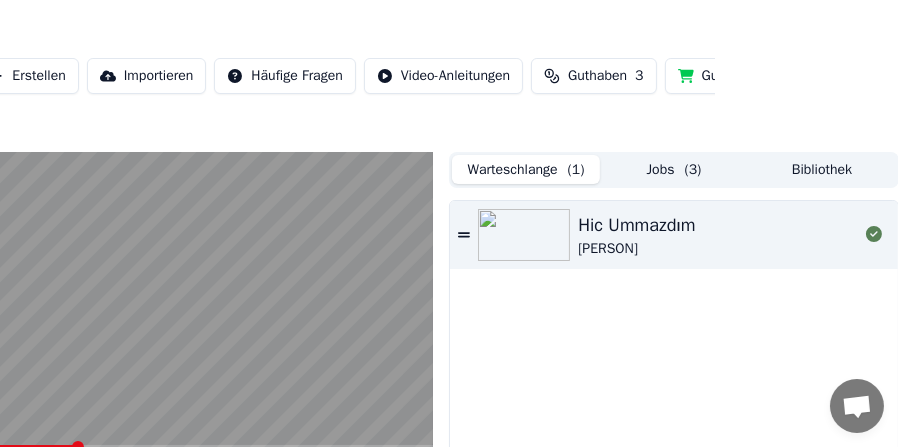 click 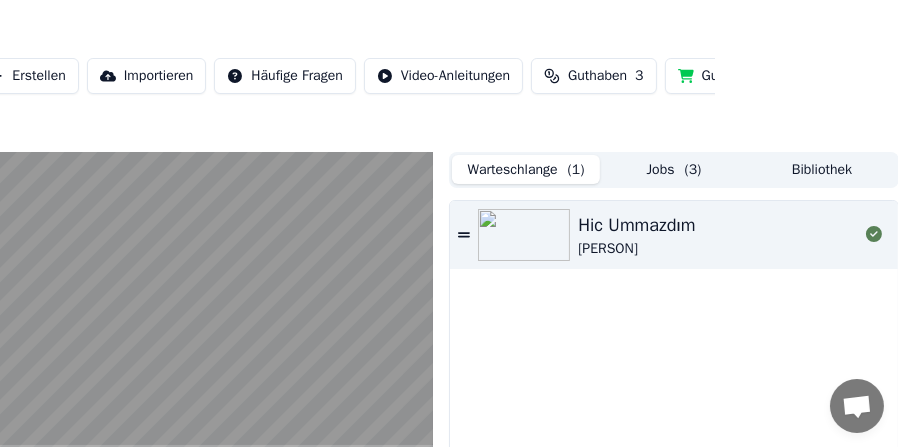 click 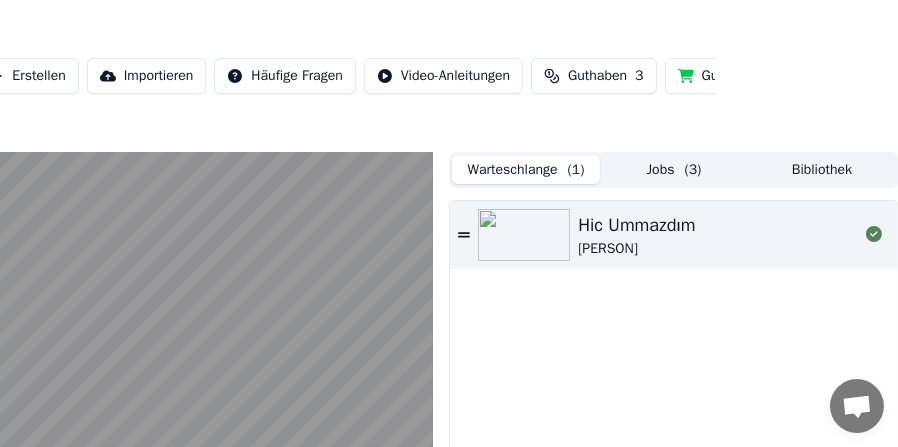 click on "Hic Ummazdım Askin Nur Yengi" at bounding box center [718, 235] 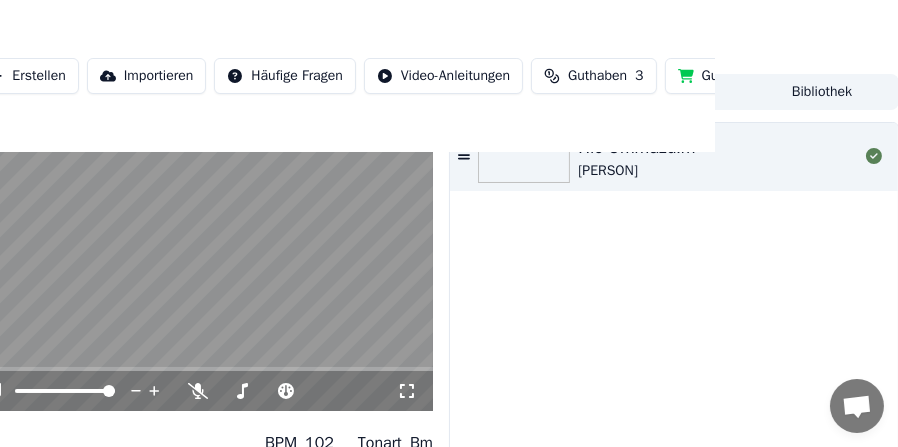 scroll, scrollTop: 0, scrollLeft: 183, axis: horizontal 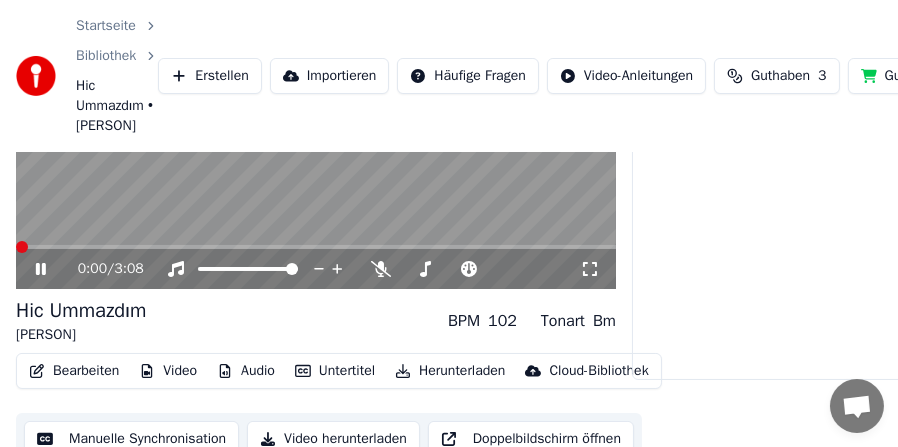 click at bounding box center (22, 247) 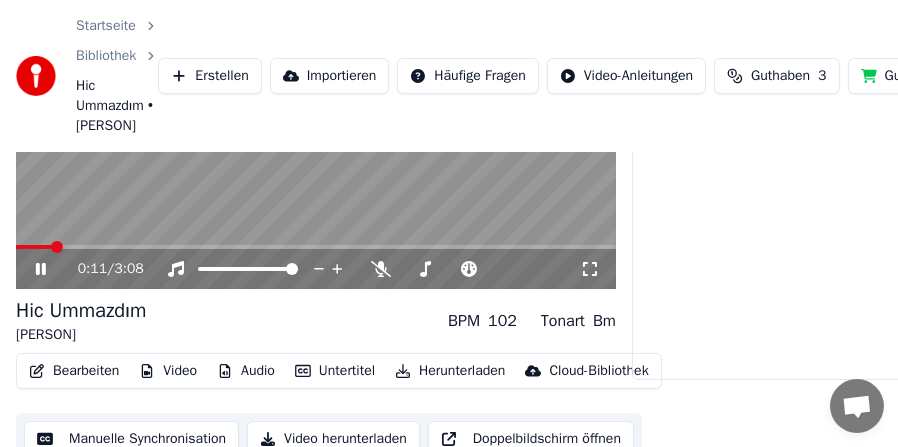 scroll, scrollTop: 238, scrollLeft: 0, axis: vertical 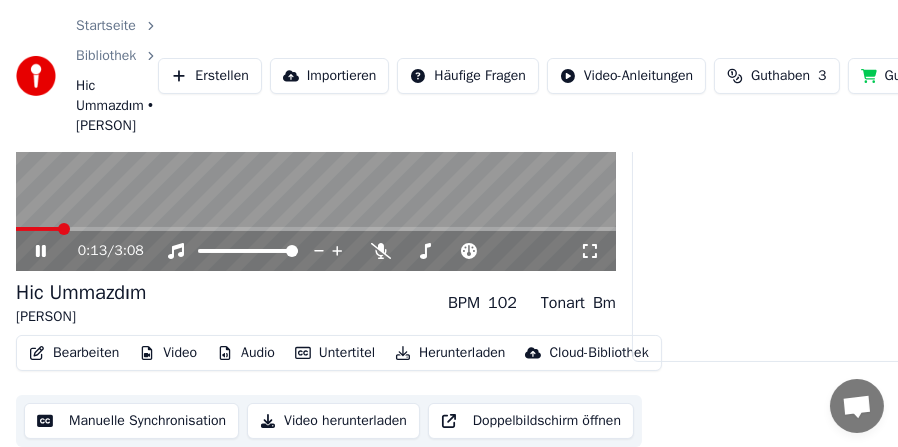 click 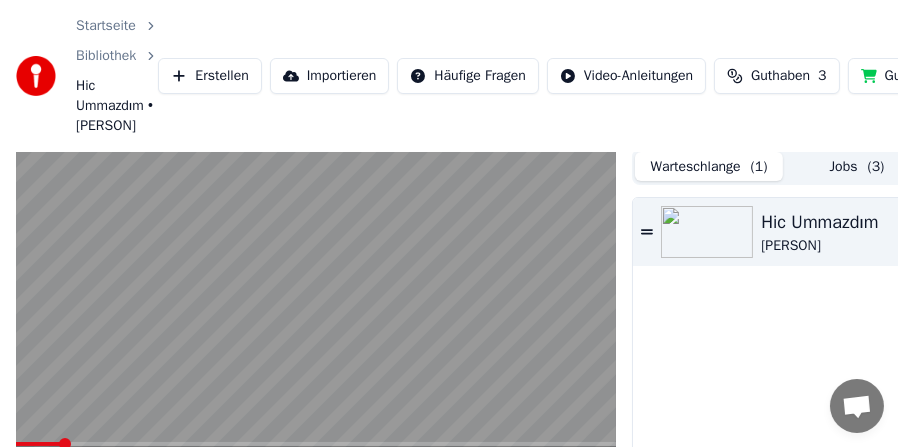 scroll, scrollTop: 0, scrollLeft: 0, axis: both 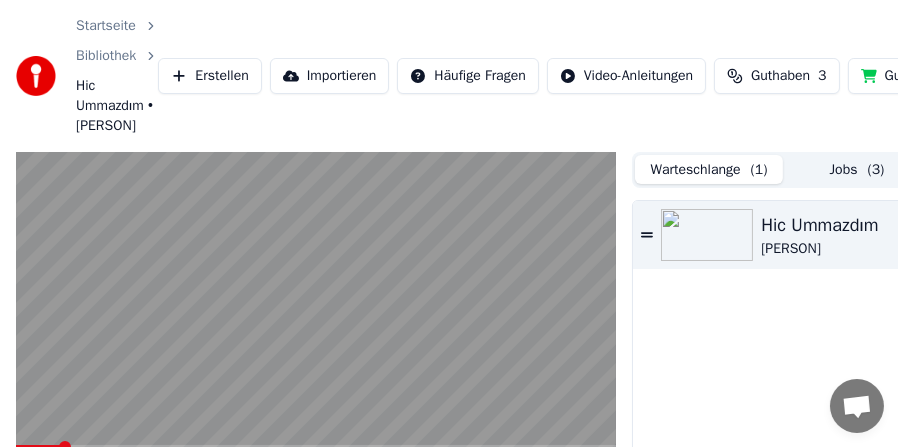 click on "Jobs ( 3 )" at bounding box center [857, 169] 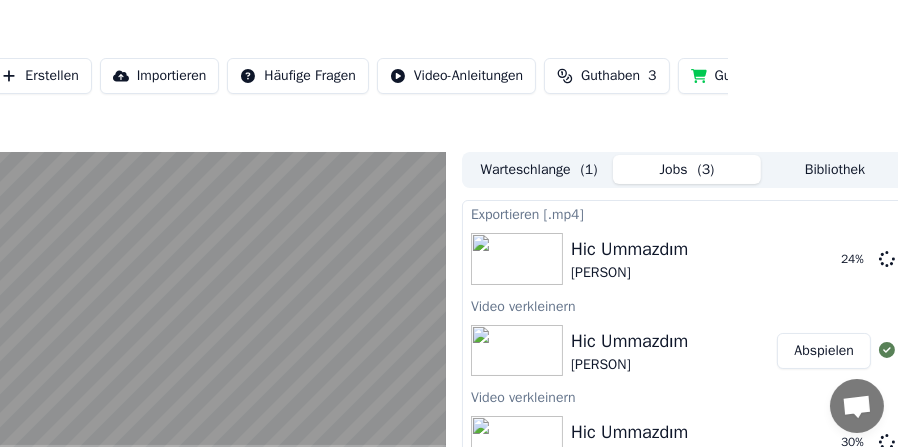scroll, scrollTop: 0, scrollLeft: 183, axis: horizontal 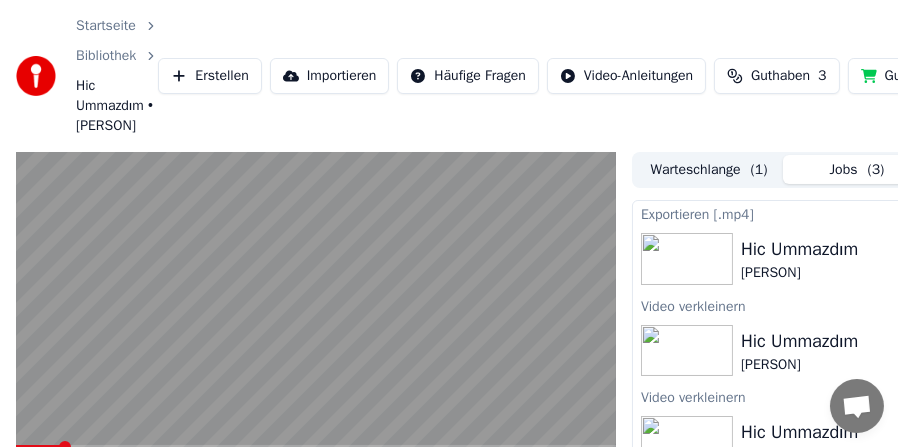 click on "Importieren" at bounding box center (330, 76) 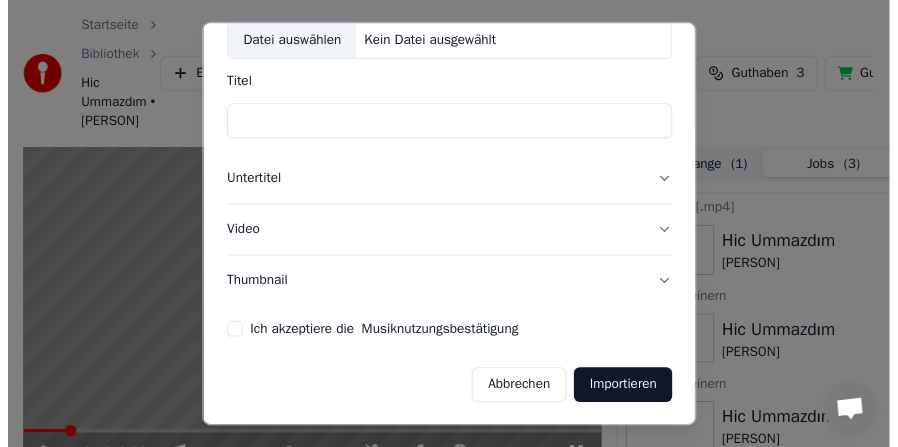 scroll, scrollTop: 0, scrollLeft: 0, axis: both 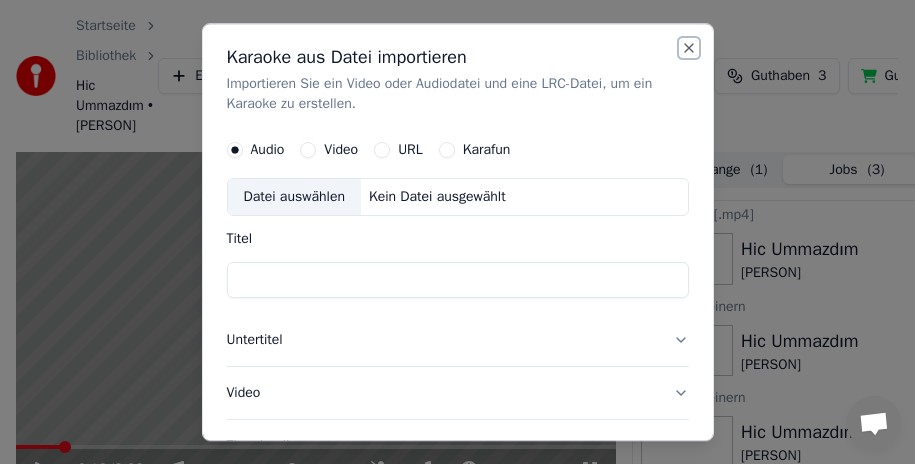click on "Close" at bounding box center (689, 48) 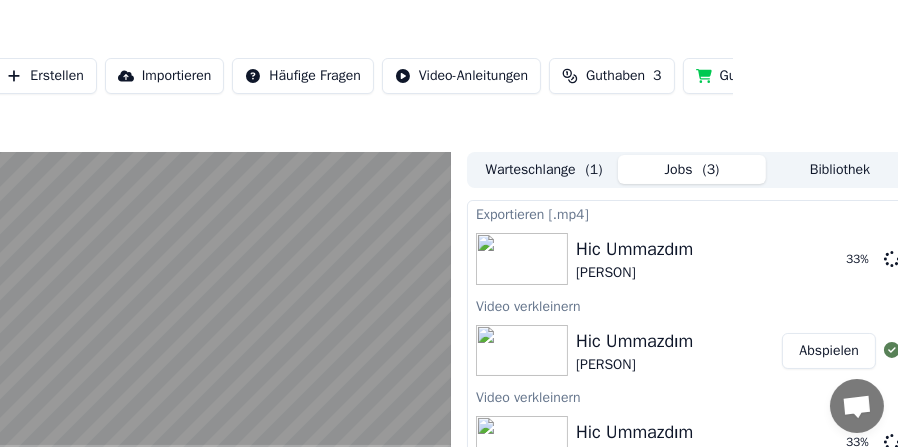 scroll, scrollTop: 0, scrollLeft: 183, axis: horizontal 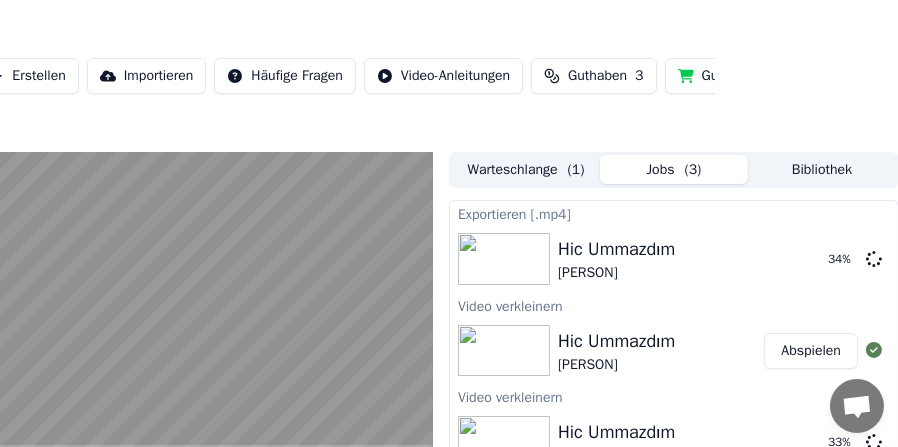 click at bounding box center [857, 408] 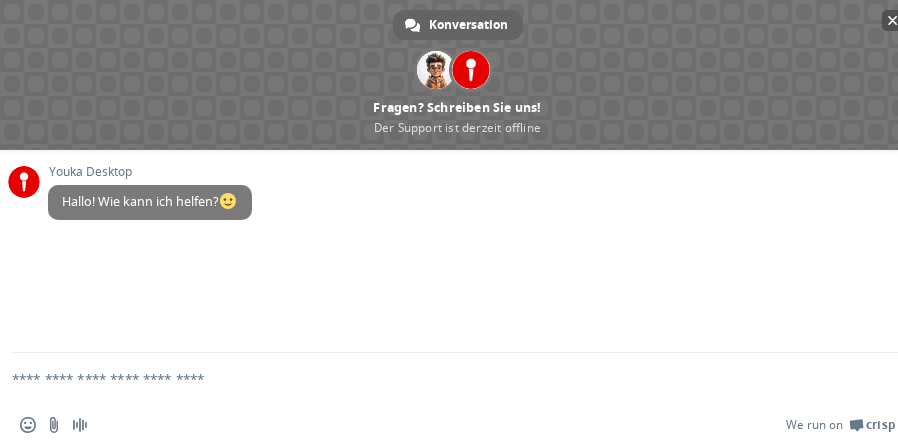 click at bounding box center (892, 20) 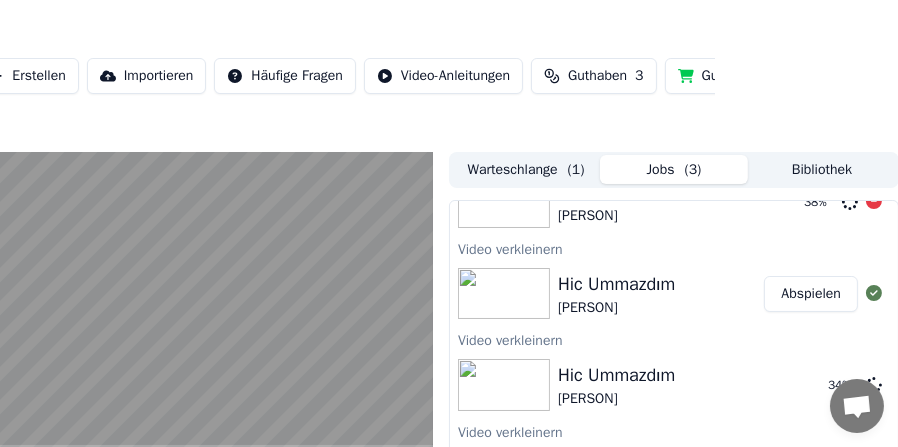 scroll, scrollTop: 65, scrollLeft: 0, axis: vertical 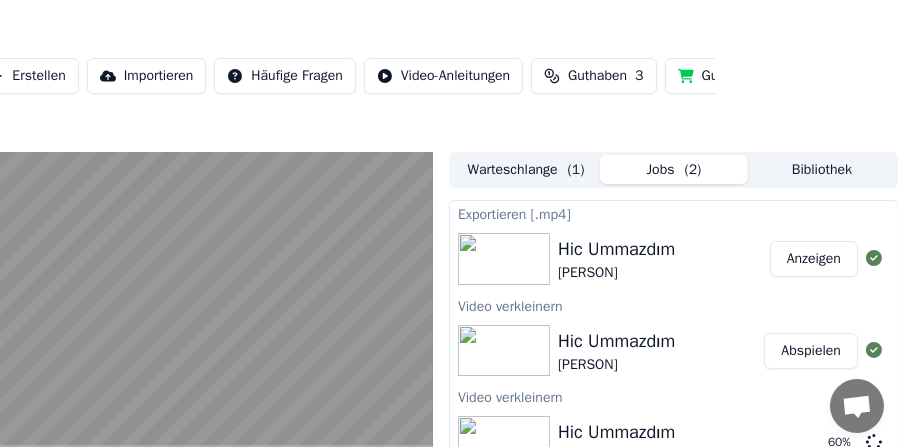 click on "Hic Ummazdım" at bounding box center [616, 249] 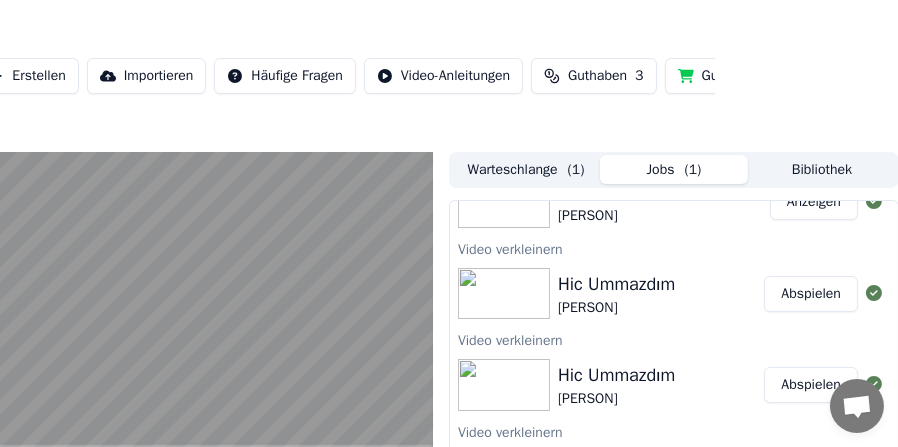 scroll, scrollTop: 65, scrollLeft: 0, axis: vertical 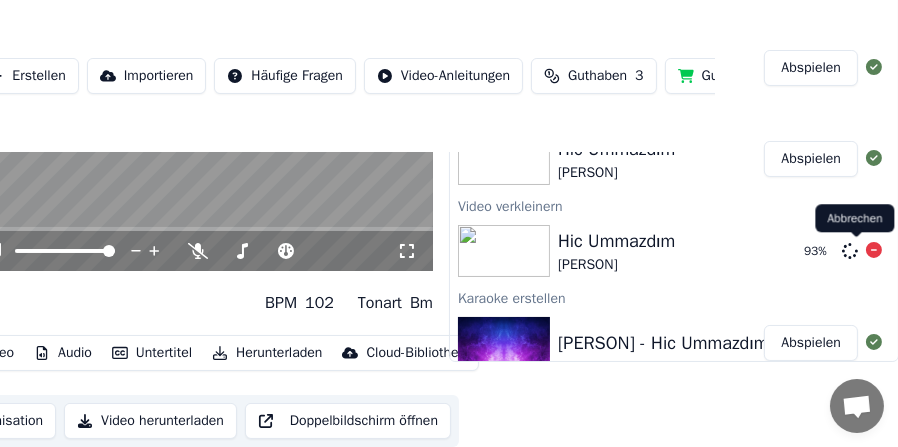click 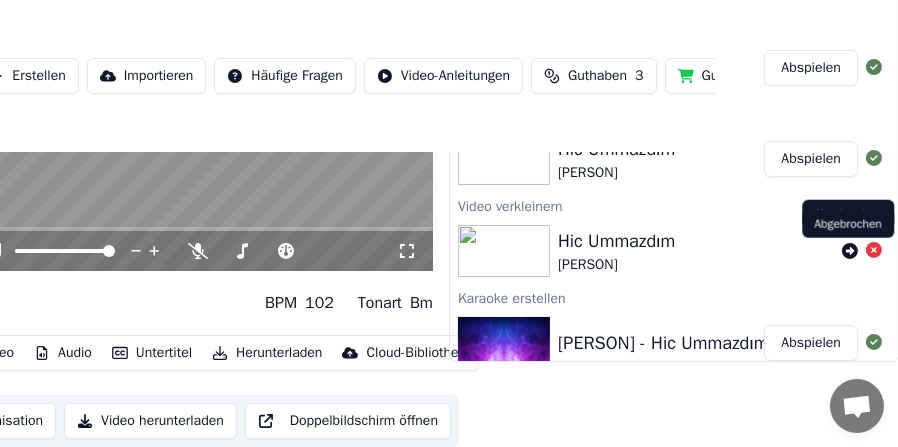 click 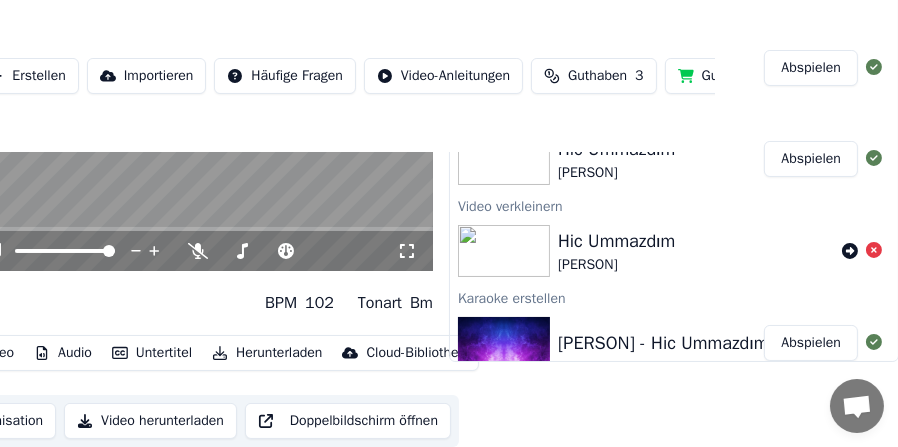 scroll, scrollTop: 0, scrollLeft: 0, axis: both 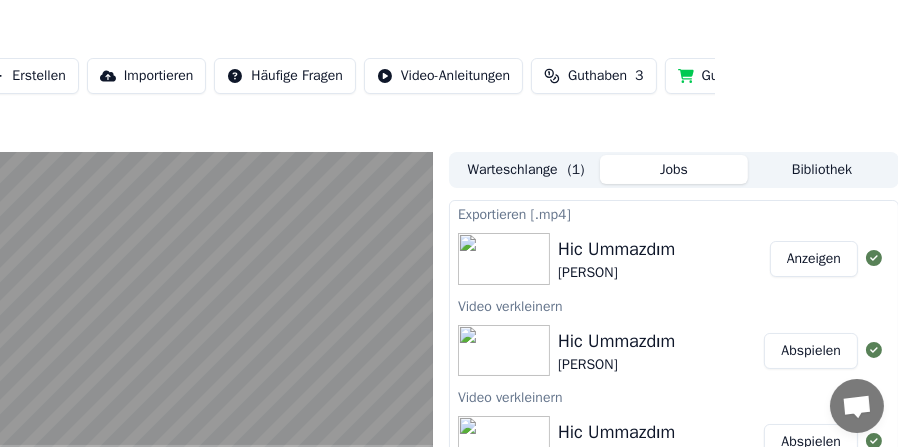click on "Guthaben" at bounding box center (597, 76) 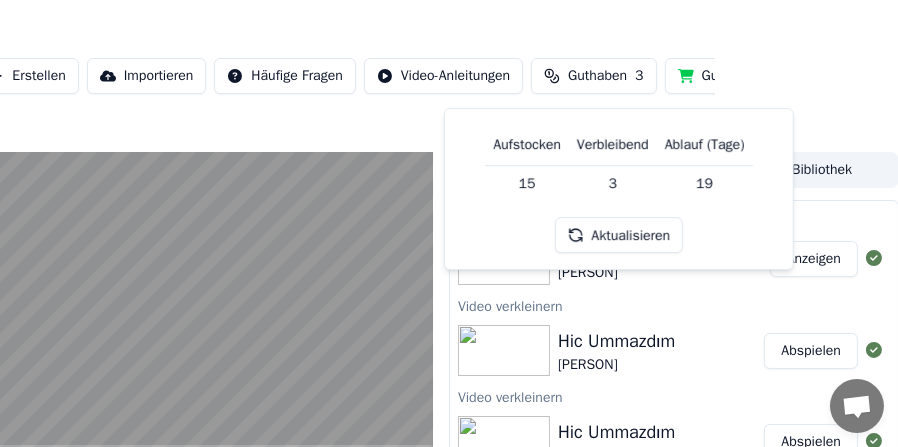 click on "Aktualisieren" at bounding box center (618, 236) 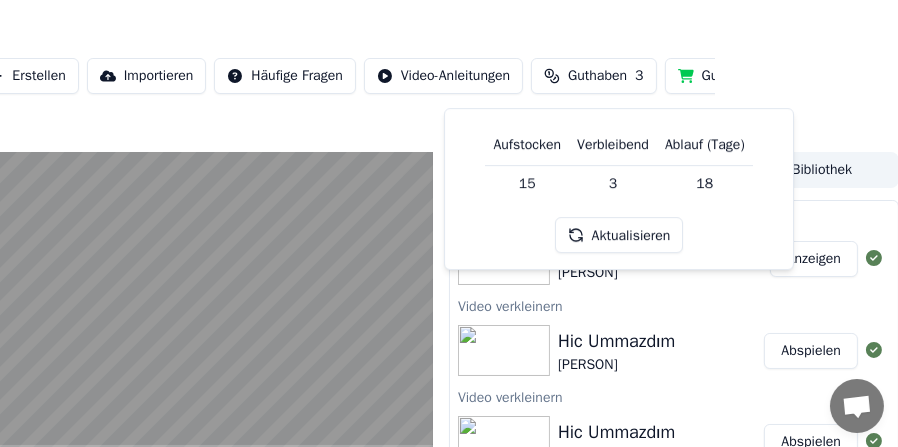 click on "Aktualisieren" at bounding box center [619, 236] 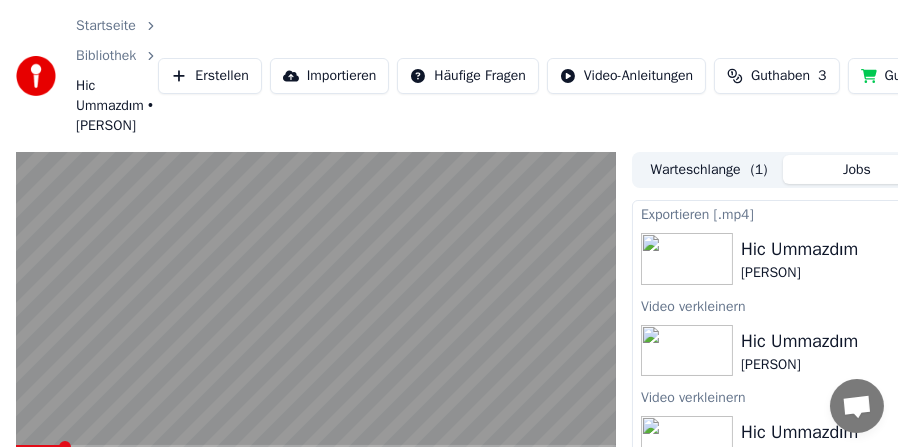 scroll, scrollTop: 0, scrollLeft: 183, axis: horizontal 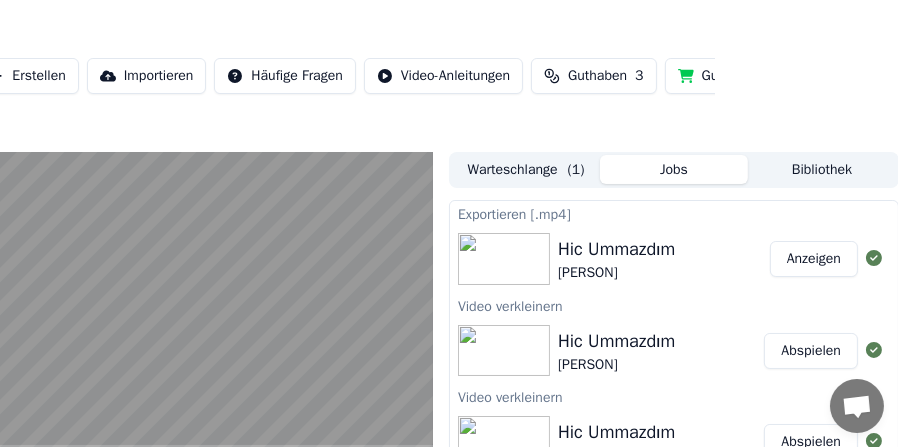 click on "Abspielen" at bounding box center [811, 351] 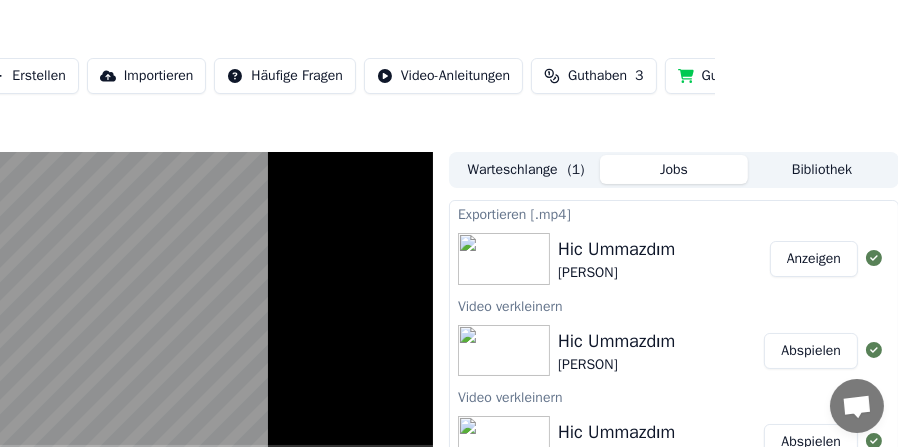 scroll, scrollTop: 100, scrollLeft: 183, axis: both 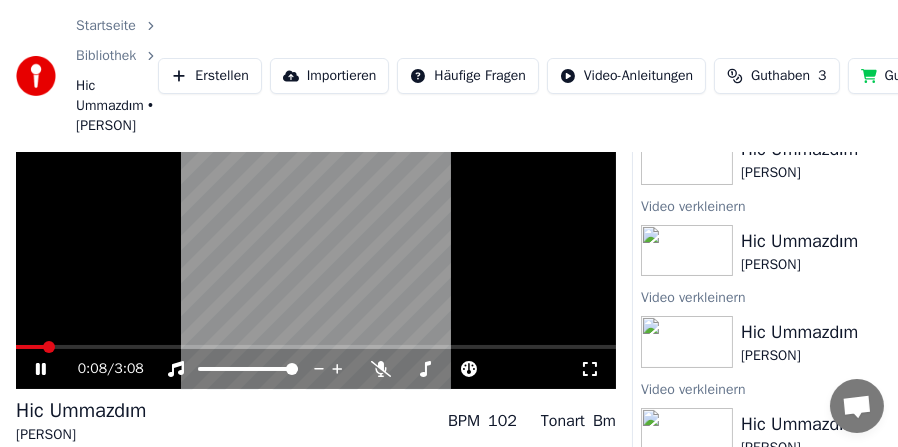 click 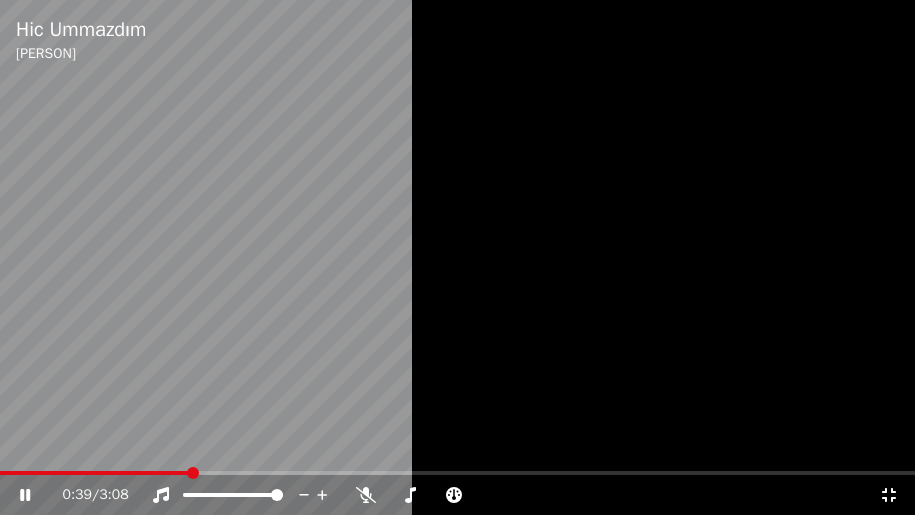 click at bounding box center (457, 473) 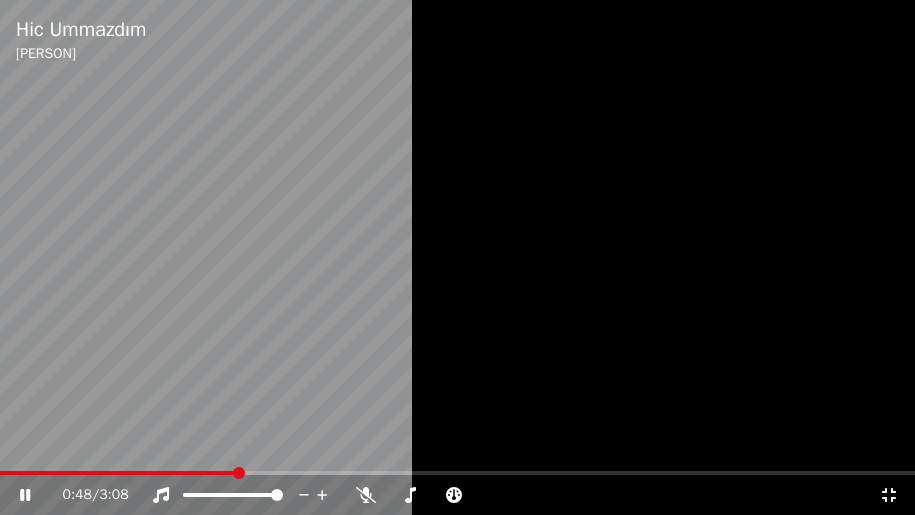 click 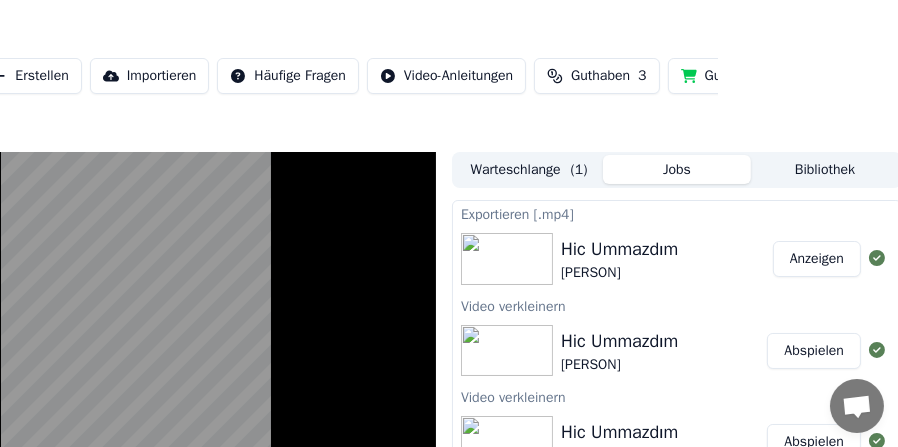 scroll, scrollTop: 0, scrollLeft: 181, axis: horizontal 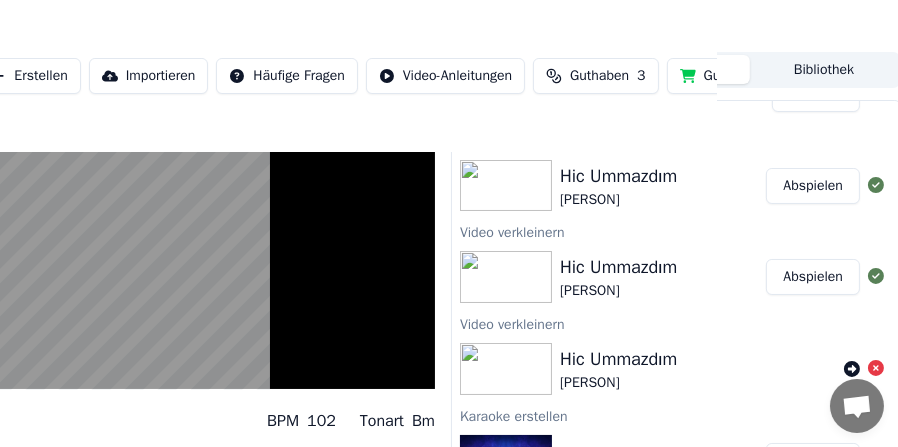 click on "Abspielen" at bounding box center [813, 277] 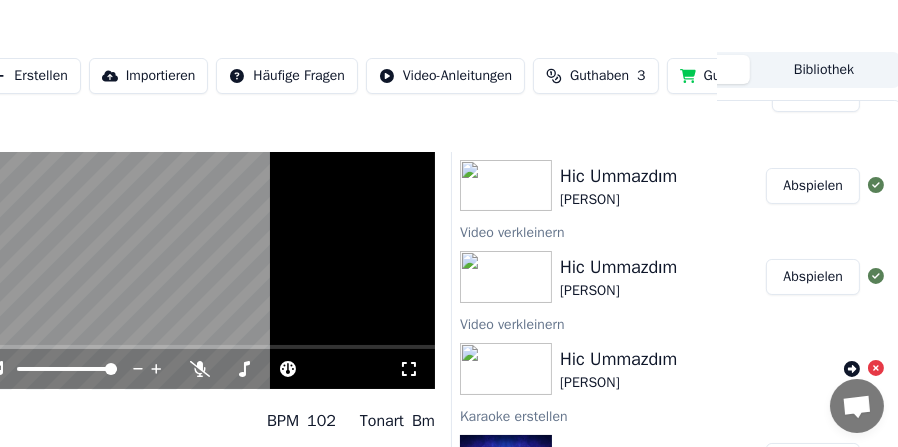 click at bounding box center (135, 347) 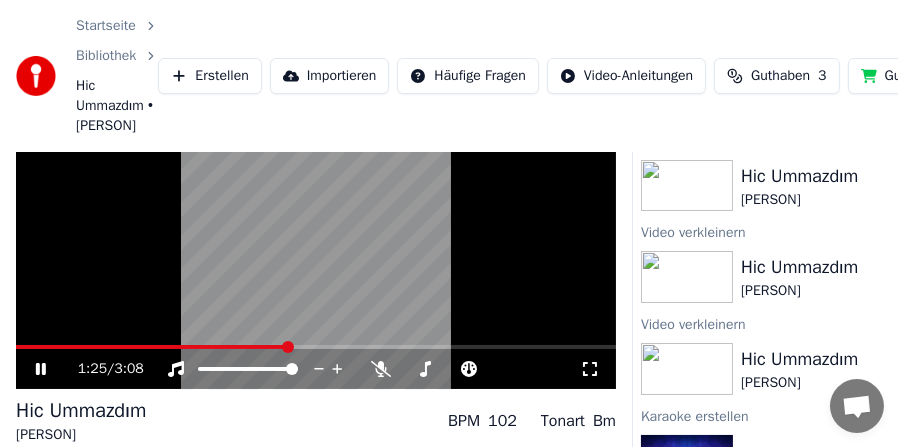 scroll, scrollTop: 238, scrollLeft: 0, axis: vertical 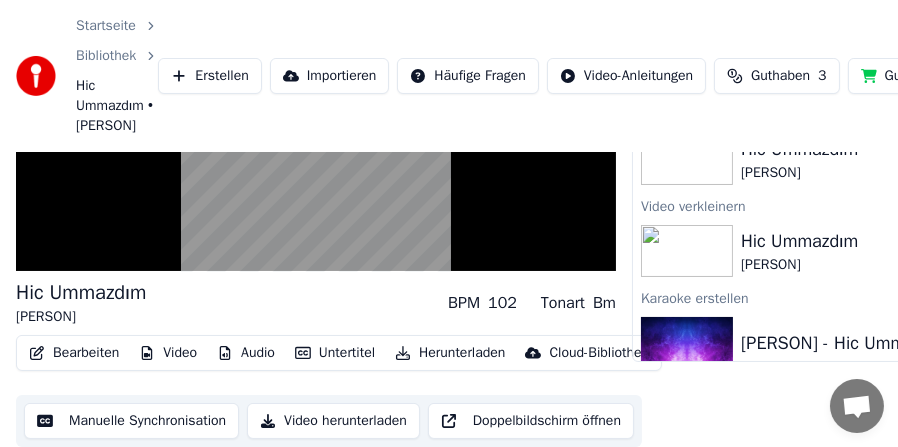 click at bounding box center [687, 343] 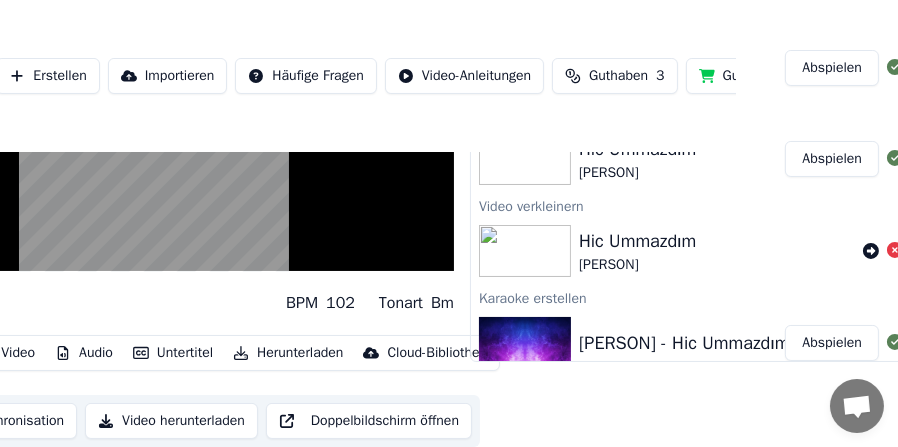 scroll, scrollTop: 238, scrollLeft: 183, axis: both 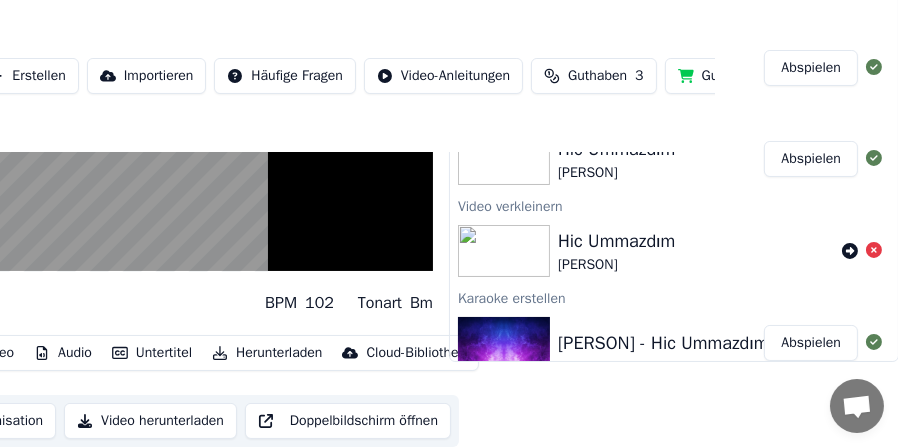 click on "Abspielen" at bounding box center (811, 343) 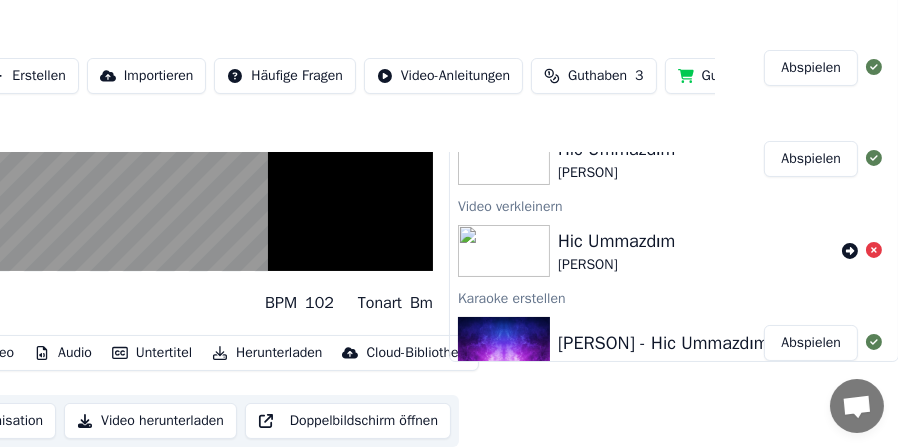 scroll, scrollTop: 238, scrollLeft: 28, axis: both 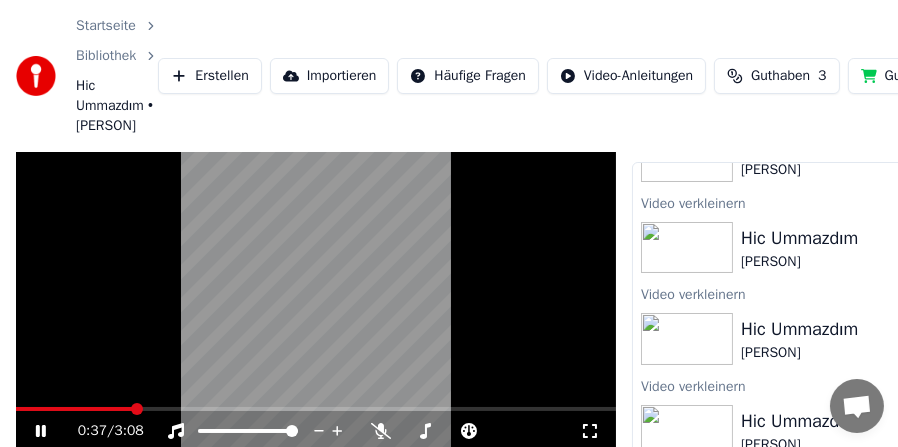 click at bounding box center [316, 409] 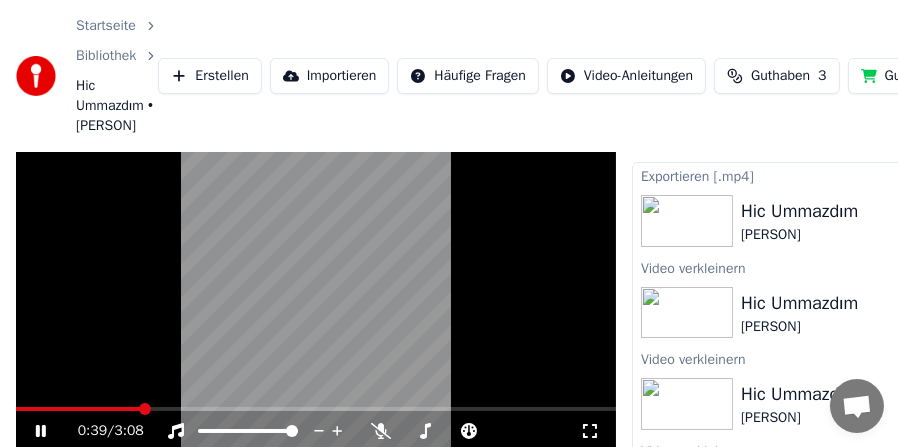 scroll, scrollTop: 0, scrollLeft: 0, axis: both 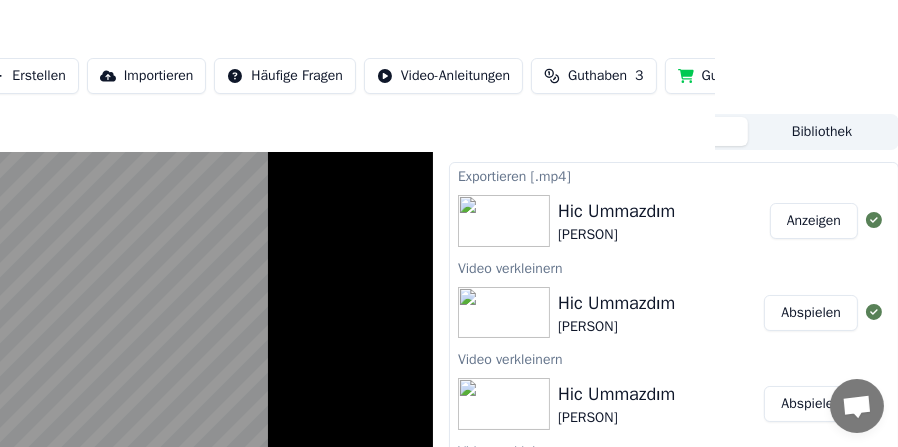 click on "Anzeigen" at bounding box center (814, 221) 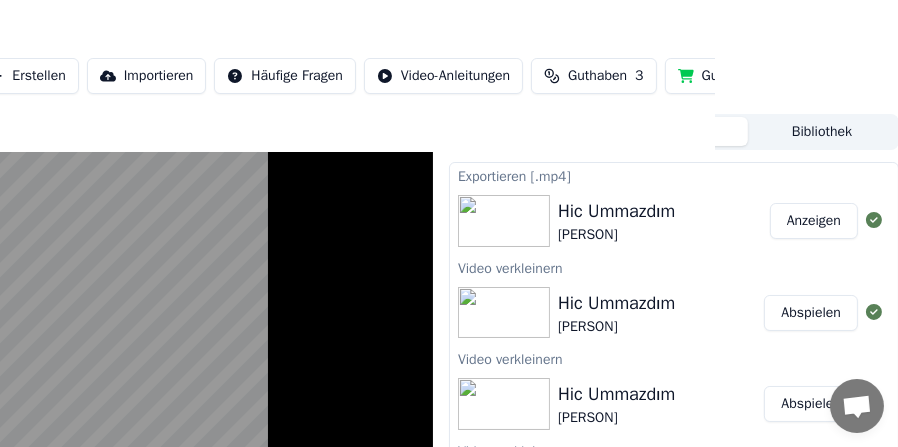 click on "Anzeigen" at bounding box center (814, 221) 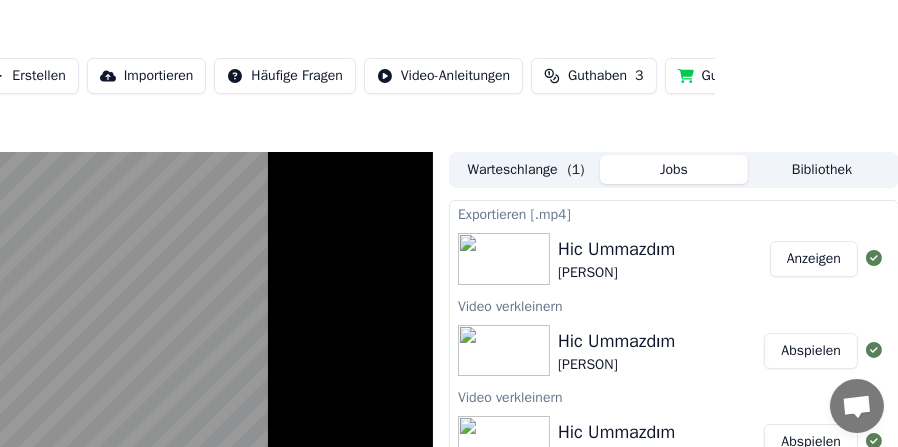 scroll, scrollTop: 0, scrollLeft: 183, axis: horizontal 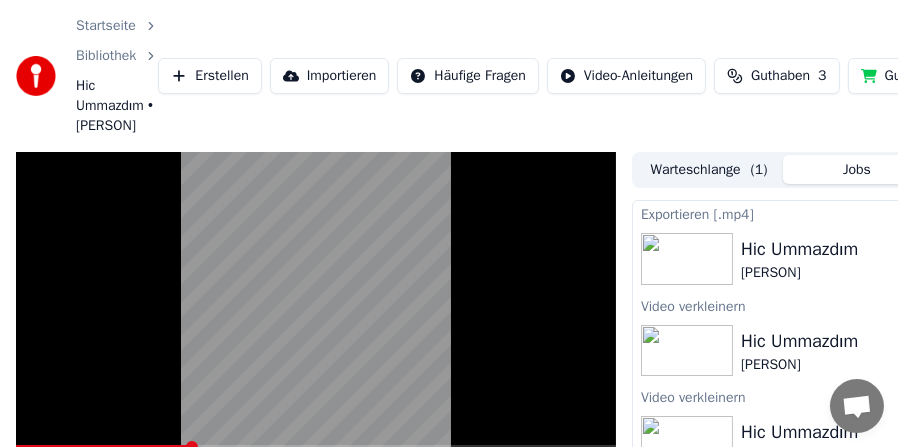 click on "Erstellen" at bounding box center [209, 76] 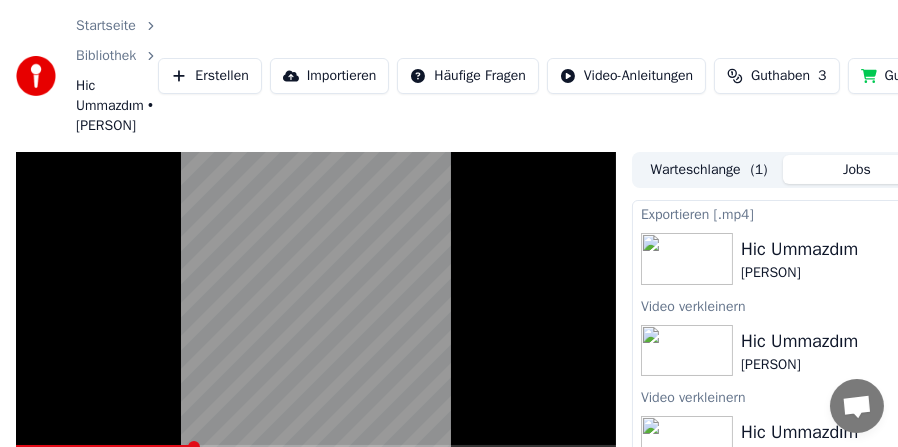 click at bounding box center [316, 321] 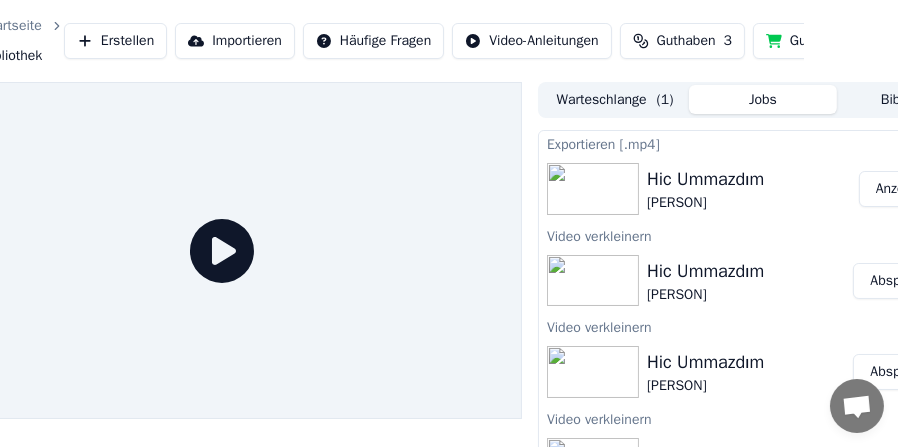 scroll, scrollTop: 0, scrollLeft: 183, axis: horizontal 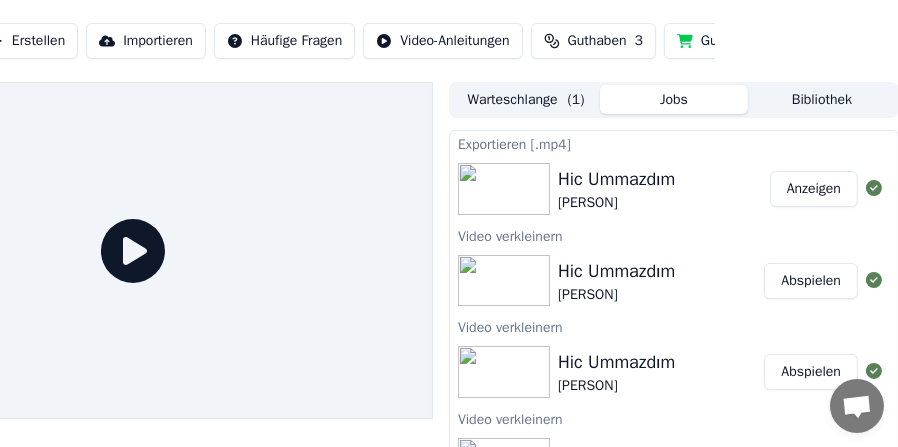 click on "Bibliothek" at bounding box center (822, 99) 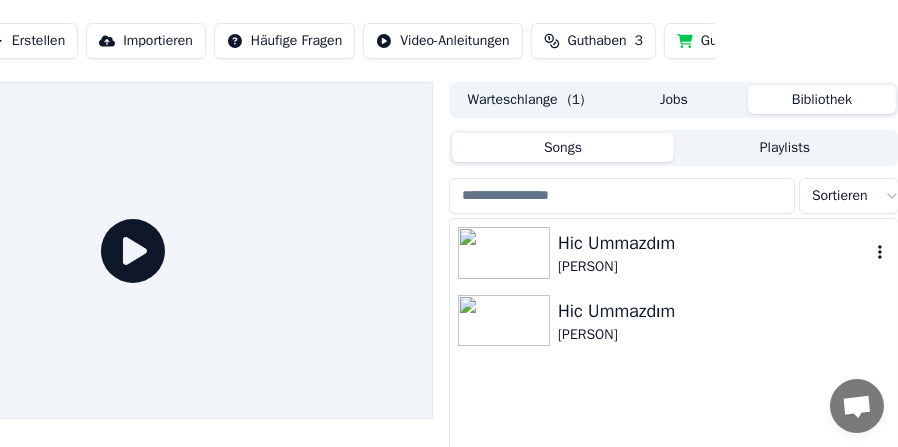 click on "Hic Ummazdım" at bounding box center (714, 243) 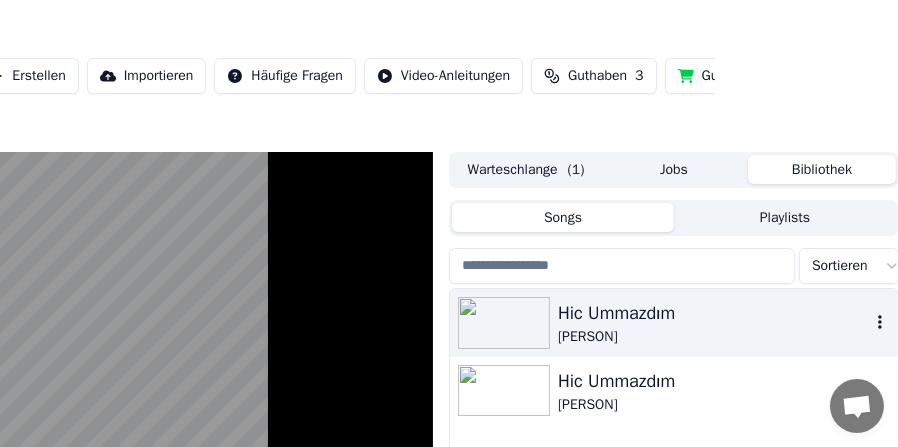 scroll, scrollTop: 100, scrollLeft: 183, axis: both 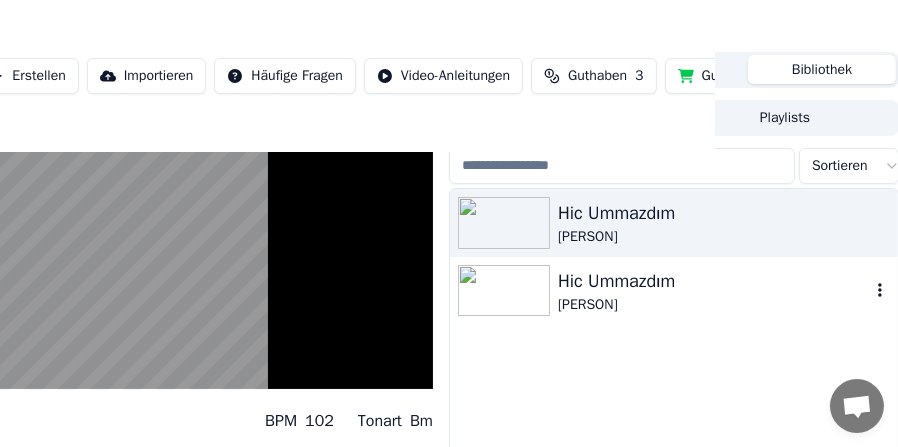 click on "Hic Ummazdım" at bounding box center [714, 281] 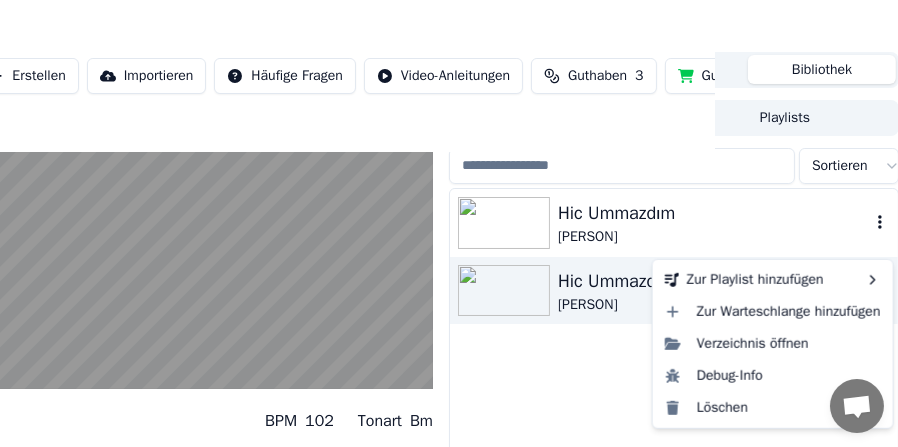 click 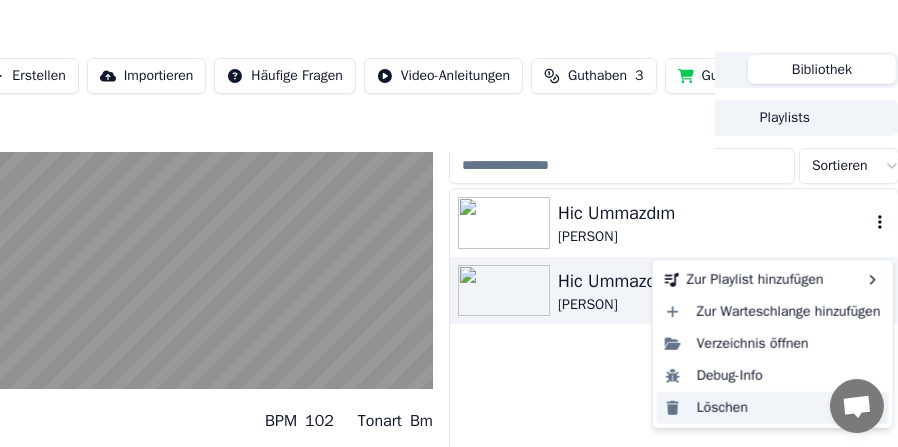 click on "Löschen" at bounding box center [773, 408] 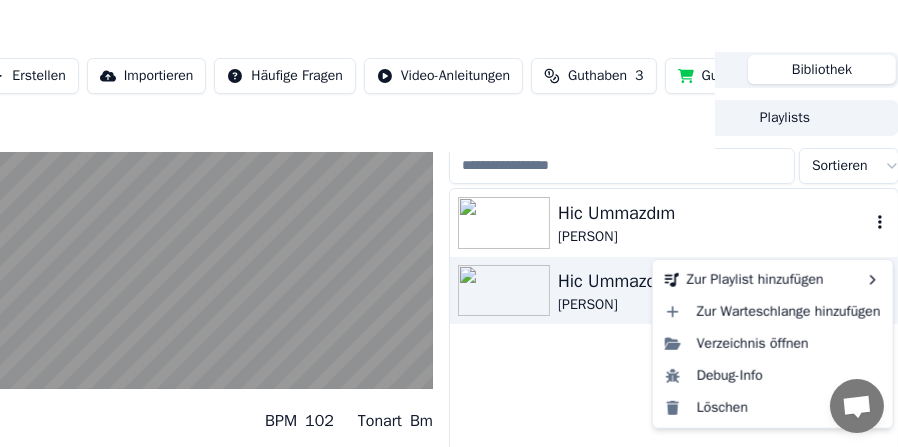 scroll, scrollTop: 100, scrollLeft: 168, axis: both 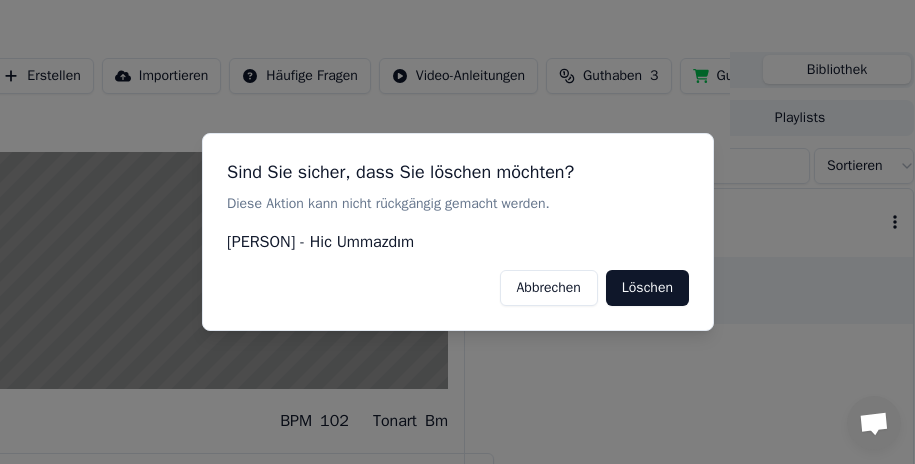 click on "Löschen" at bounding box center (646, 288) 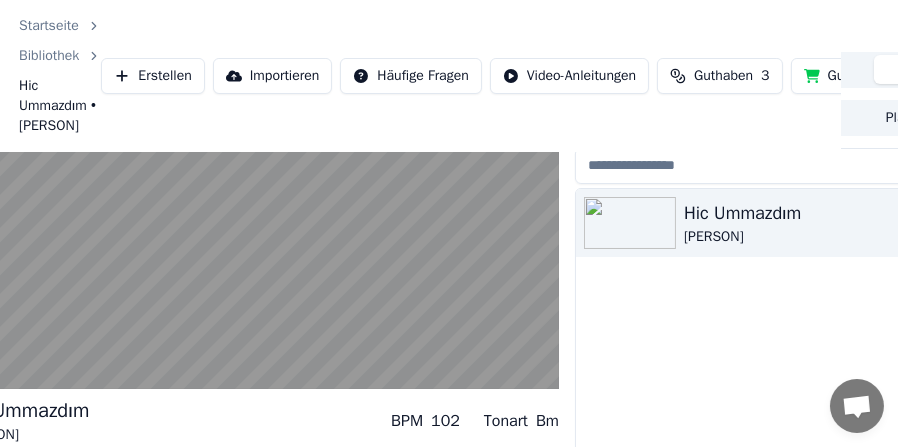 scroll, scrollTop: 100, scrollLeft: 0, axis: vertical 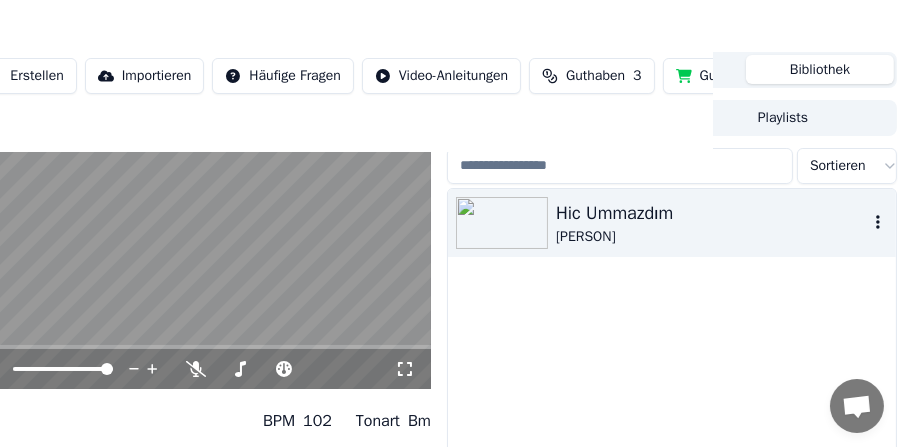 click at bounding box center (878, 223) 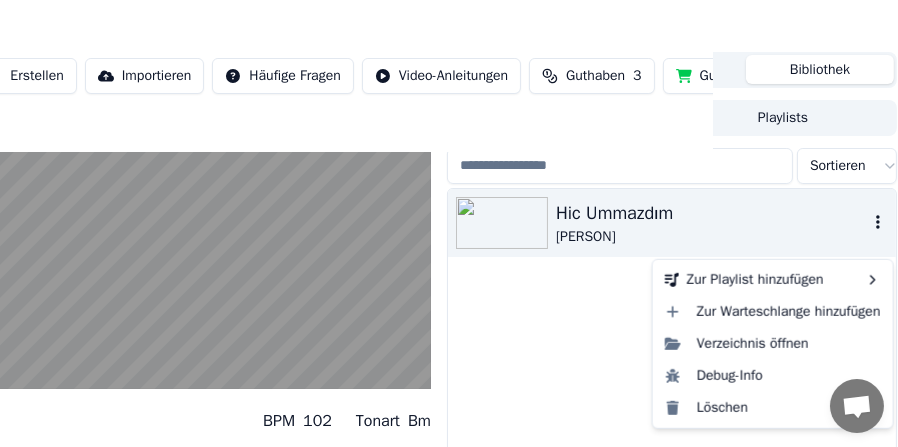 click 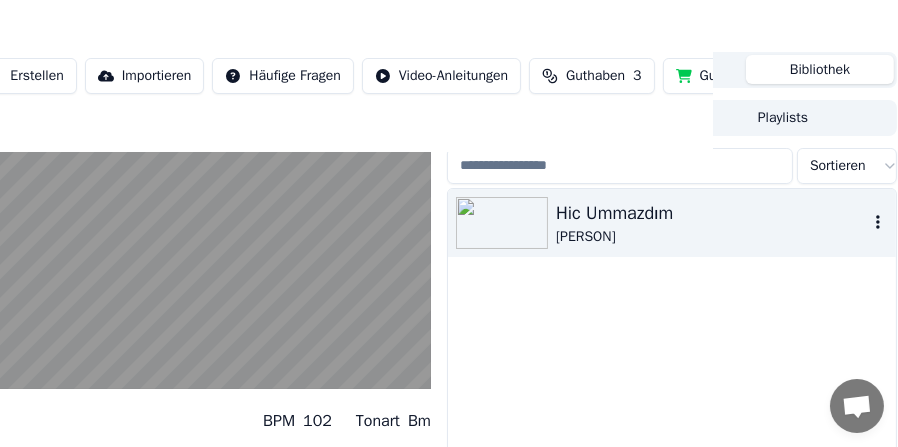 click 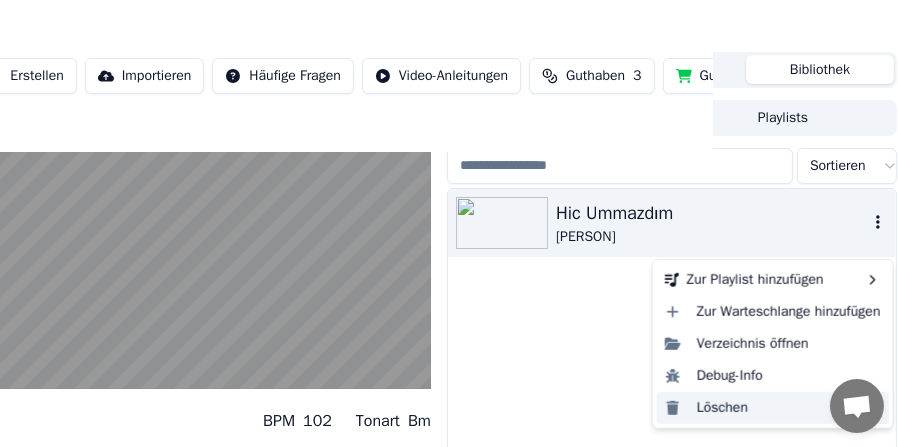 click on "Löschen" at bounding box center [773, 408] 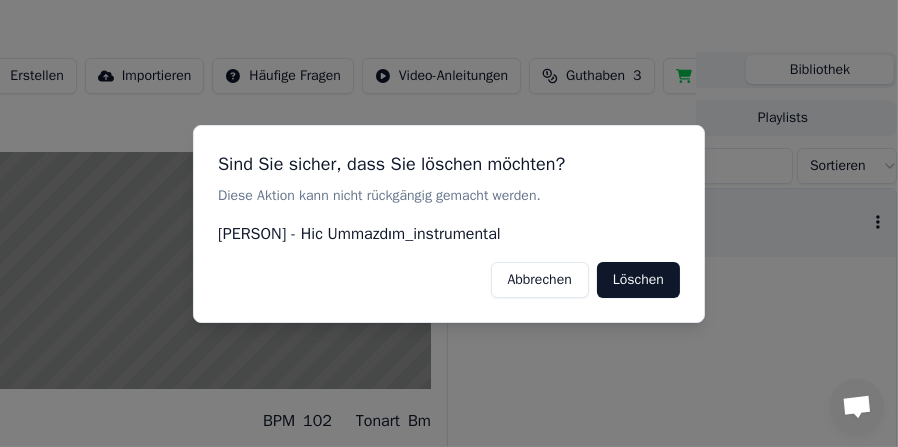 scroll, scrollTop: 100, scrollLeft: 168, axis: both 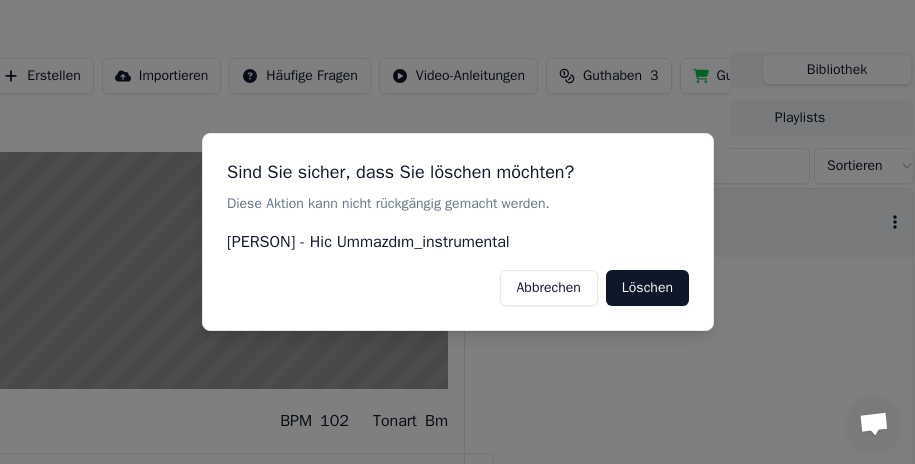 click on "Löschen" at bounding box center [646, 288] 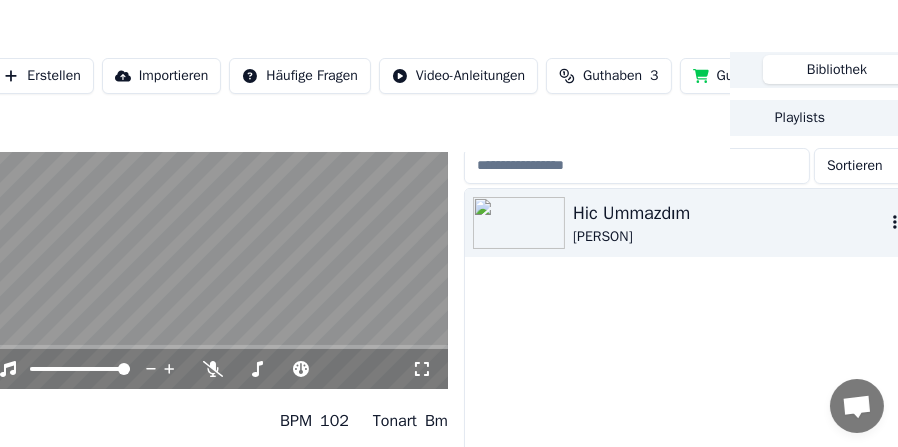 click at bounding box center (148, 221) 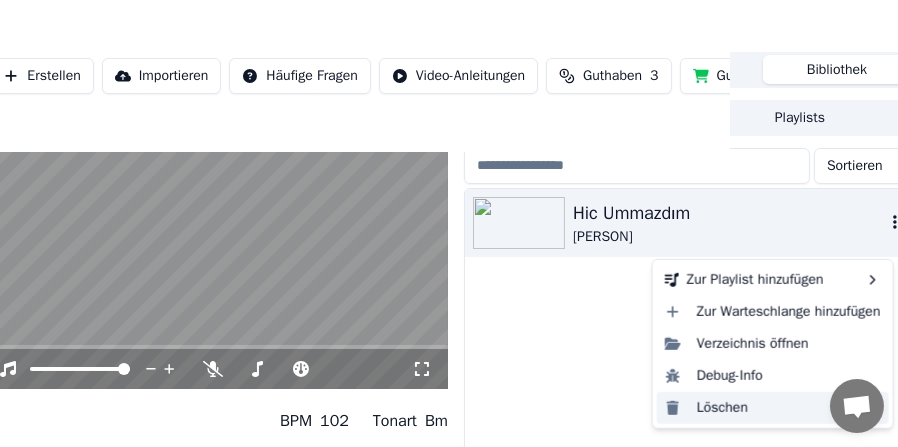 click on "Löschen" at bounding box center (773, 408) 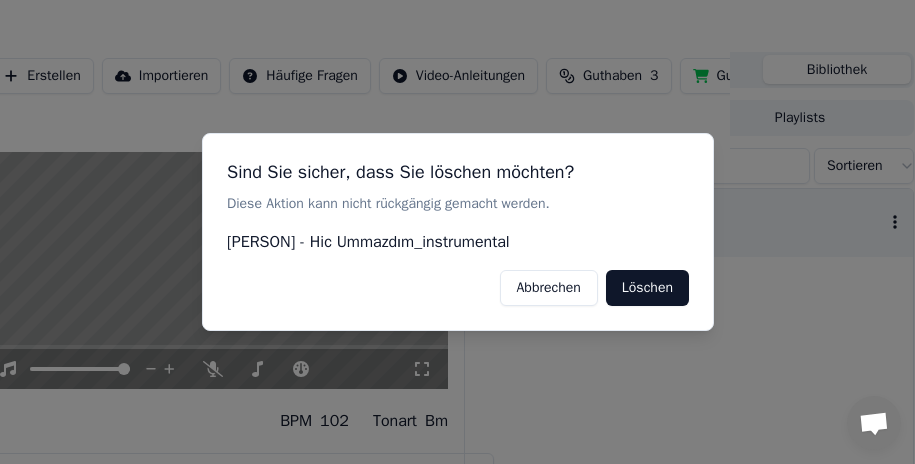 click on "Löschen" at bounding box center [646, 288] 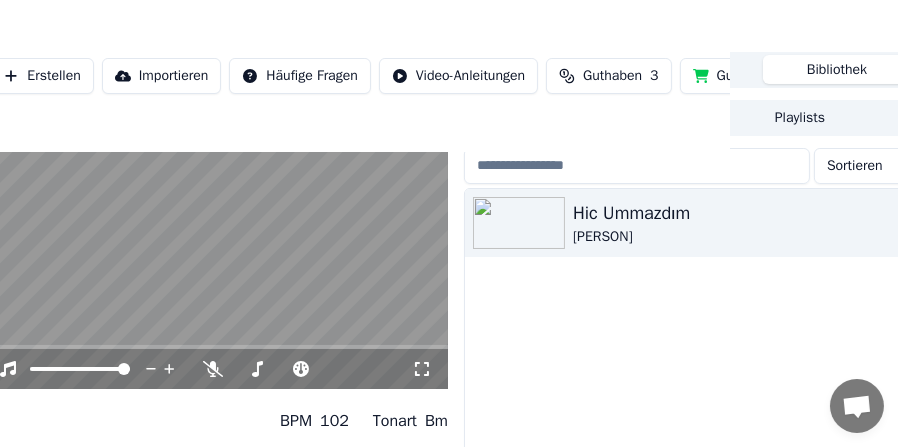 click on "Playlists" at bounding box center [800, 117] 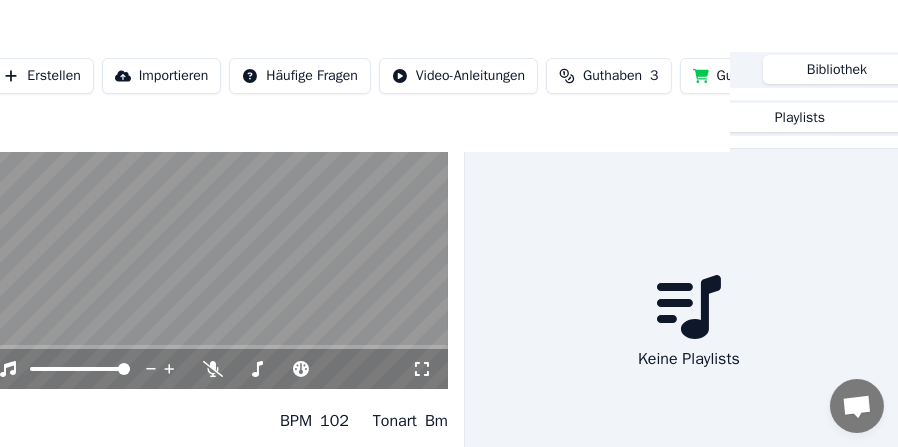 click on "Bibliothek" at bounding box center [837, 69] 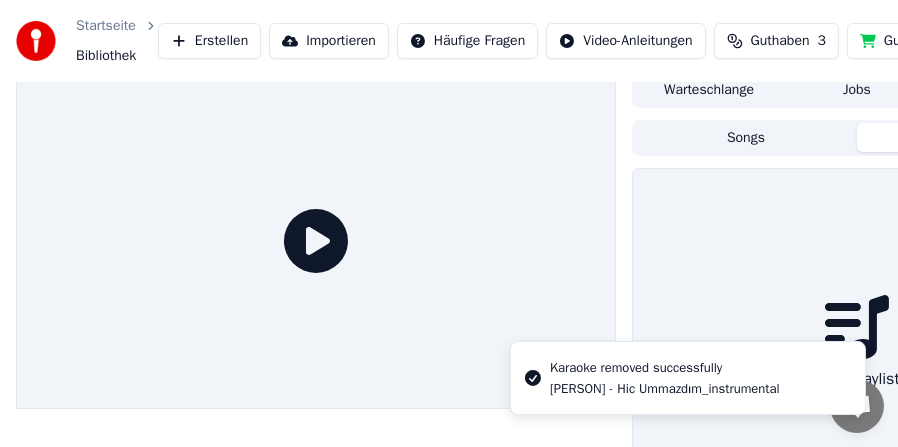 scroll, scrollTop: 0, scrollLeft: 0, axis: both 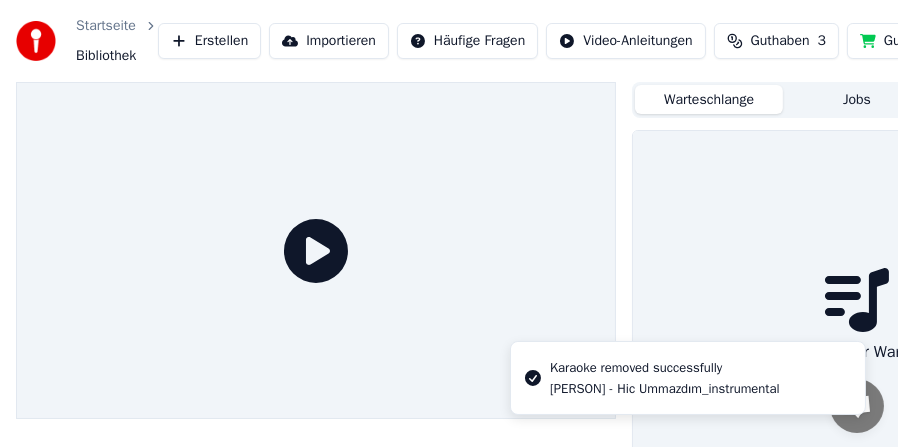 click on "Warteschlange" at bounding box center [709, 99] 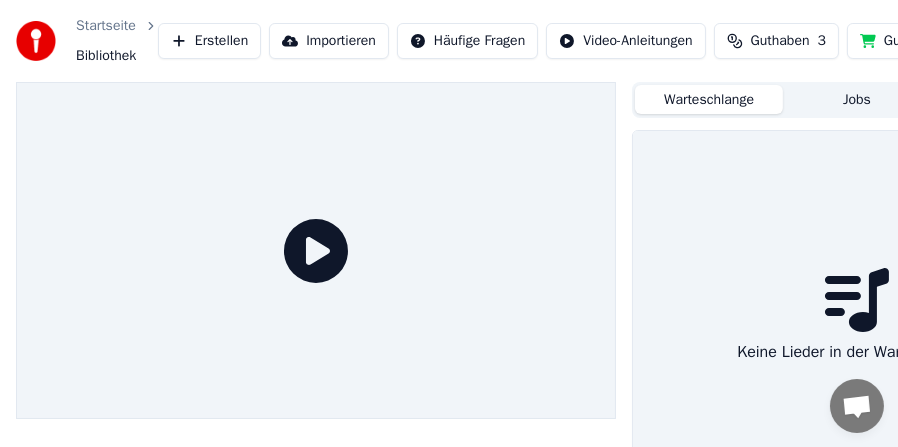 click on "Jobs" at bounding box center (857, 99) 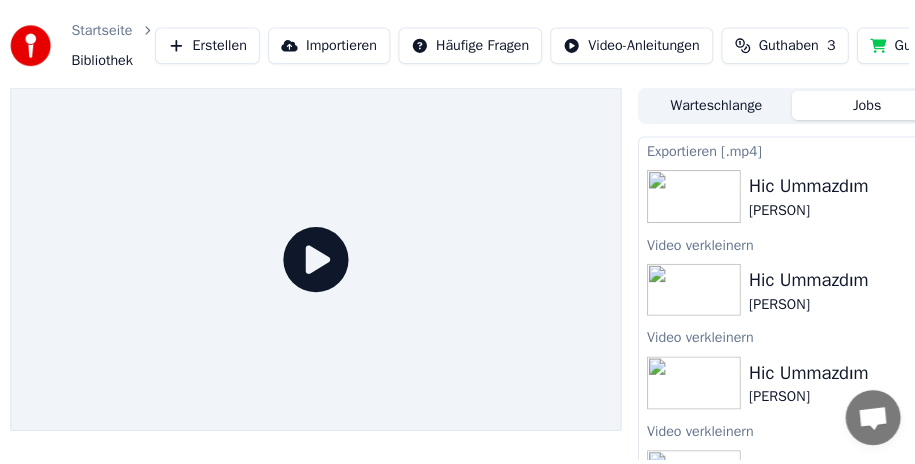 scroll, scrollTop: 0, scrollLeft: 0, axis: both 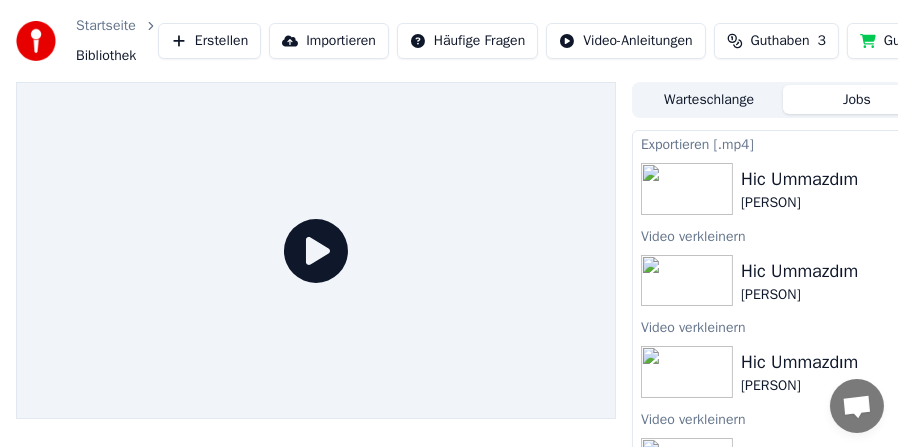 click on "Erstellen" at bounding box center (209, 41) 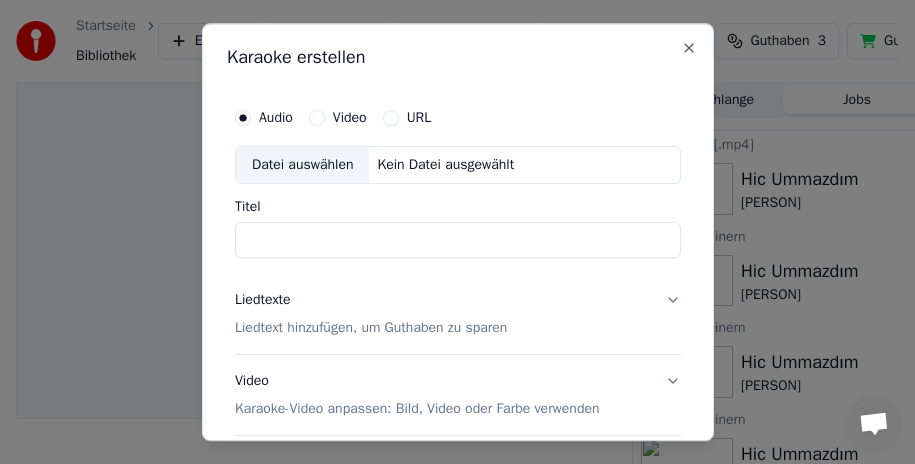 click on "Datei auswählen" at bounding box center (302, 165) 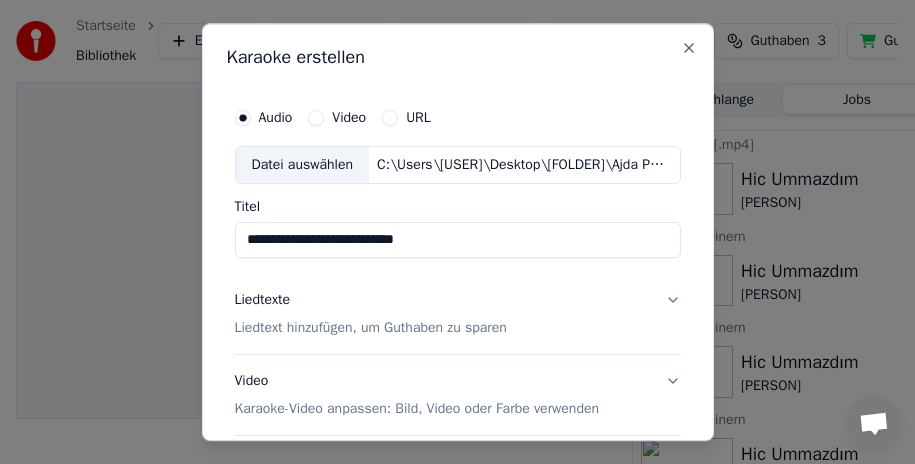 type on "**********" 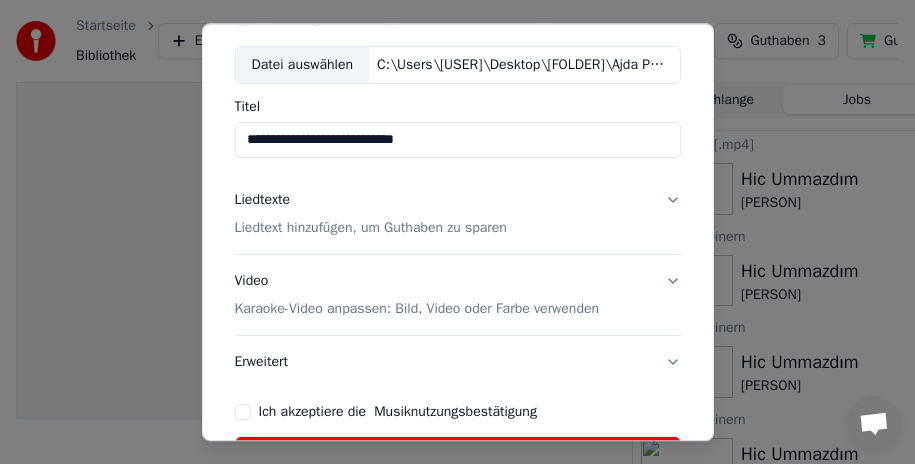 click on "Liedtexte Liedtext hinzufügen, um Guthaben zu sparen" at bounding box center (458, 214) 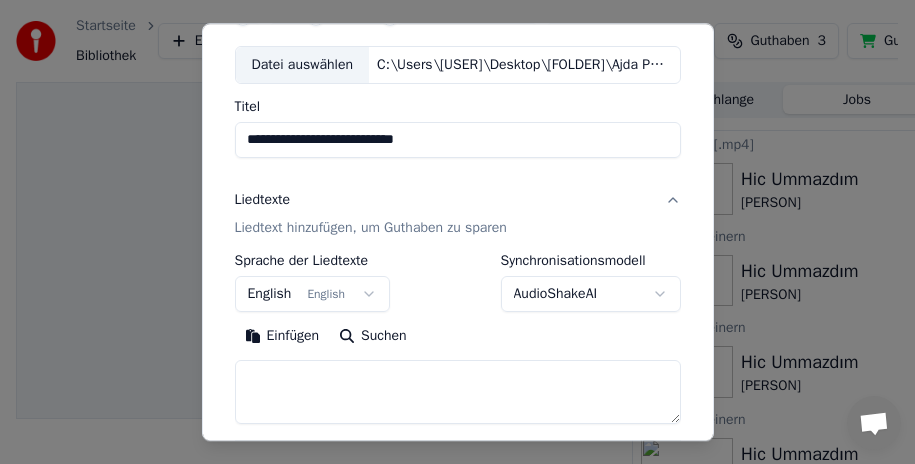 click on "Liedtexte Liedtext hinzufügen, um Guthaben zu sparen" at bounding box center (458, 214) 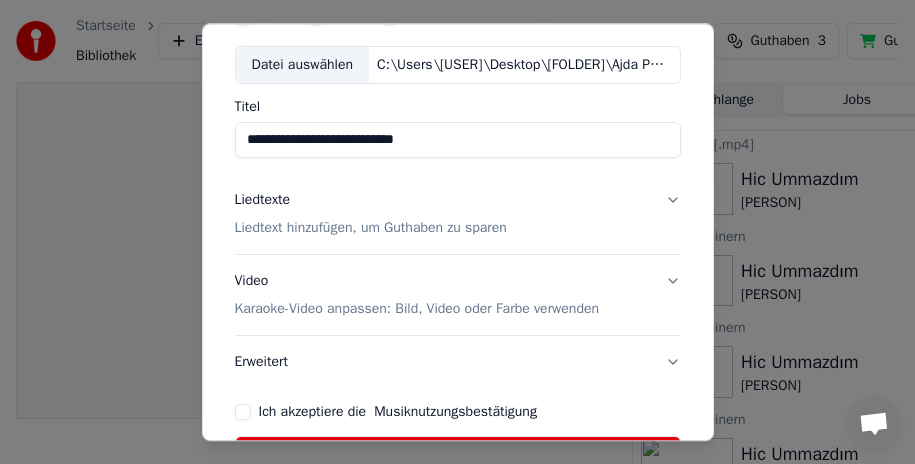 click on "Liedtexte Liedtext hinzufügen, um Guthaben zu sparen" at bounding box center [458, 214] 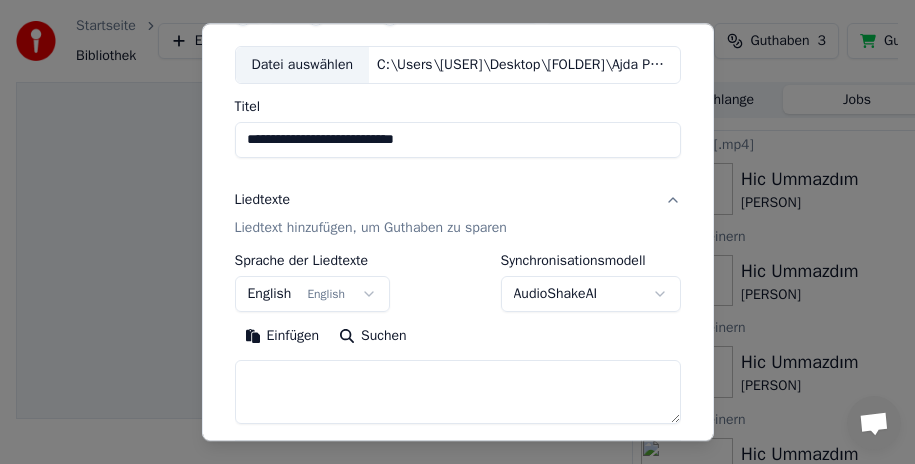 click on "English English" at bounding box center (313, 294) 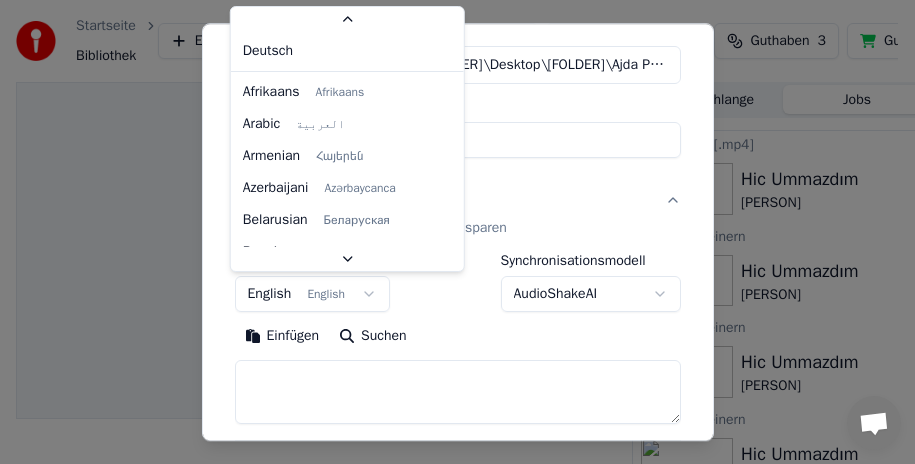 scroll, scrollTop: 116, scrollLeft: 0, axis: vertical 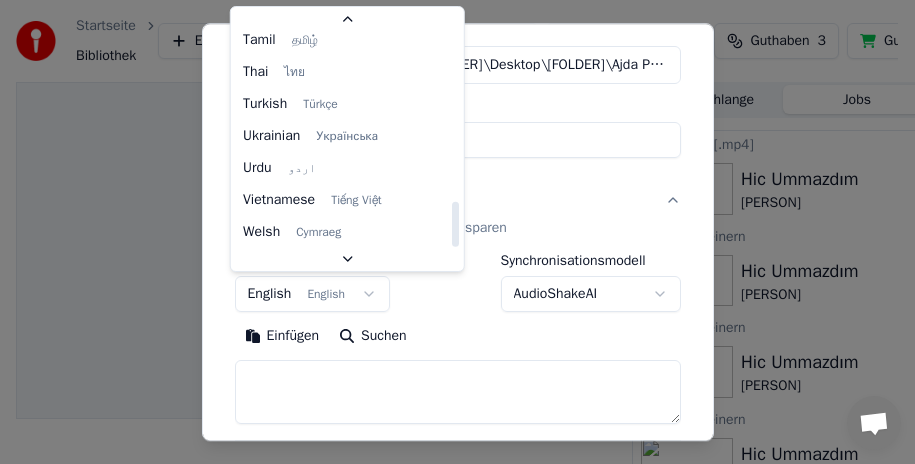 select on "**" 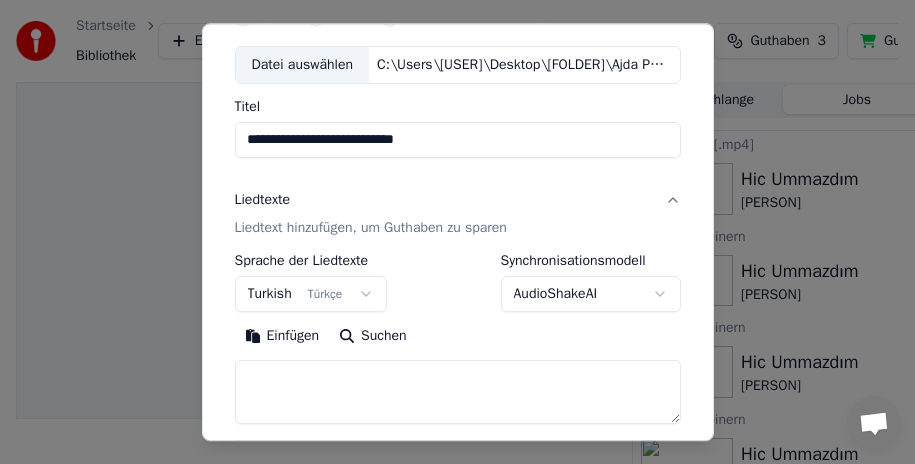 click on "**********" at bounding box center [449, 232] 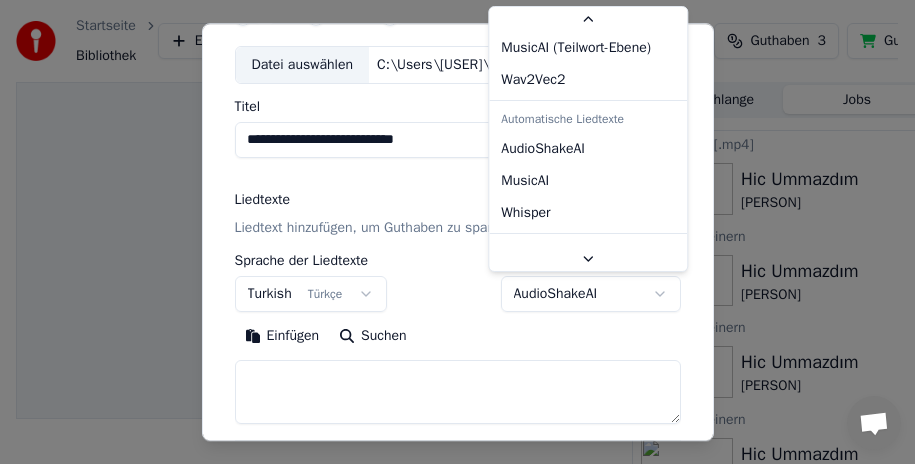 scroll, scrollTop: 97, scrollLeft: 0, axis: vertical 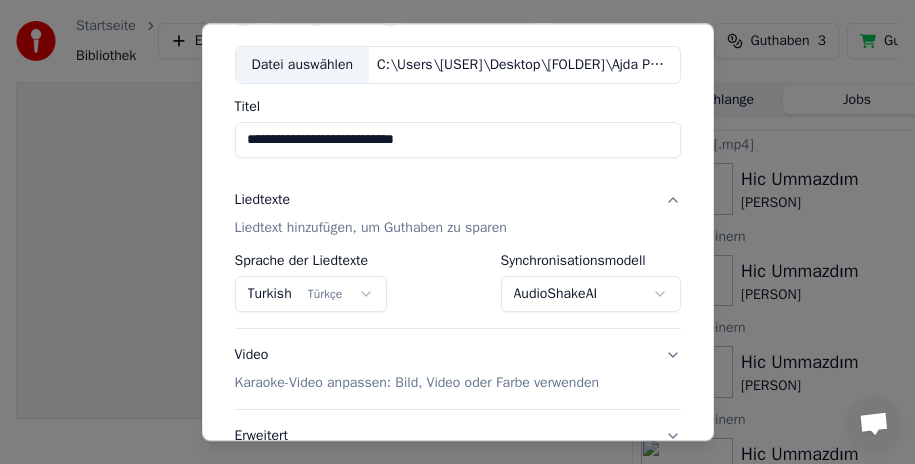 click on "**********" at bounding box center [458, 283] 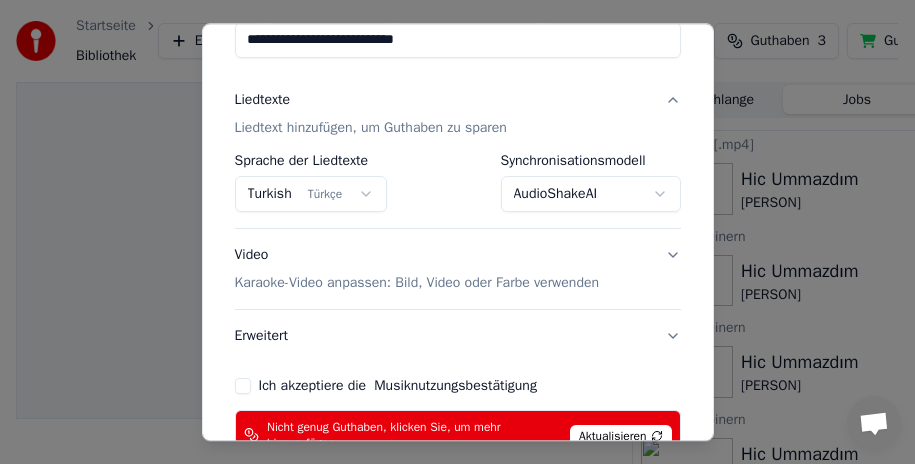 scroll, scrollTop: 300, scrollLeft: 0, axis: vertical 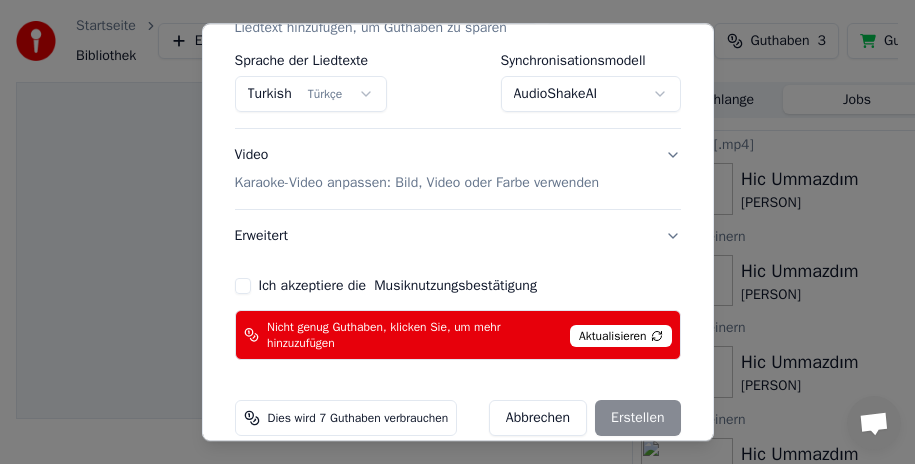 click on "Aktualisieren" at bounding box center (621, 336) 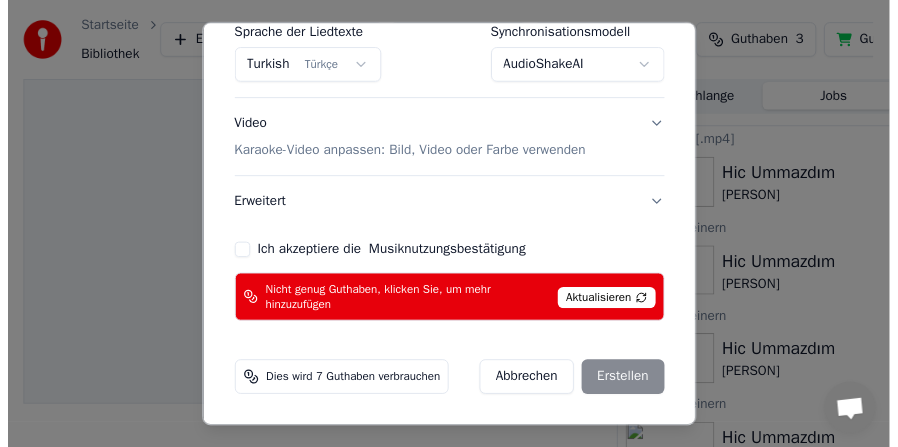 scroll, scrollTop: 0, scrollLeft: 0, axis: both 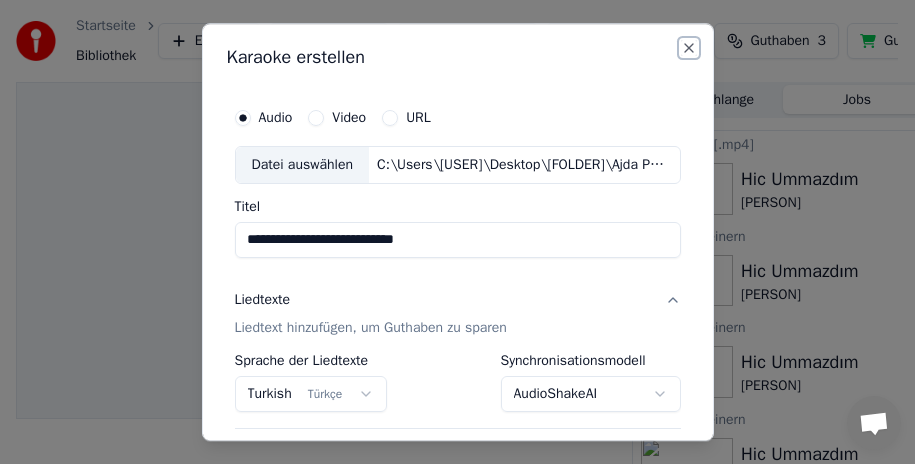 click on "Close" at bounding box center (689, 48) 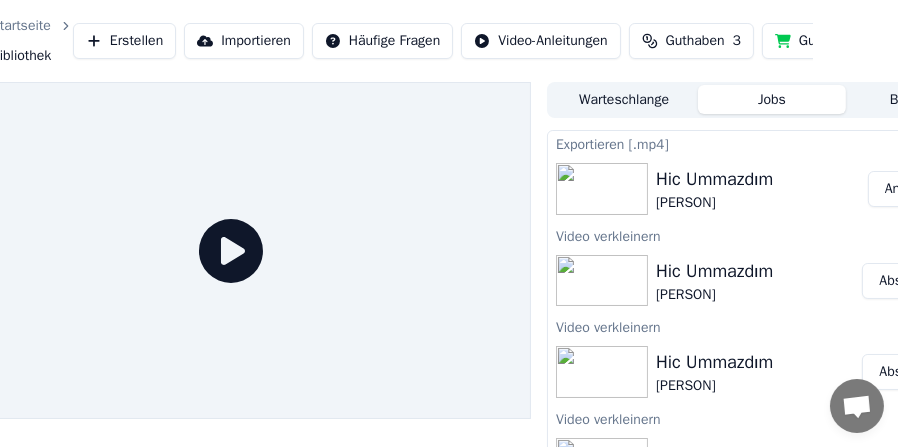 scroll, scrollTop: 0, scrollLeft: 183, axis: horizontal 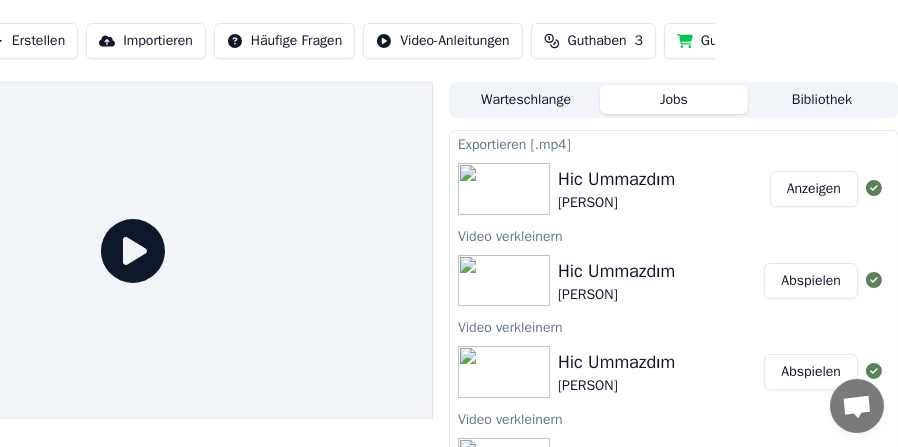 click on "Guthaben hinzufügen" at bounding box center [753, 41] 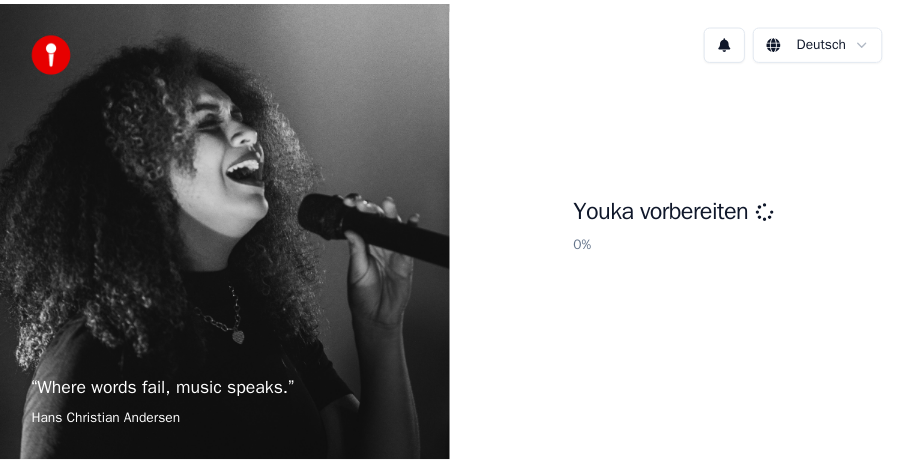 scroll, scrollTop: 0, scrollLeft: 0, axis: both 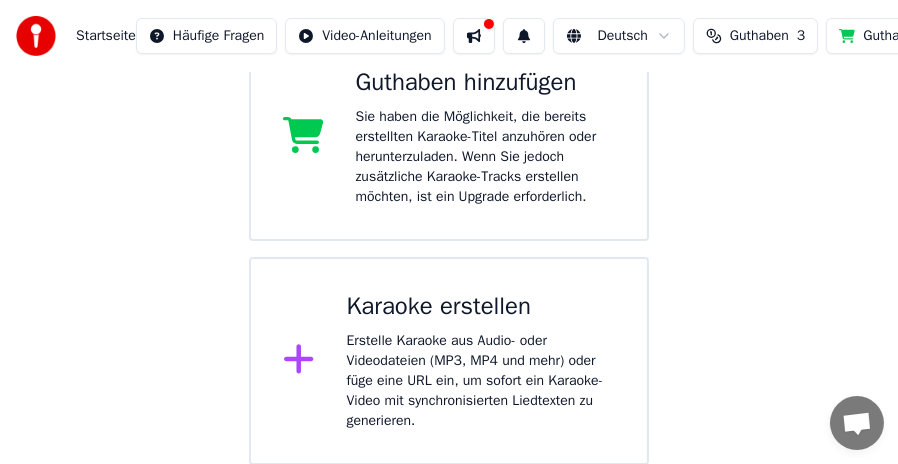 click at bounding box center (474, 36) 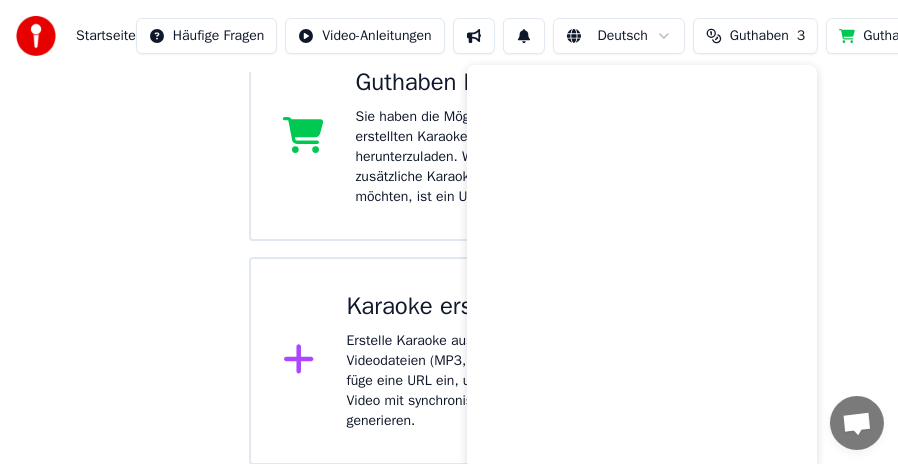 click on "Willkommen in Youka Guthaben hinzufügen Sie haben die Möglichkeit, die bereits erstellten Karaoke-Titel anzuhören oder herunterzuladen. Wenn Sie jedoch zusätzliche Karaoke-Tracks erstellen möchten, ist ein Upgrade erforderlich. Karaoke erstellen Erstelle Karaoke aus Audio- oder Videodateien (MP3, MP4 und mehr) oder füge eine URL ein, um sofort ein Karaoke-Video mit synchronisierten Liedtexten zu generieren." at bounding box center (449, 157) 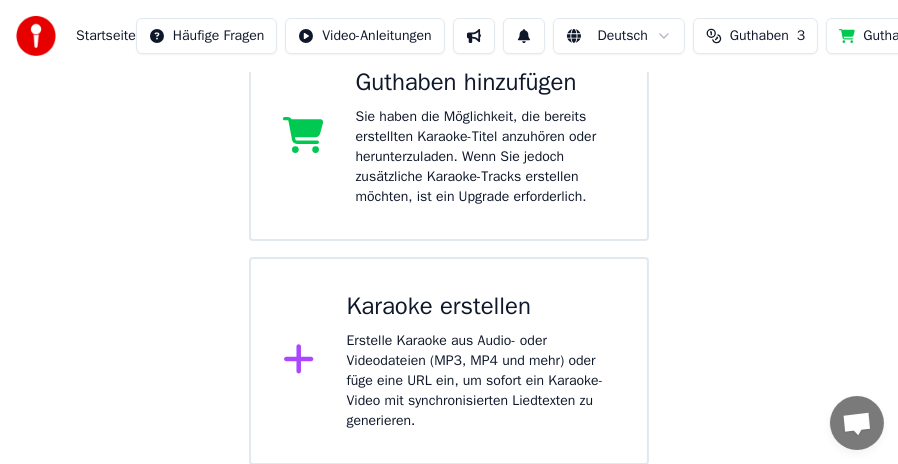 click on "Erstelle Karaoke aus Audio- oder Videodateien (MP3, MP4 und mehr) oder füge eine URL ein, um sofort ein Karaoke-Video mit synchronisierten Liedtexten zu generieren." at bounding box center (481, 381) 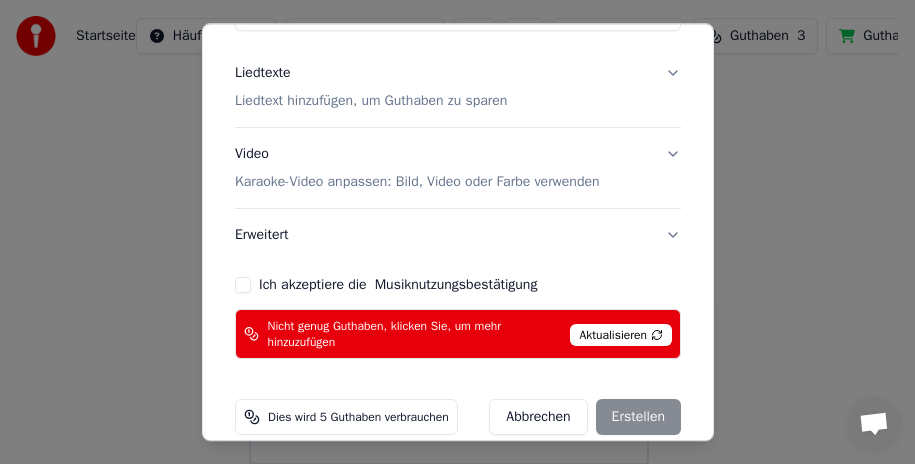 scroll, scrollTop: 253, scrollLeft: 0, axis: vertical 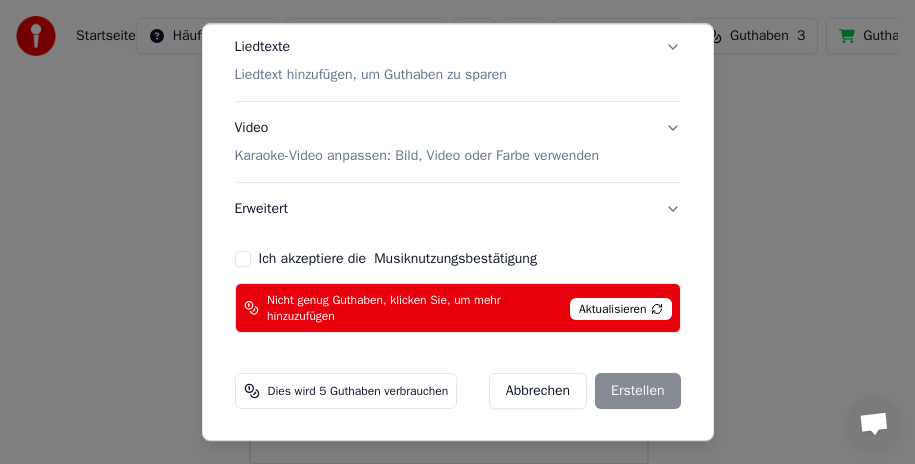 click on "Aktualisieren" at bounding box center [621, 309] 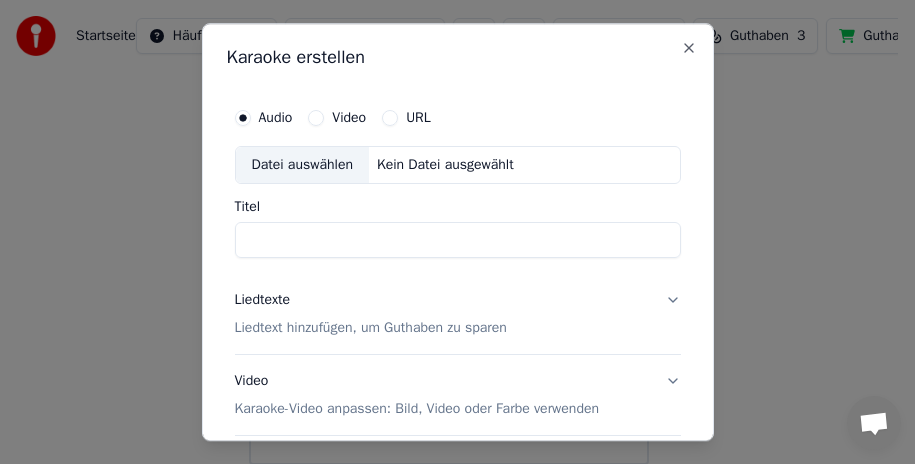 click on "Video" at bounding box center (316, 118) 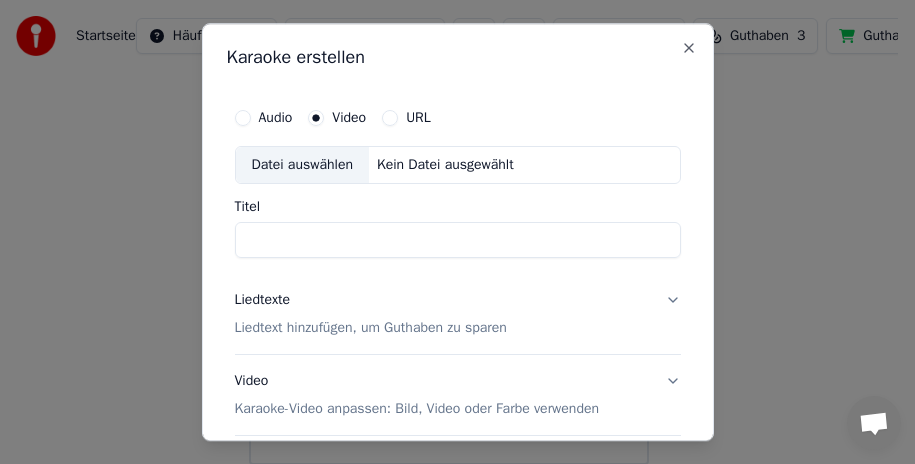 scroll, scrollTop: 253, scrollLeft: 0, axis: vertical 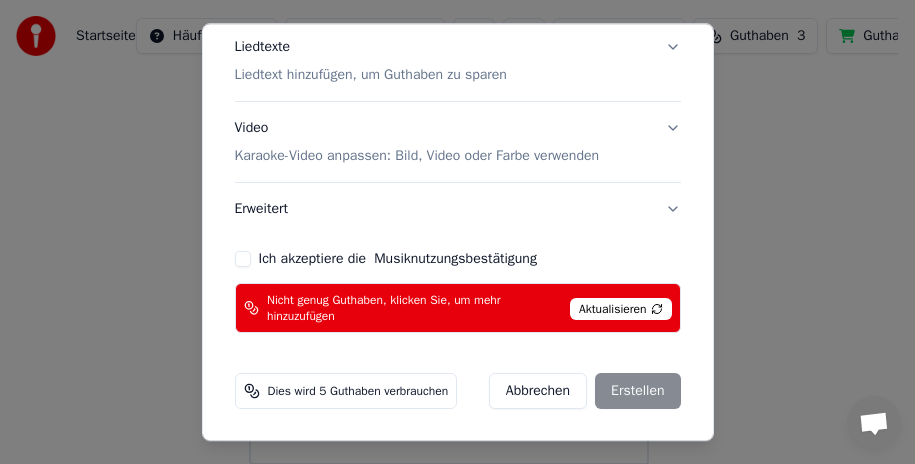 click on "Aktualisieren" at bounding box center (621, 309) 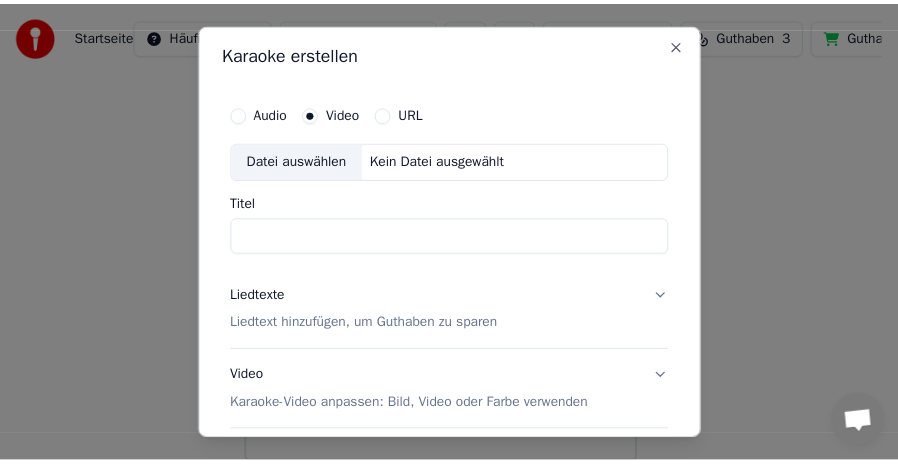 scroll, scrollTop: 0, scrollLeft: 0, axis: both 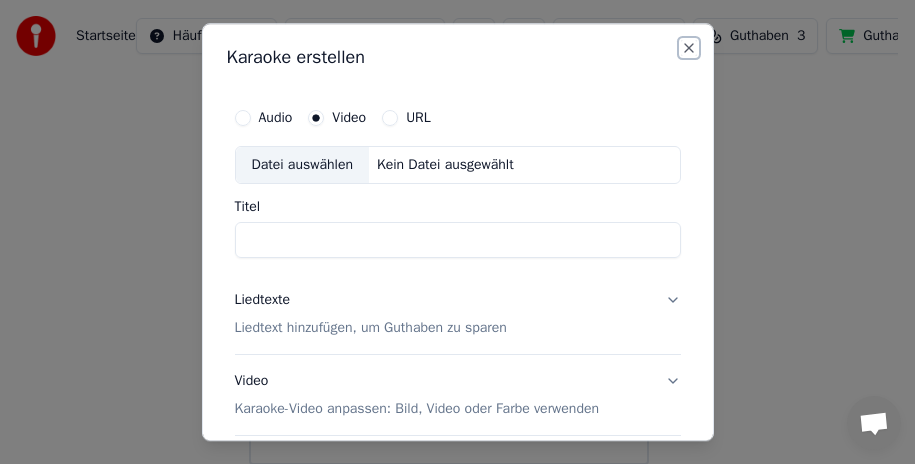 click on "Close" at bounding box center (689, 48) 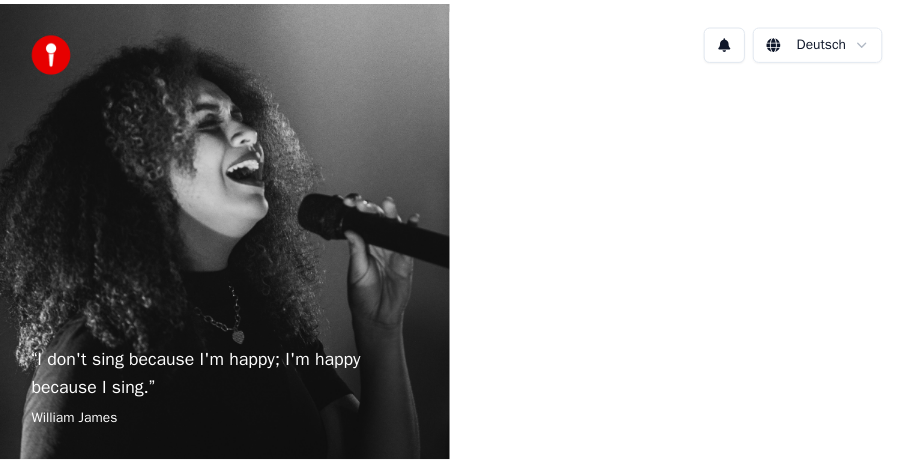 scroll, scrollTop: 0, scrollLeft: 0, axis: both 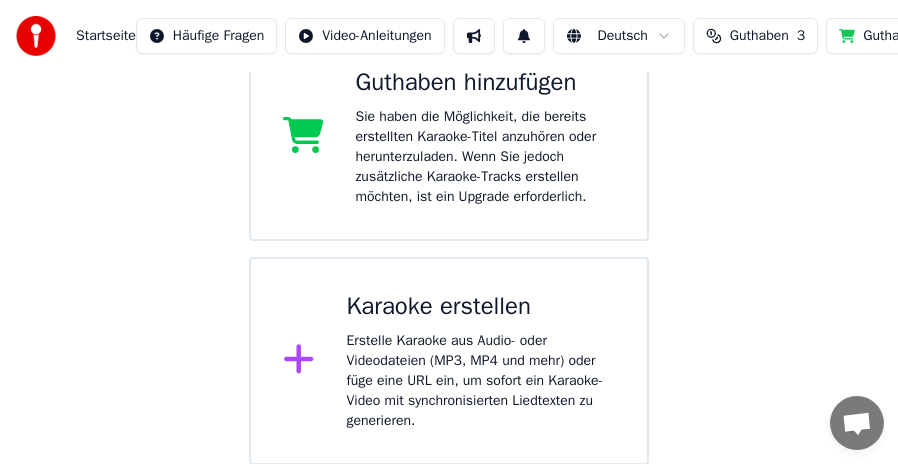 click on "Sie haben die Möglichkeit, die bereits erstellten Karaoke-Titel anzuhören oder herunterzuladen. Wenn Sie jedoch zusätzliche Karaoke-Tracks erstellen möchten, ist ein Upgrade erforderlich." at bounding box center [486, 157] 